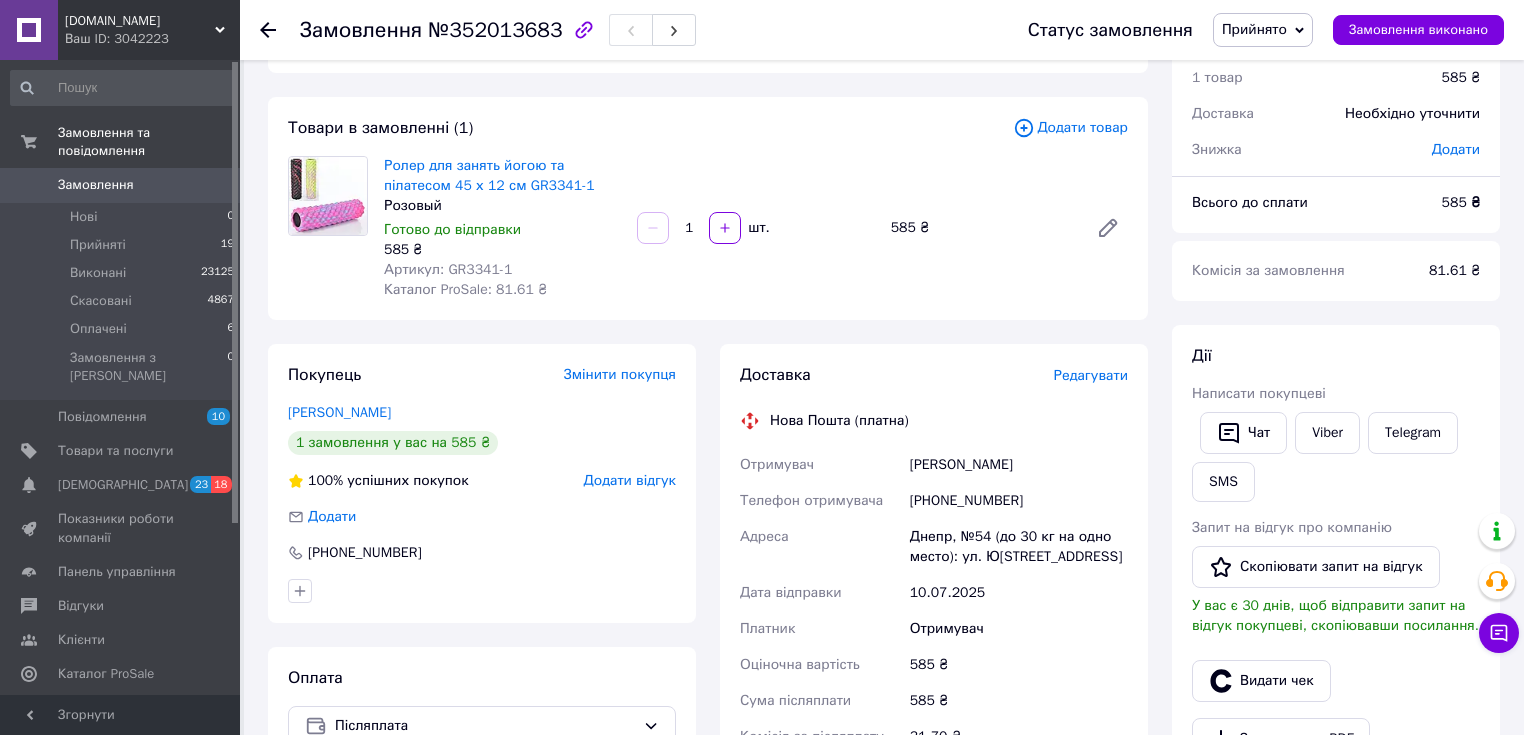 scroll, scrollTop: 0, scrollLeft: 0, axis: both 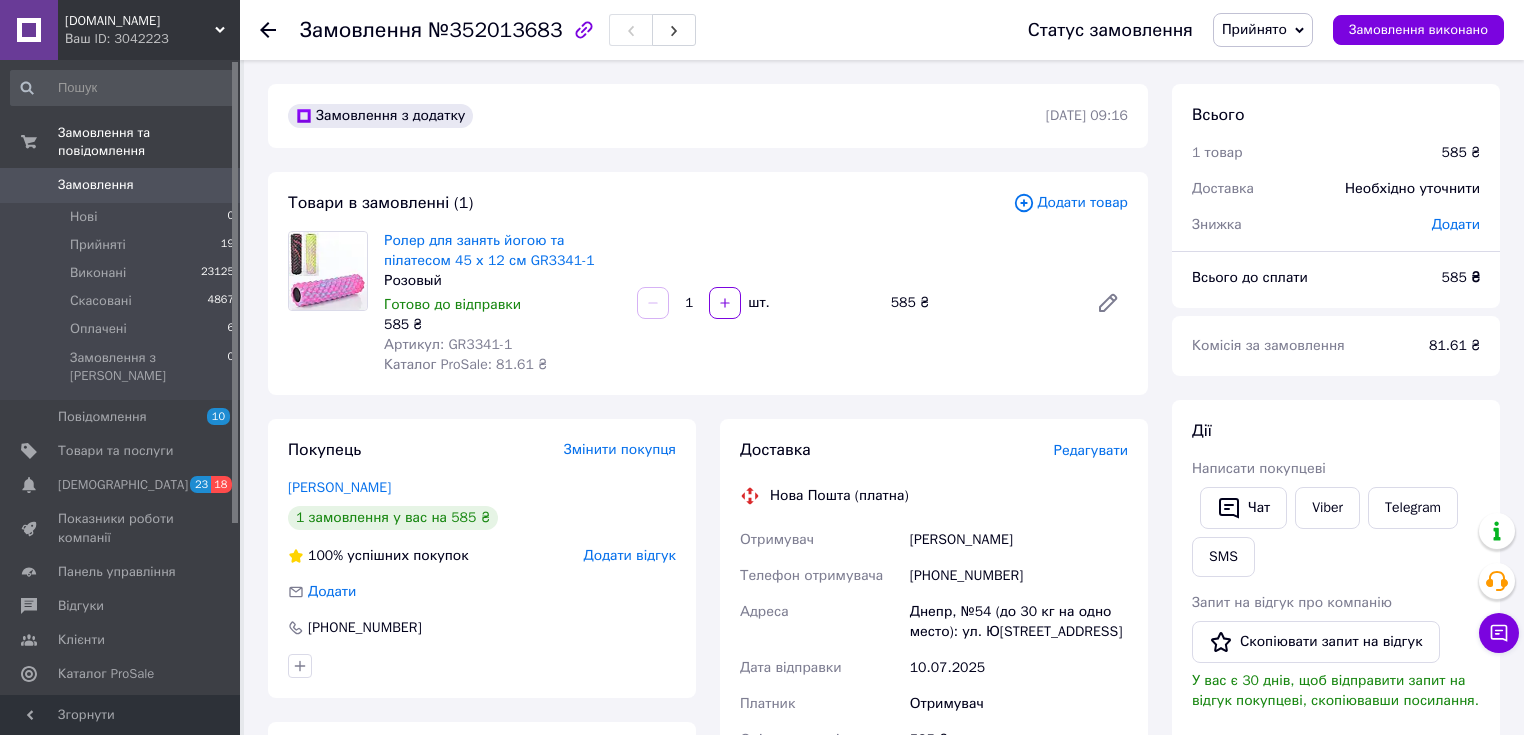click on "Замовлення" at bounding box center (96, 185) 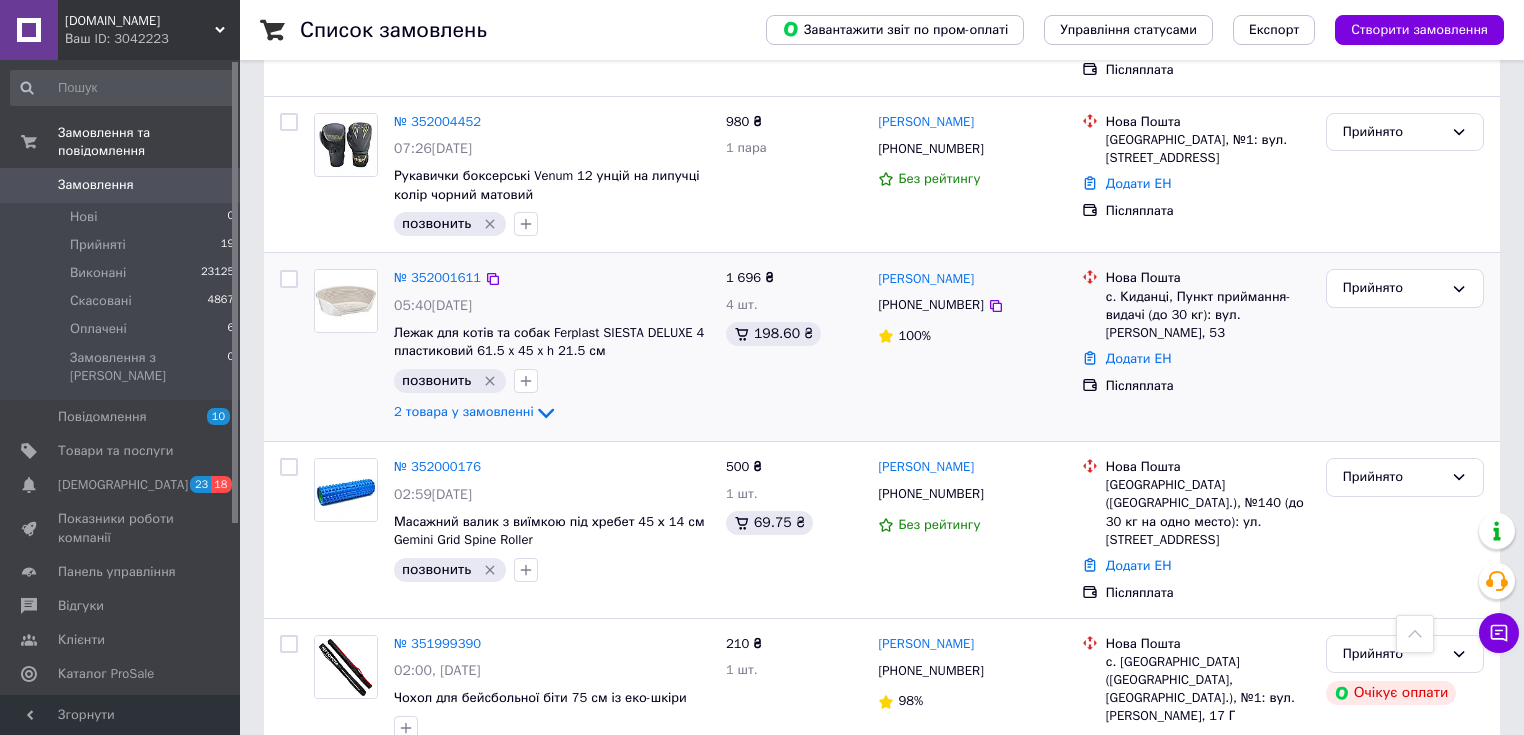 scroll, scrollTop: 933, scrollLeft: 0, axis: vertical 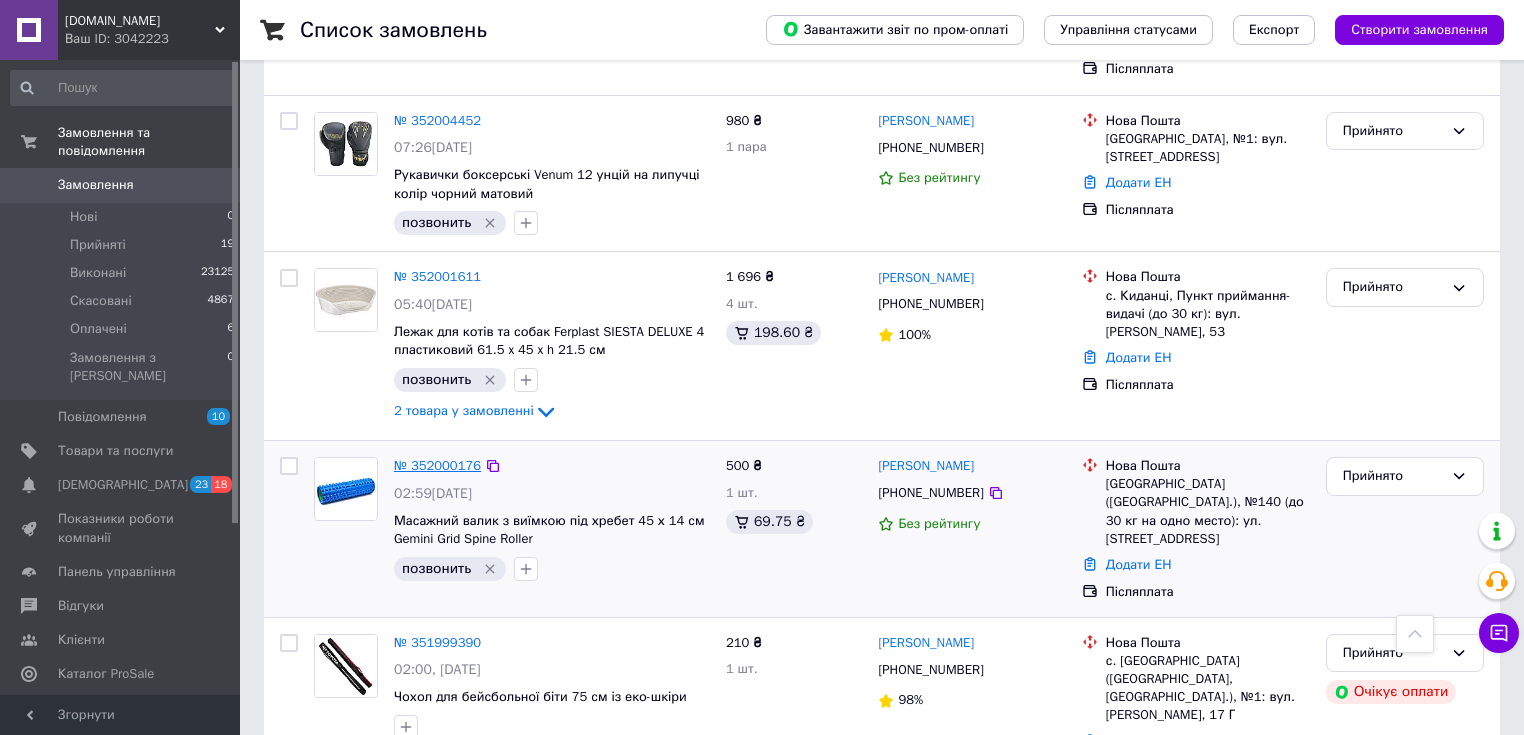 click on "№ 352000176" at bounding box center (437, 465) 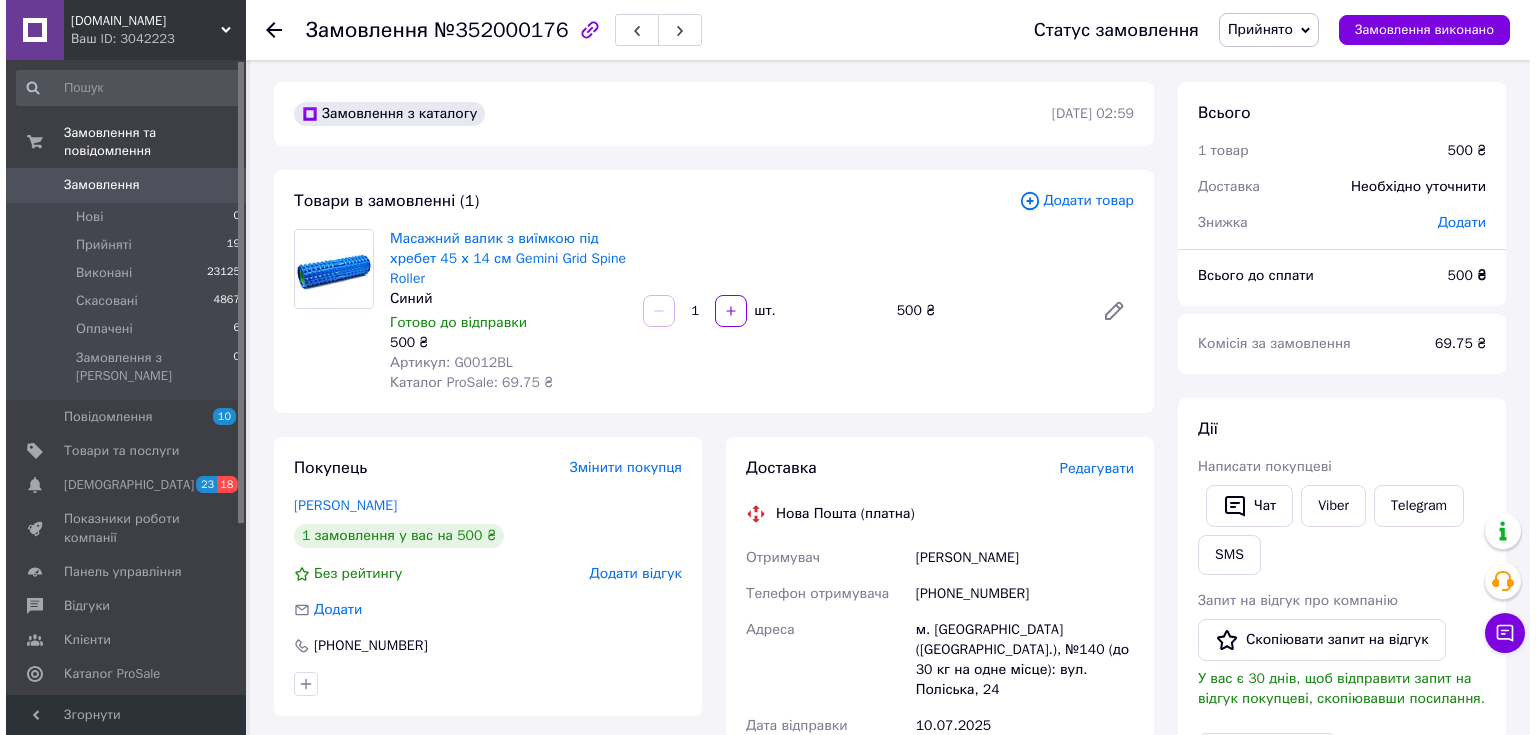scroll, scrollTop: 0, scrollLeft: 0, axis: both 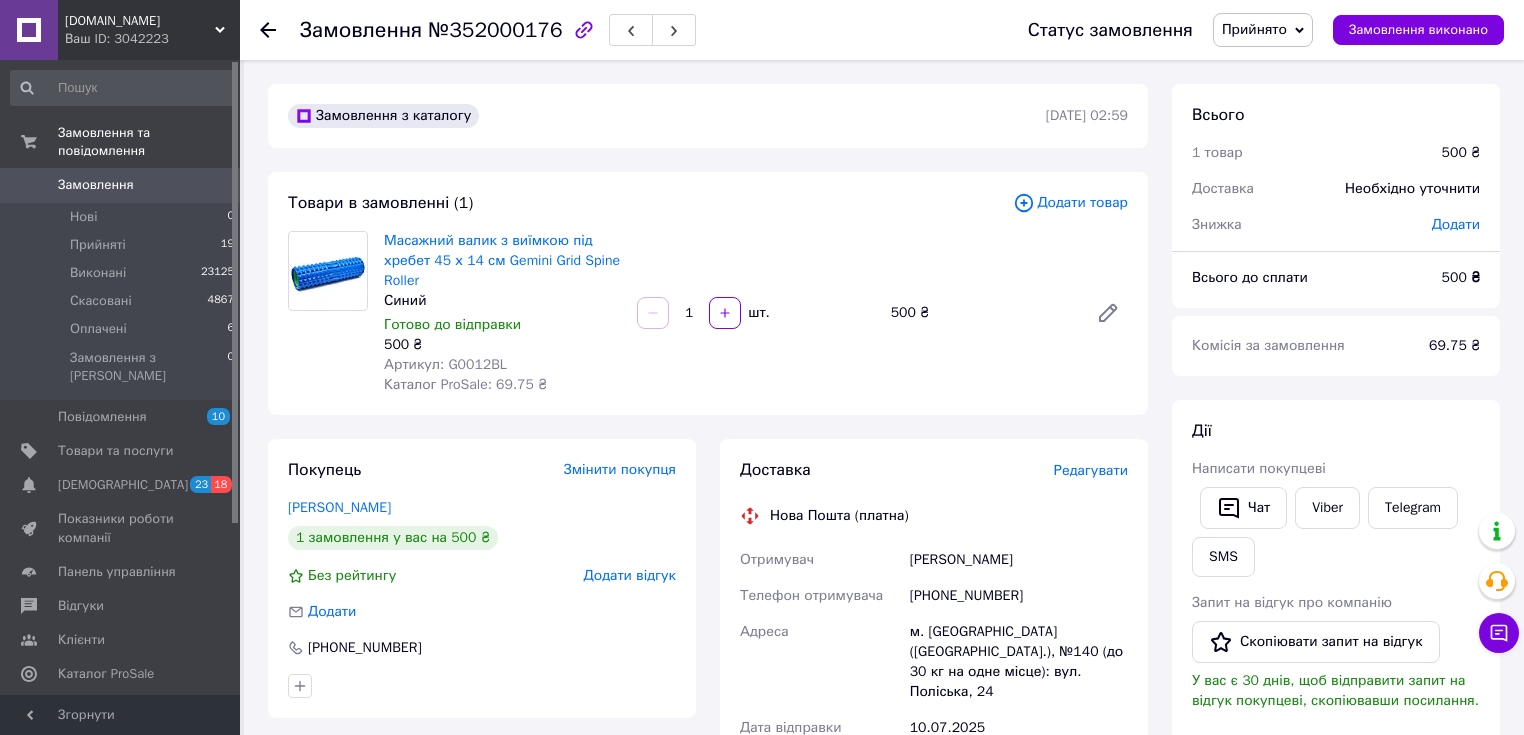 click on "Редагувати" at bounding box center (1091, 470) 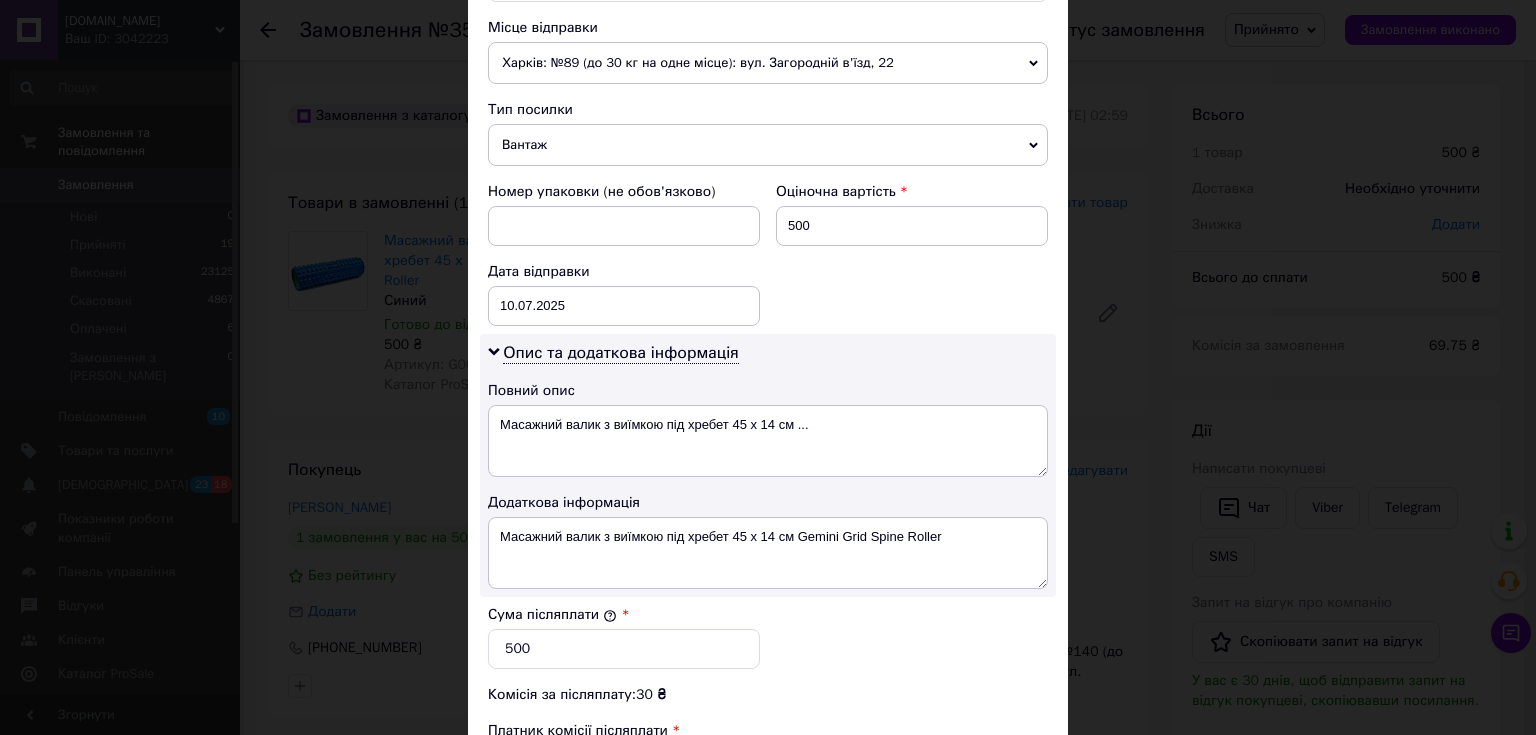 scroll, scrollTop: 746, scrollLeft: 0, axis: vertical 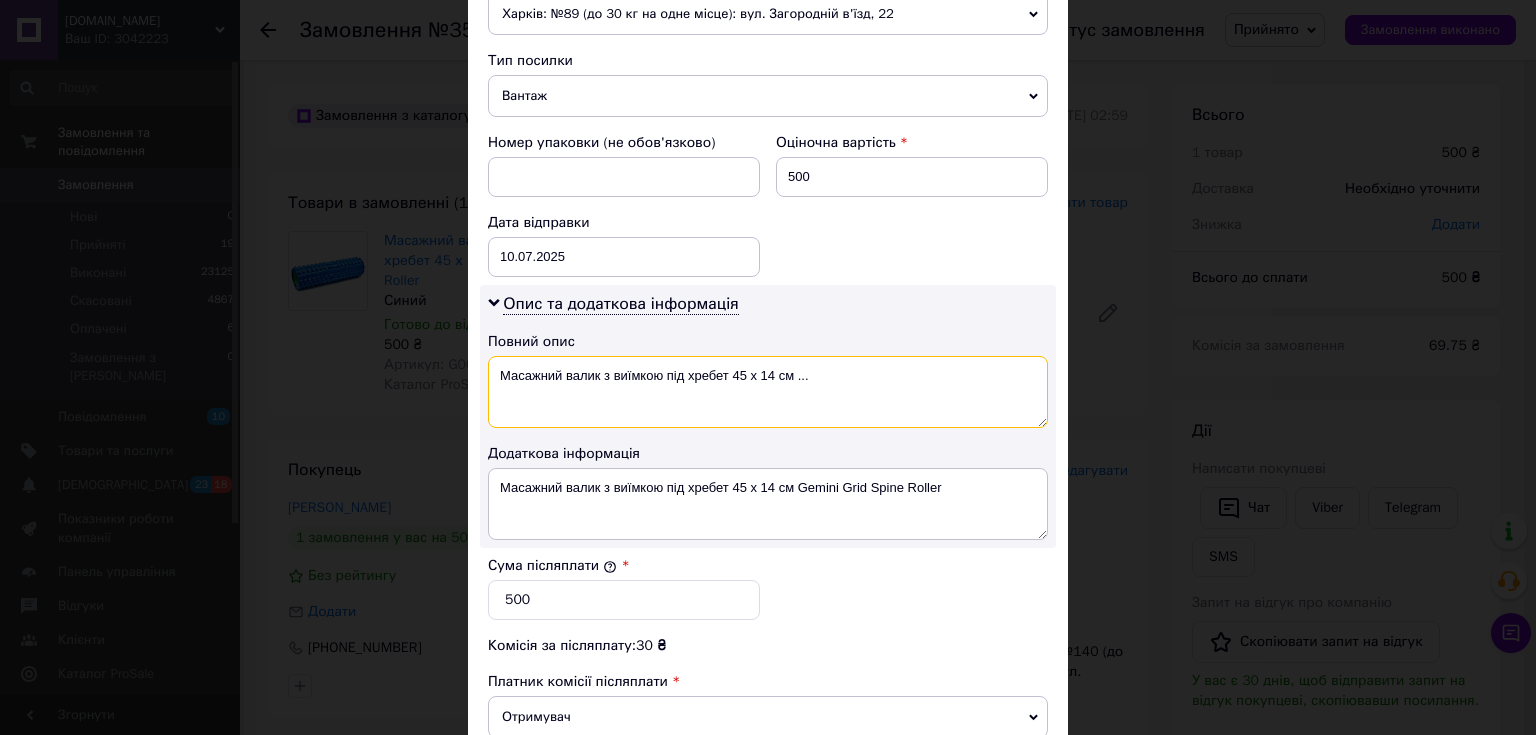 drag, startPoint x: 496, startPoint y: 372, endPoint x: 855, endPoint y: 376, distance: 359.02228 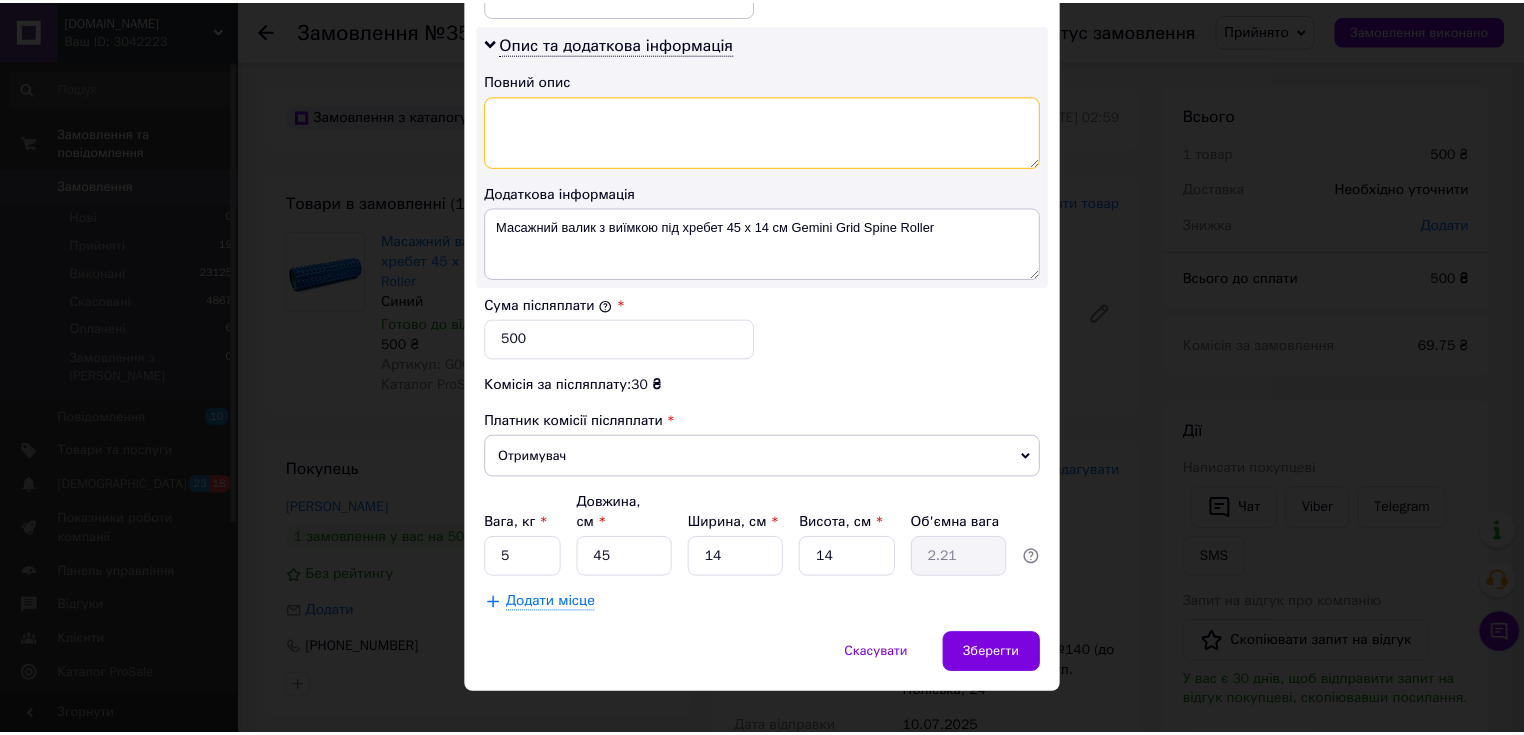 scroll, scrollTop: 1008, scrollLeft: 0, axis: vertical 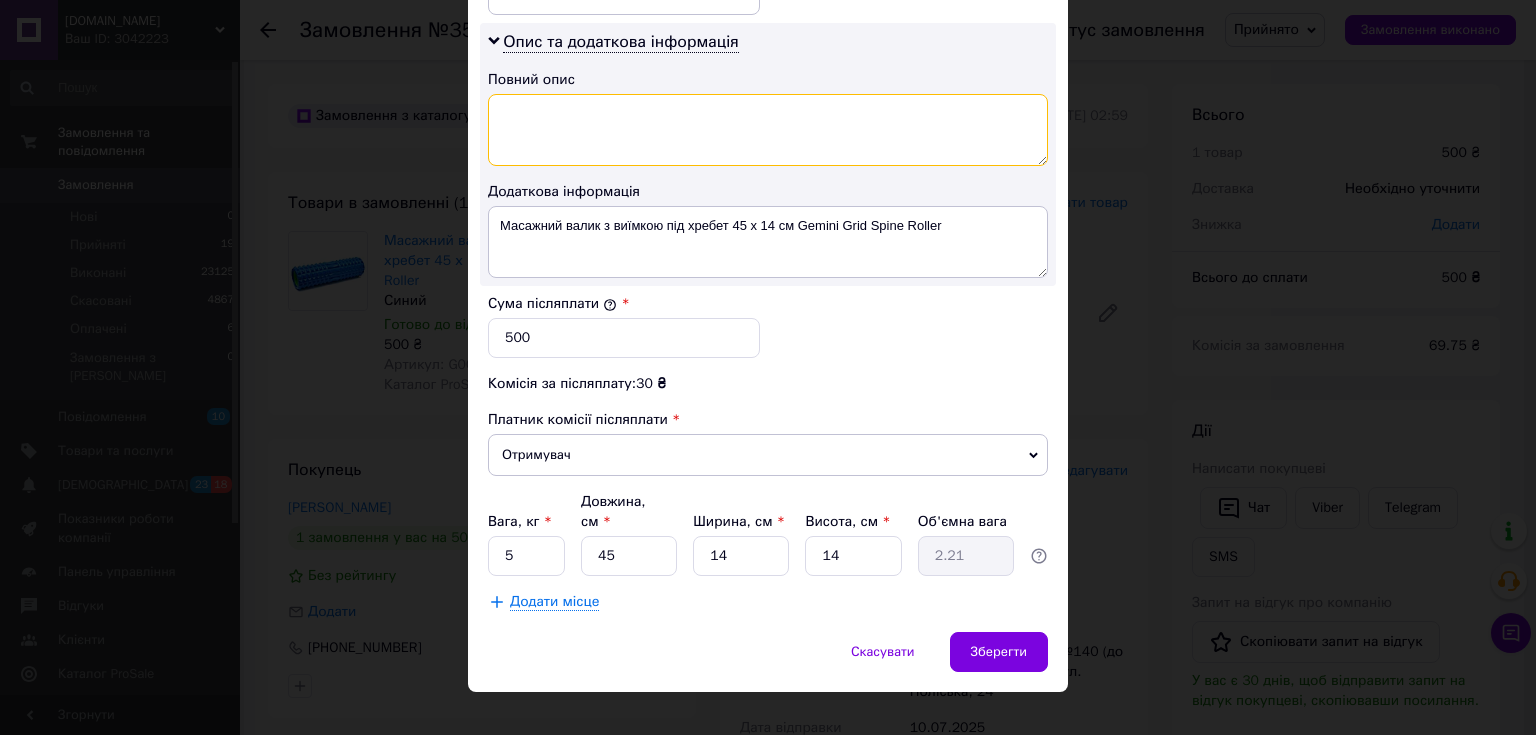 type 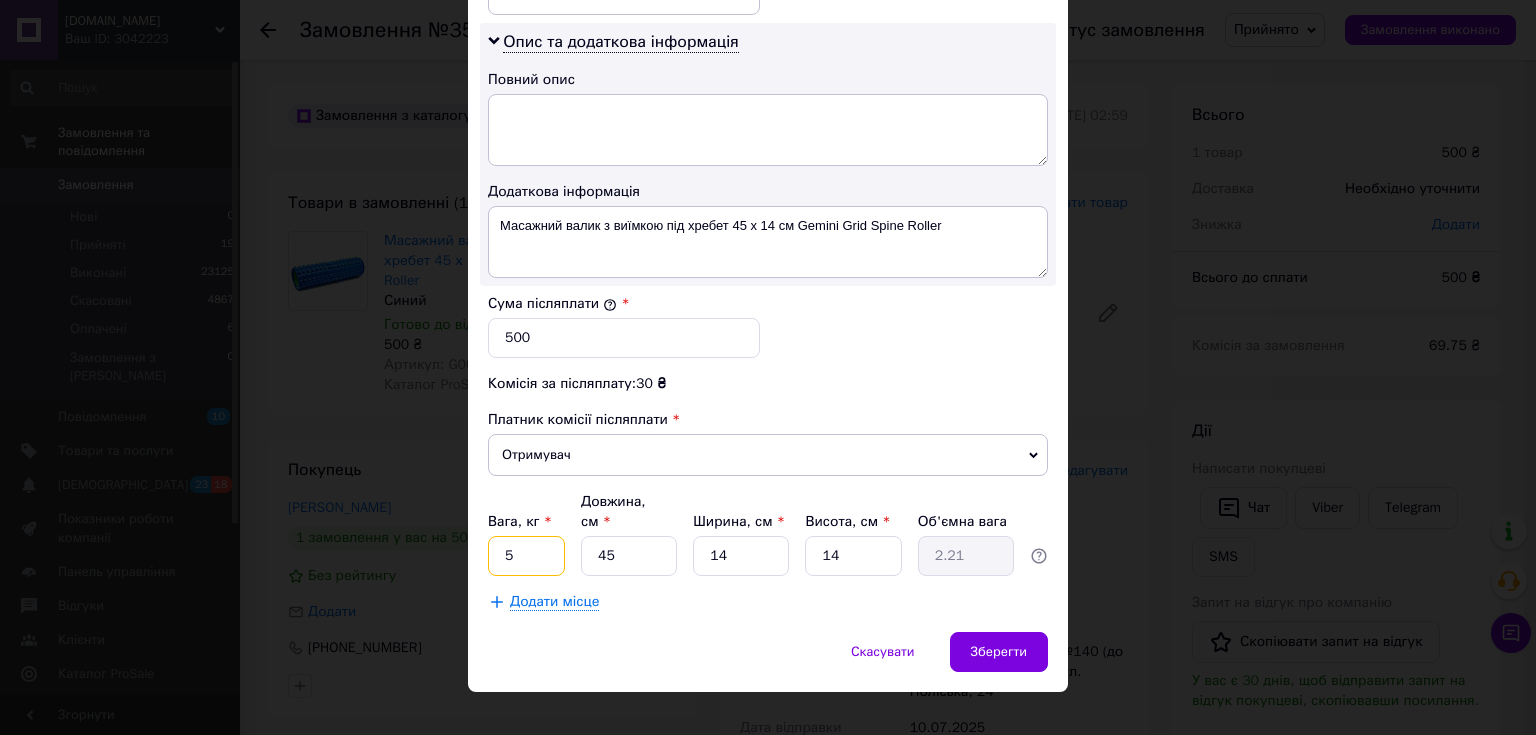 click on "5" at bounding box center [526, 556] 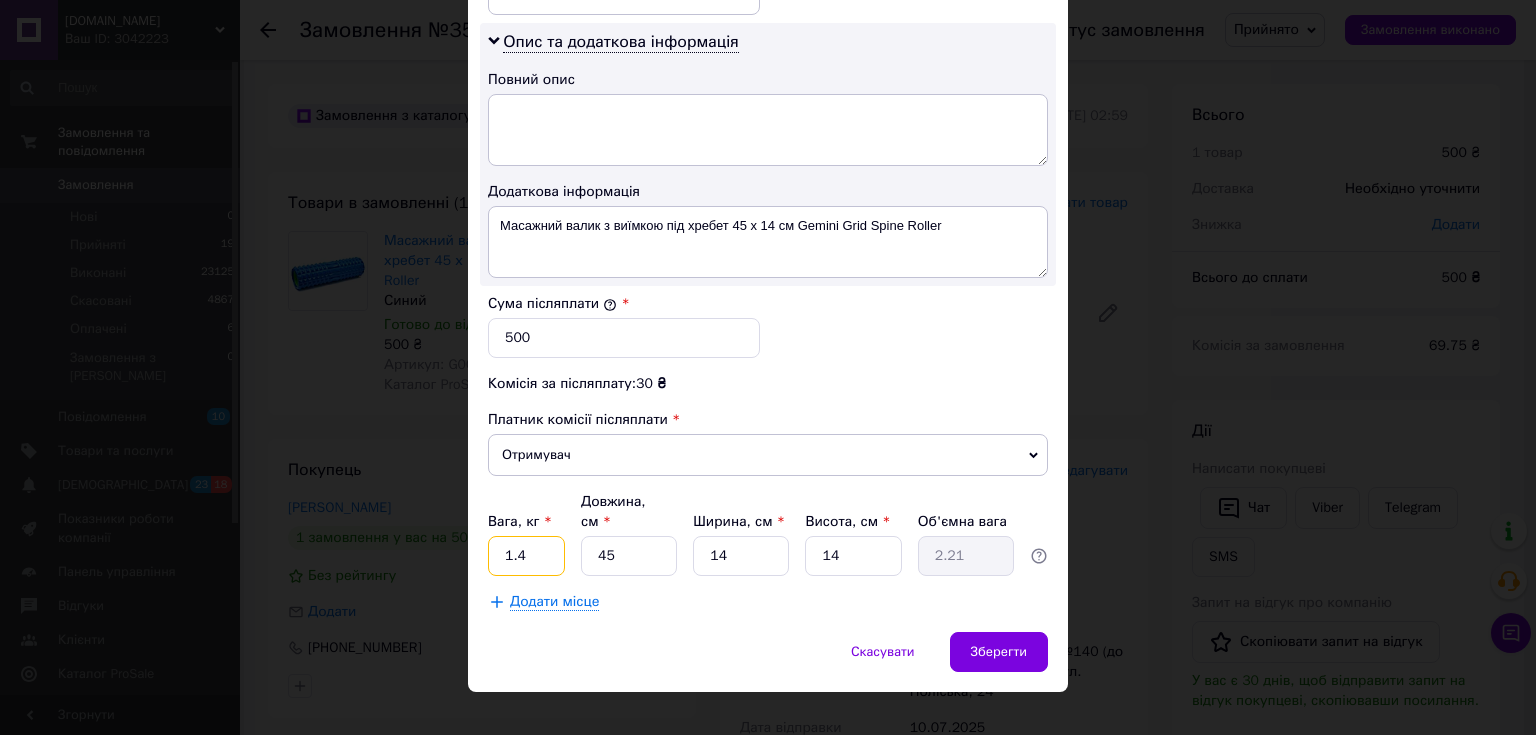 type on "1.4" 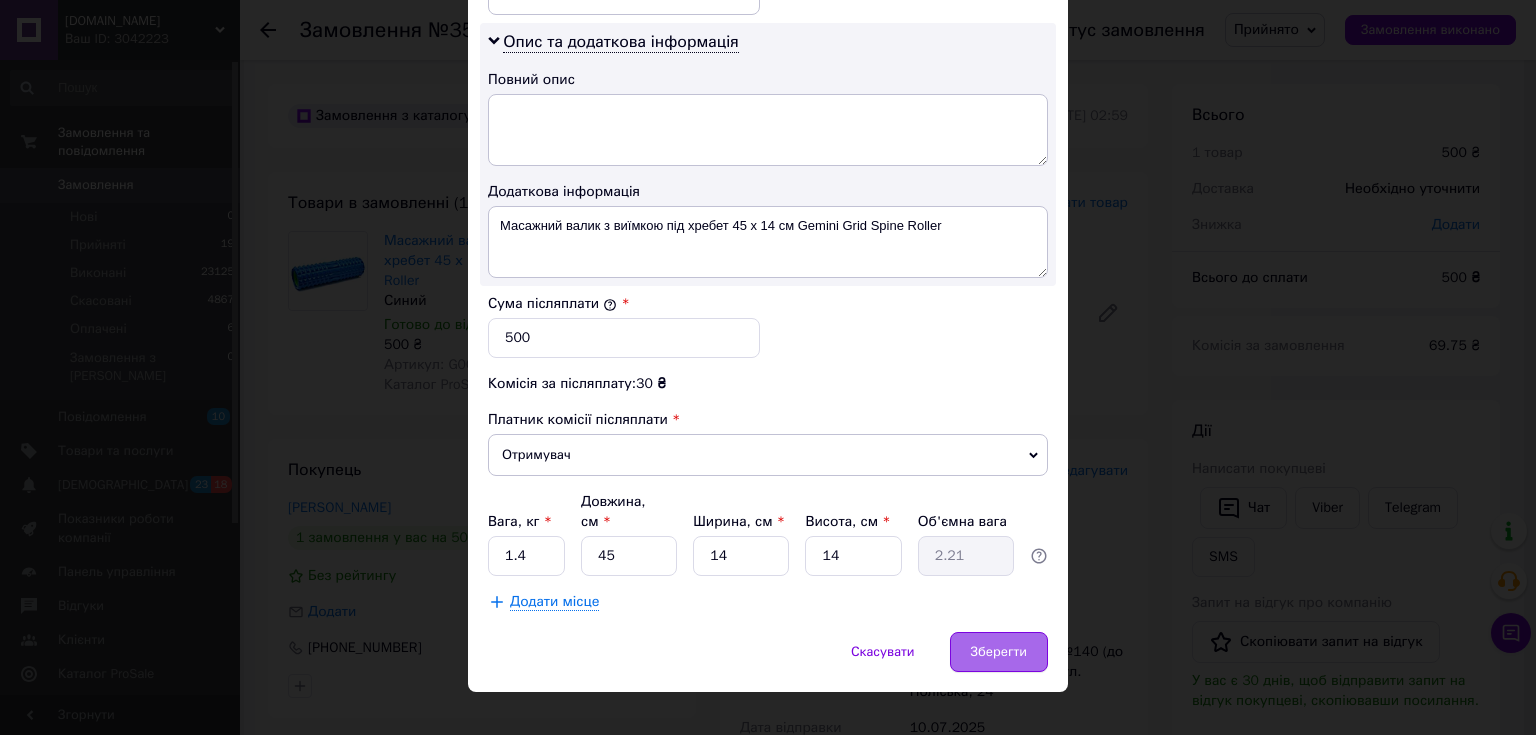 click on "Зберегти" at bounding box center (999, 652) 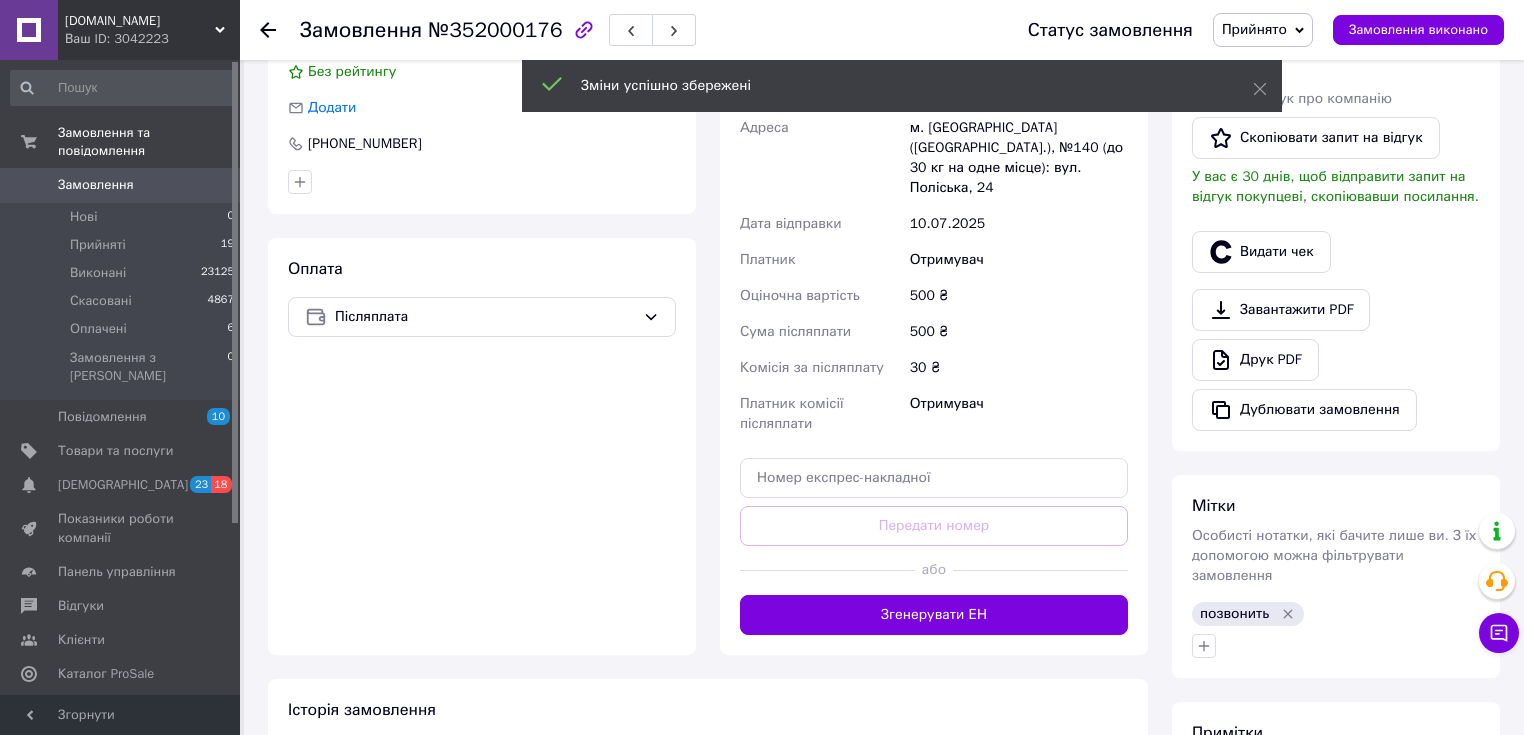 scroll, scrollTop: 506, scrollLeft: 0, axis: vertical 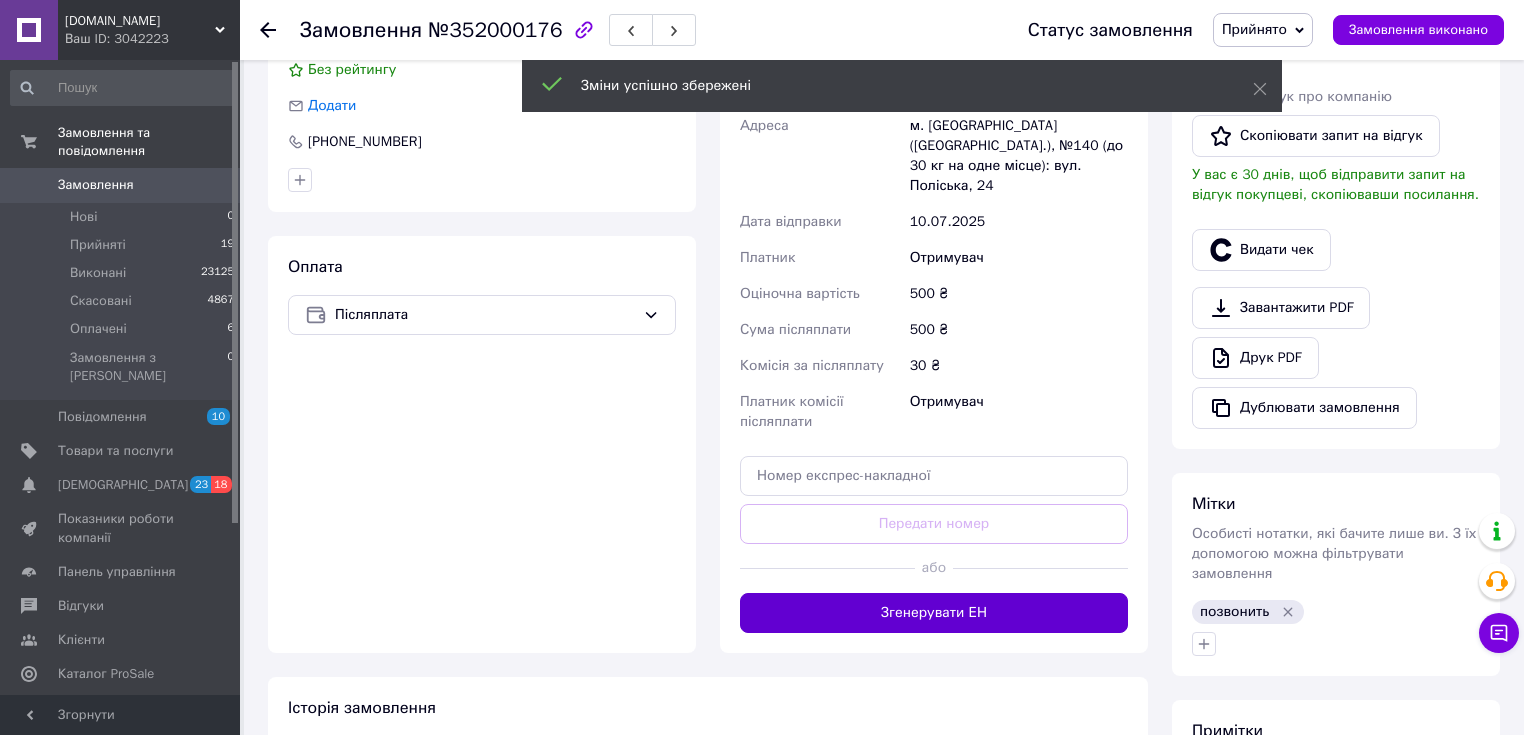 click on "Згенерувати ЕН" at bounding box center [934, 613] 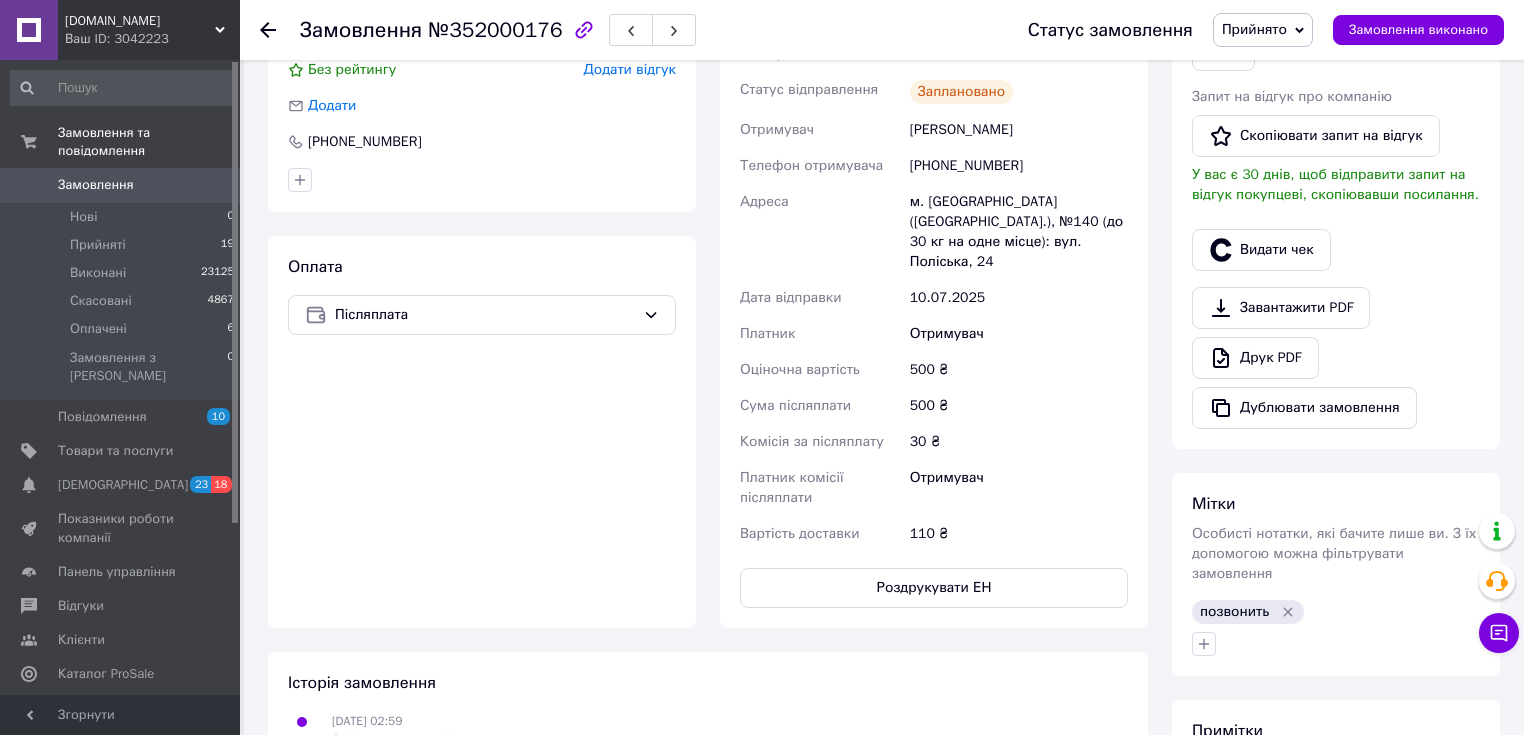 click 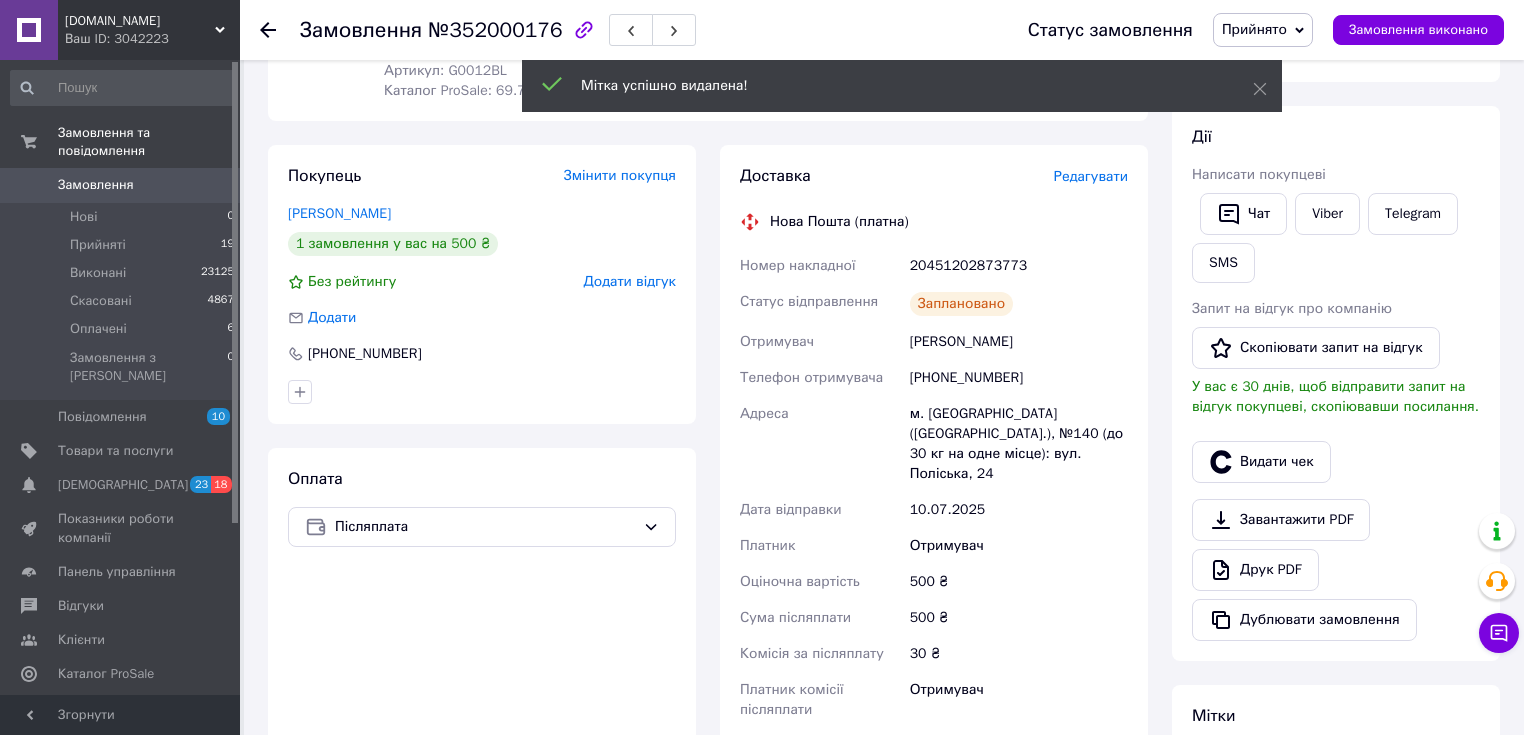 scroll, scrollTop: 293, scrollLeft: 0, axis: vertical 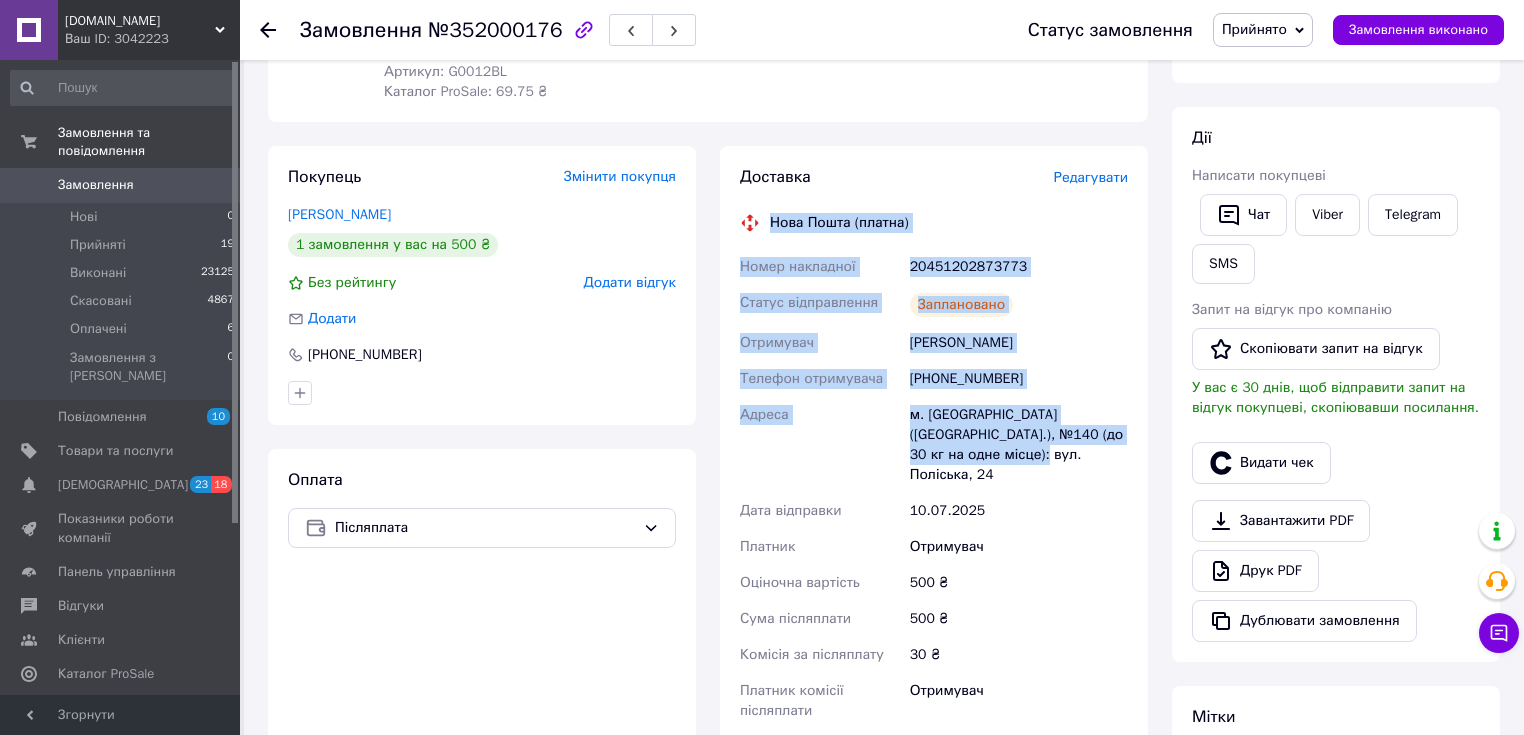 drag, startPoint x: 768, startPoint y: 220, endPoint x: 962, endPoint y: 504, distance: 343.93604 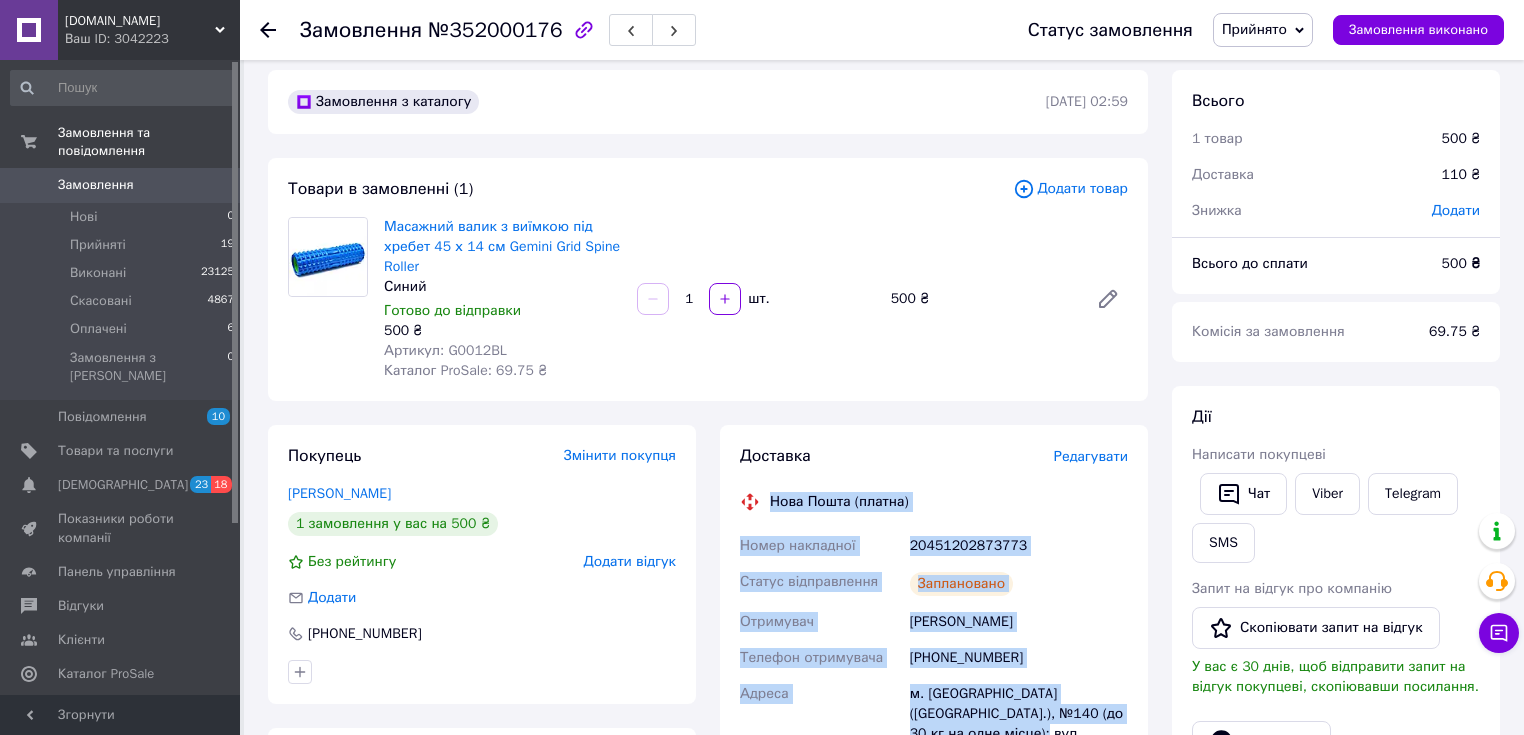scroll, scrollTop: 0, scrollLeft: 0, axis: both 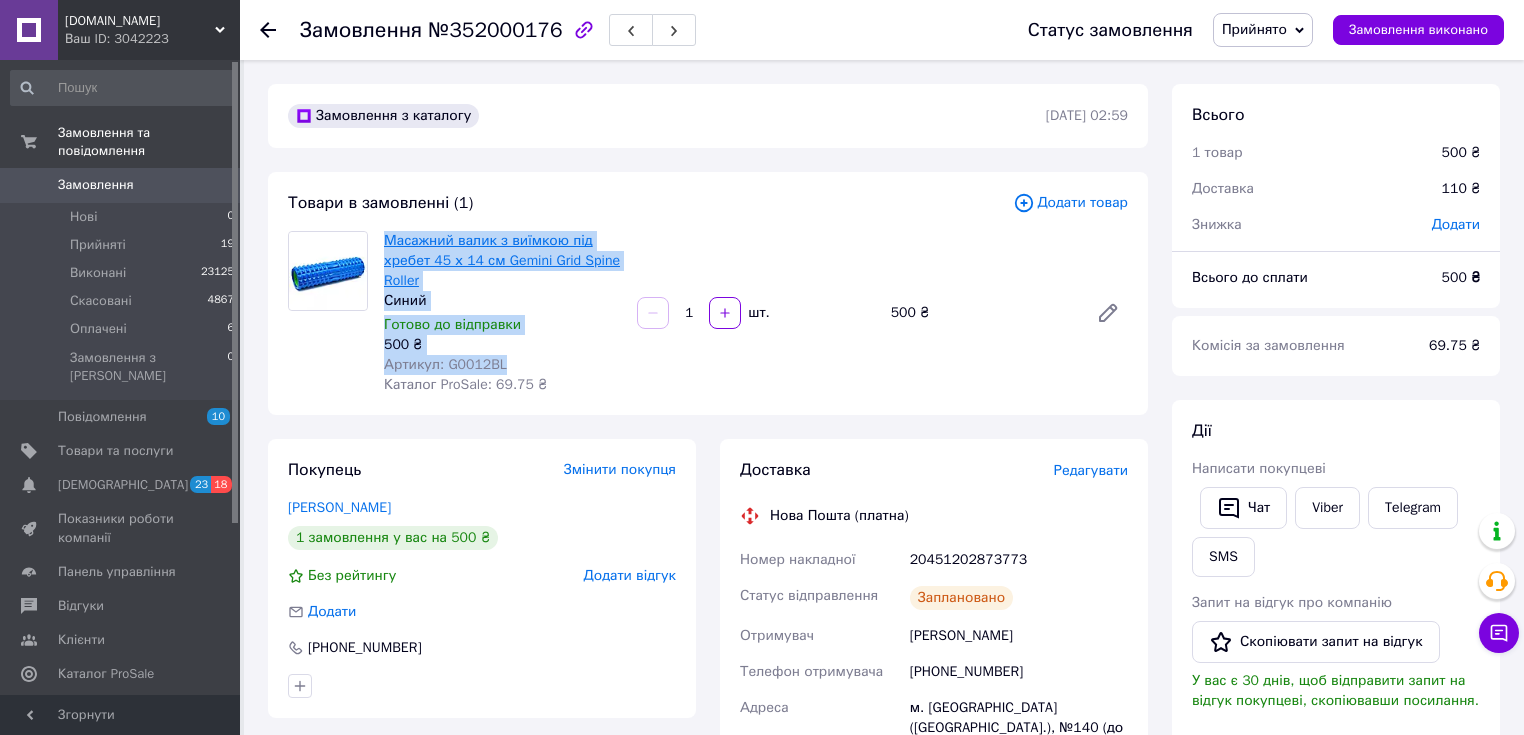 drag, startPoint x: 485, startPoint y: 361, endPoint x: 403, endPoint y: 284, distance: 112.48556 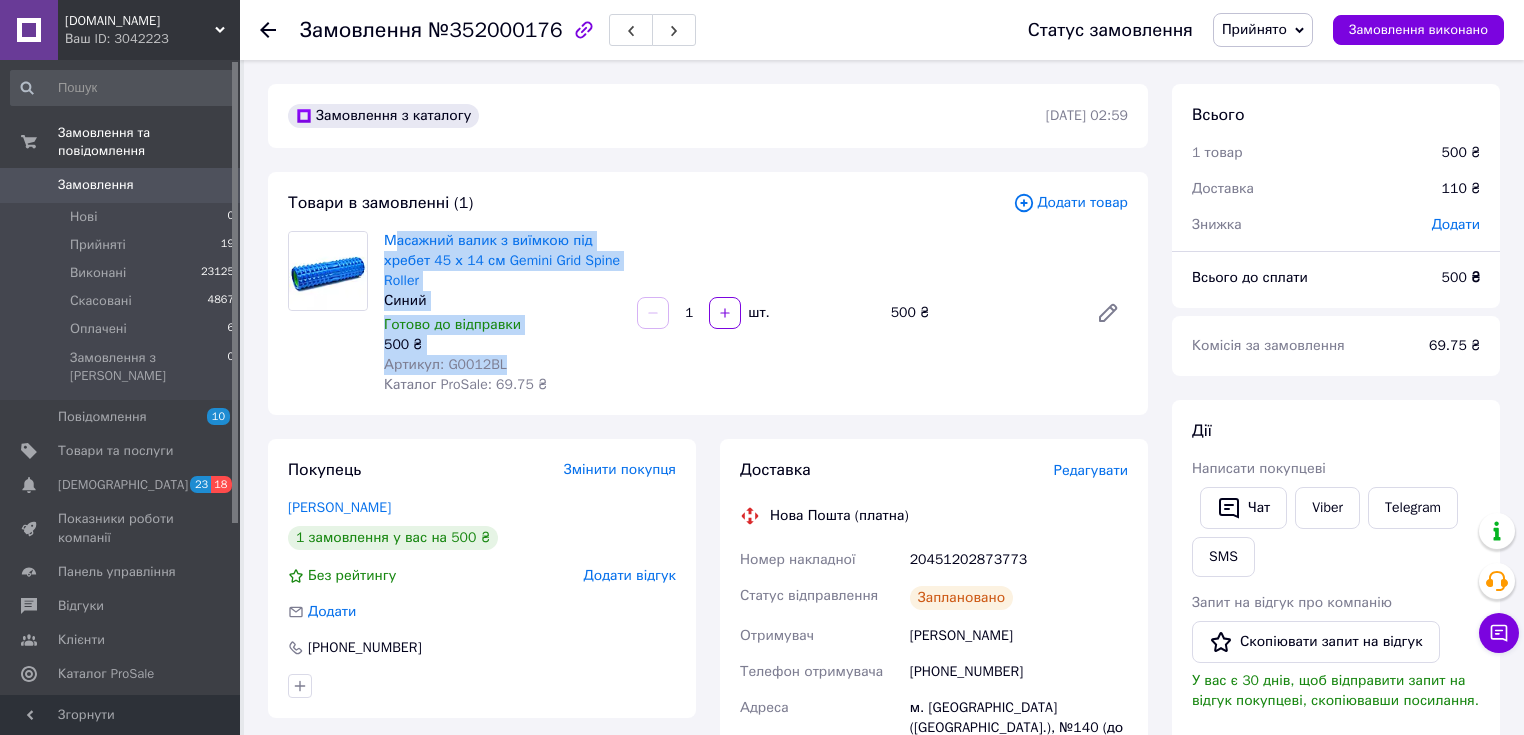 copy on "асажний валик з виїмкою під хребет 45 х 14 см Gemini Grid Spine Roller Синий Готово до відправки 500 ₴ Артикул: G0012BL" 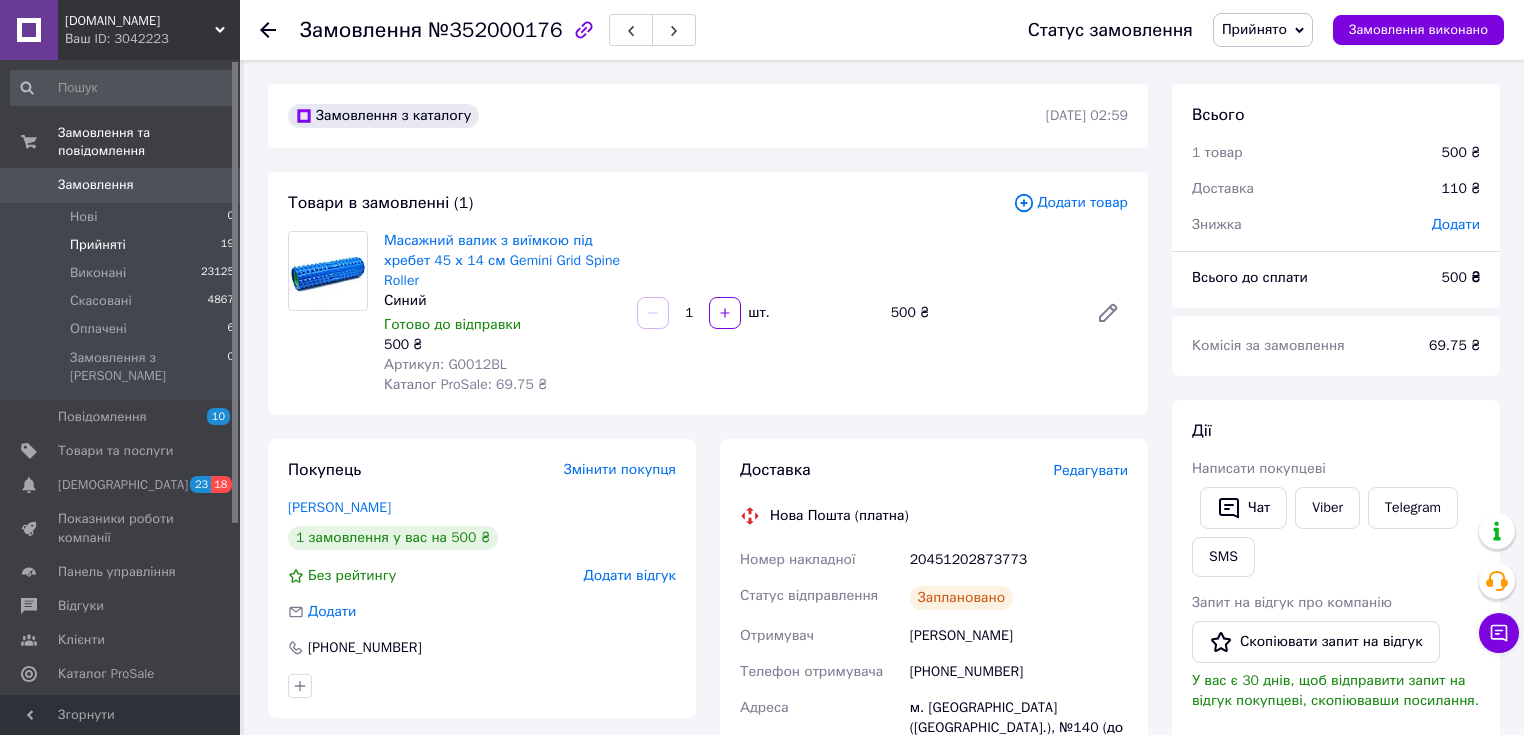 click on "Прийняті" at bounding box center [98, 245] 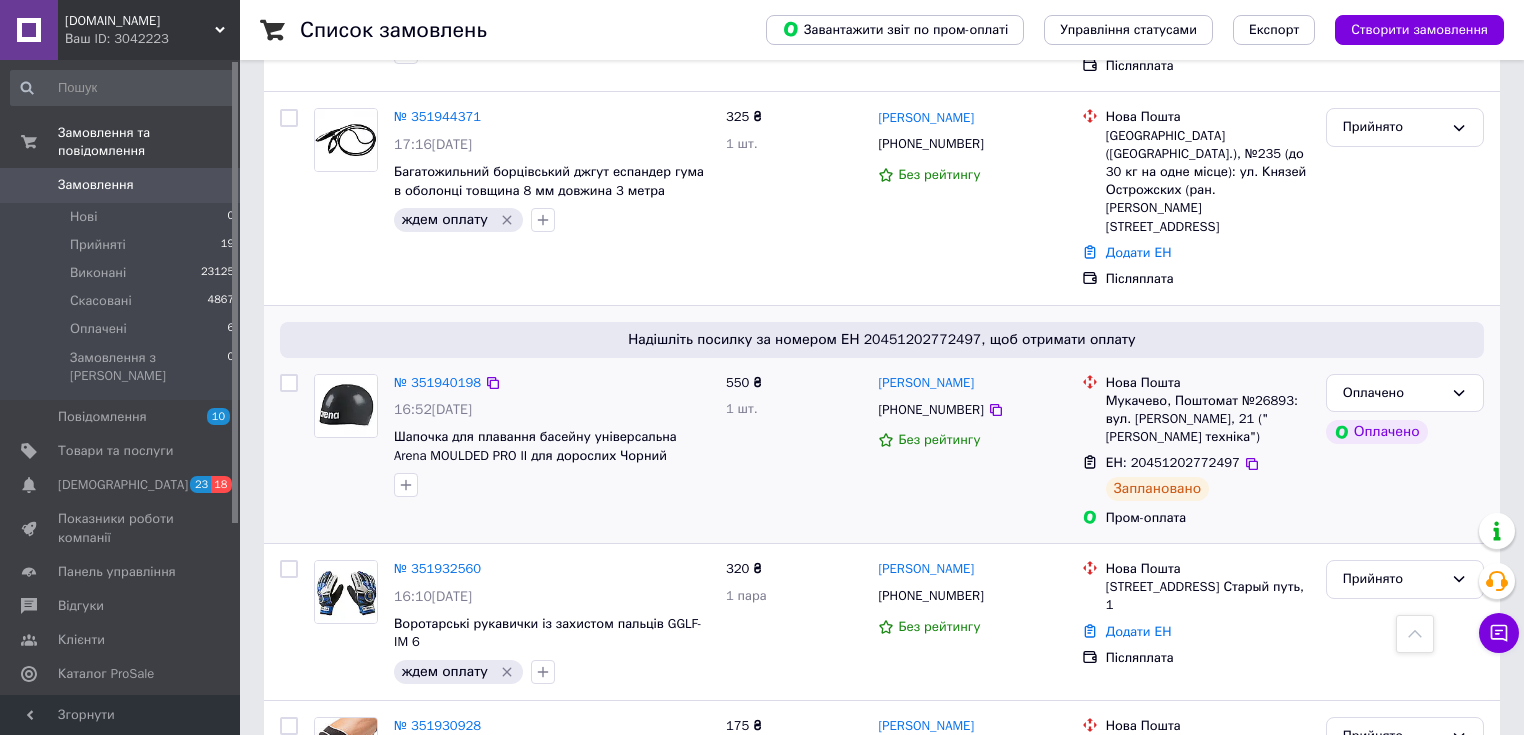 scroll, scrollTop: 3360, scrollLeft: 0, axis: vertical 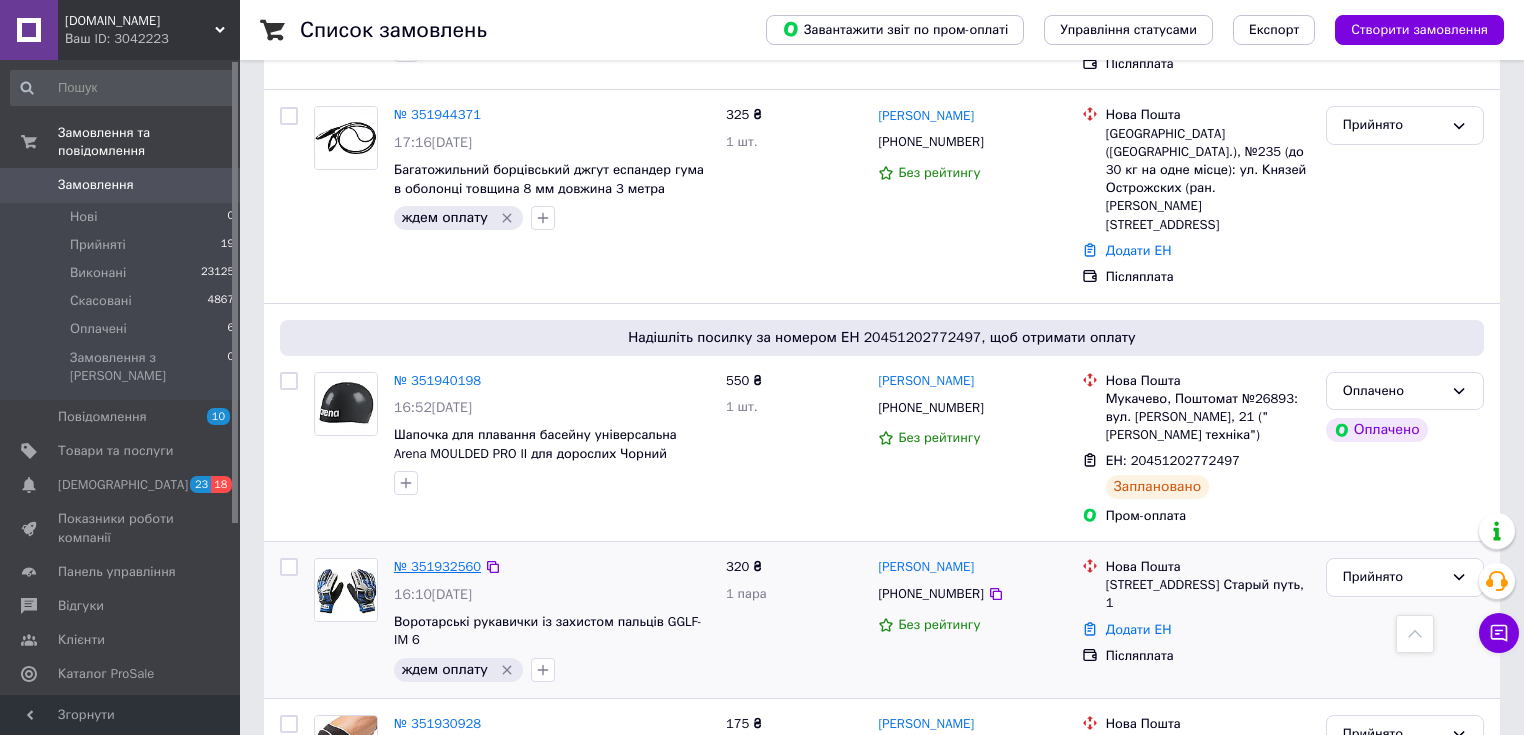 click on "№ 351932560" at bounding box center [437, 566] 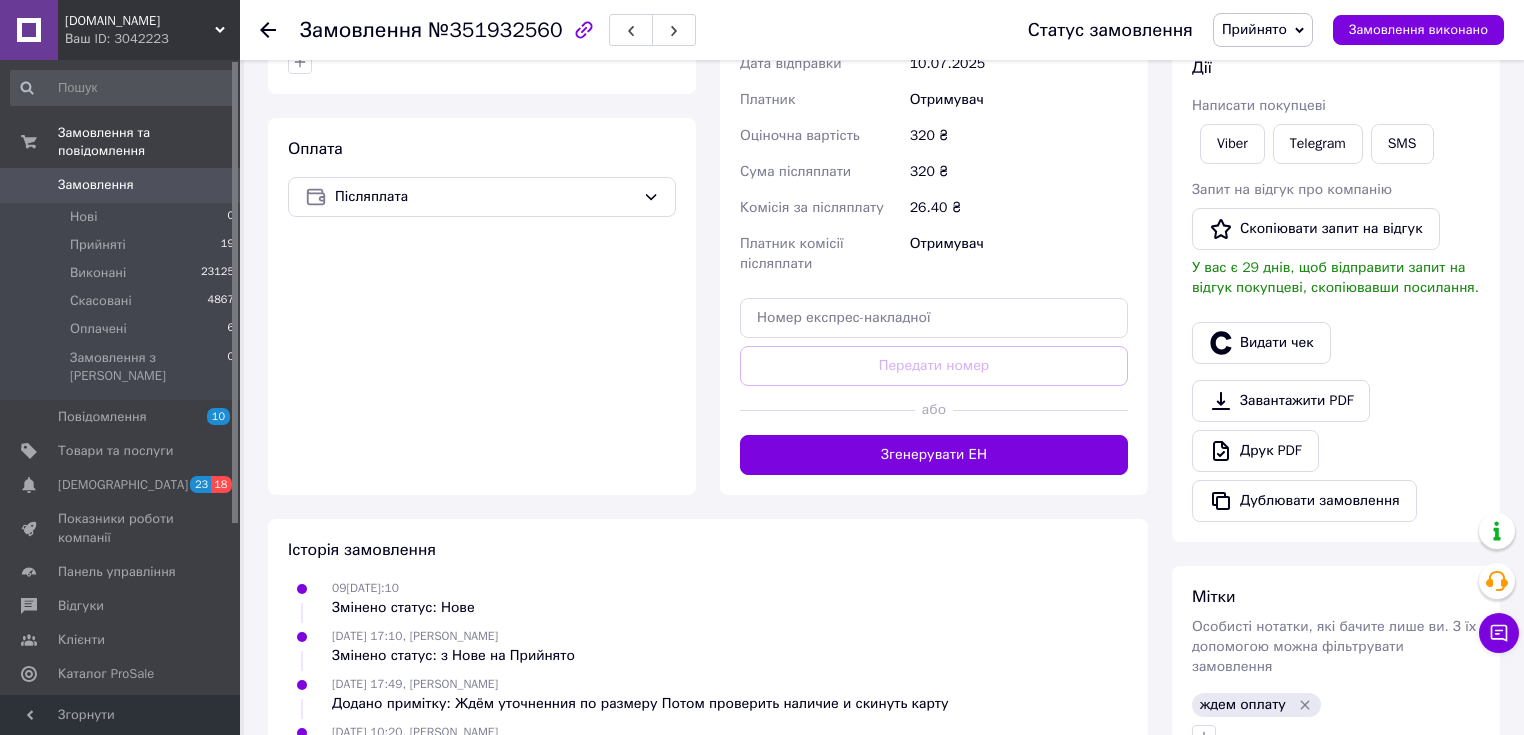 scroll, scrollTop: 655, scrollLeft: 0, axis: vertical 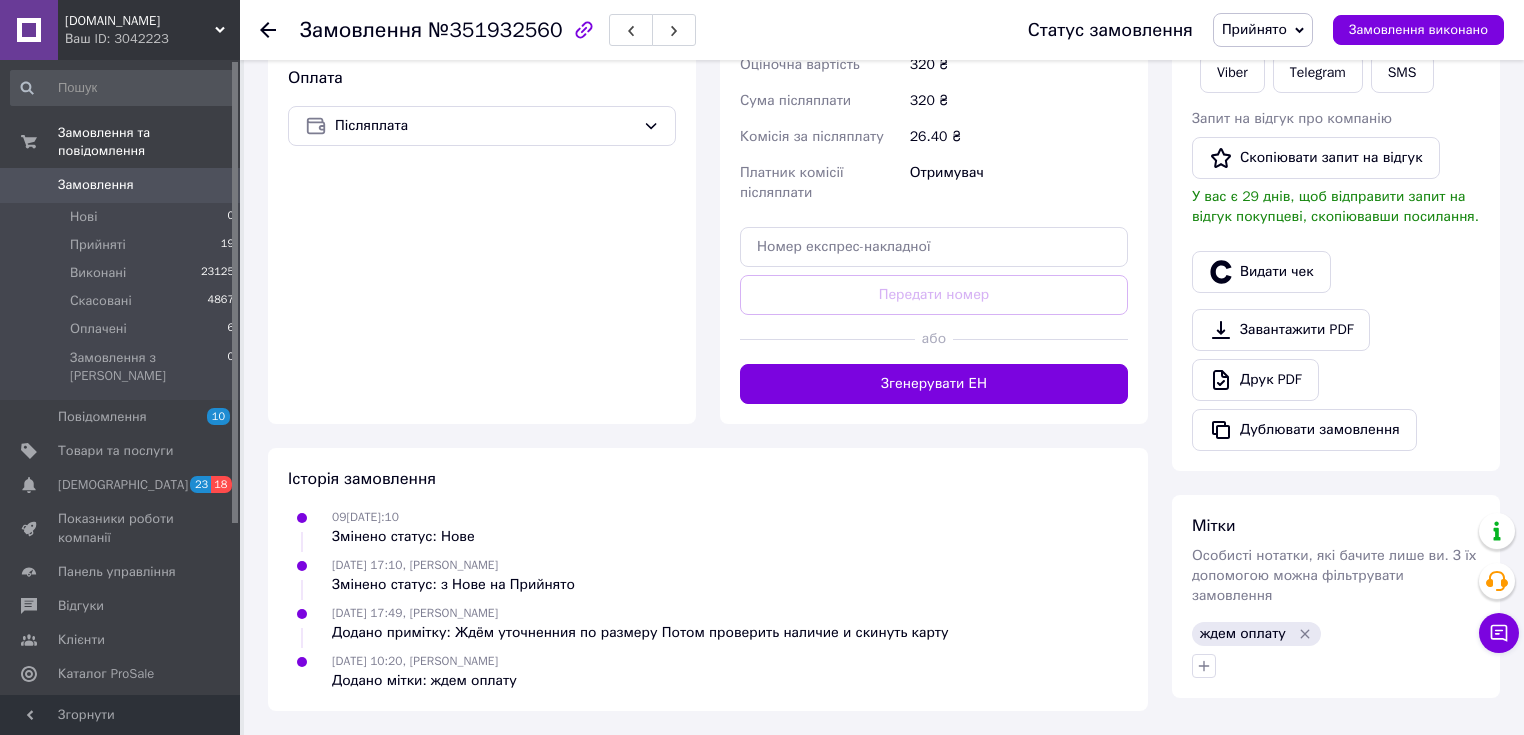 click on "Оплата Післяплата" at bounding box center (482, 235) 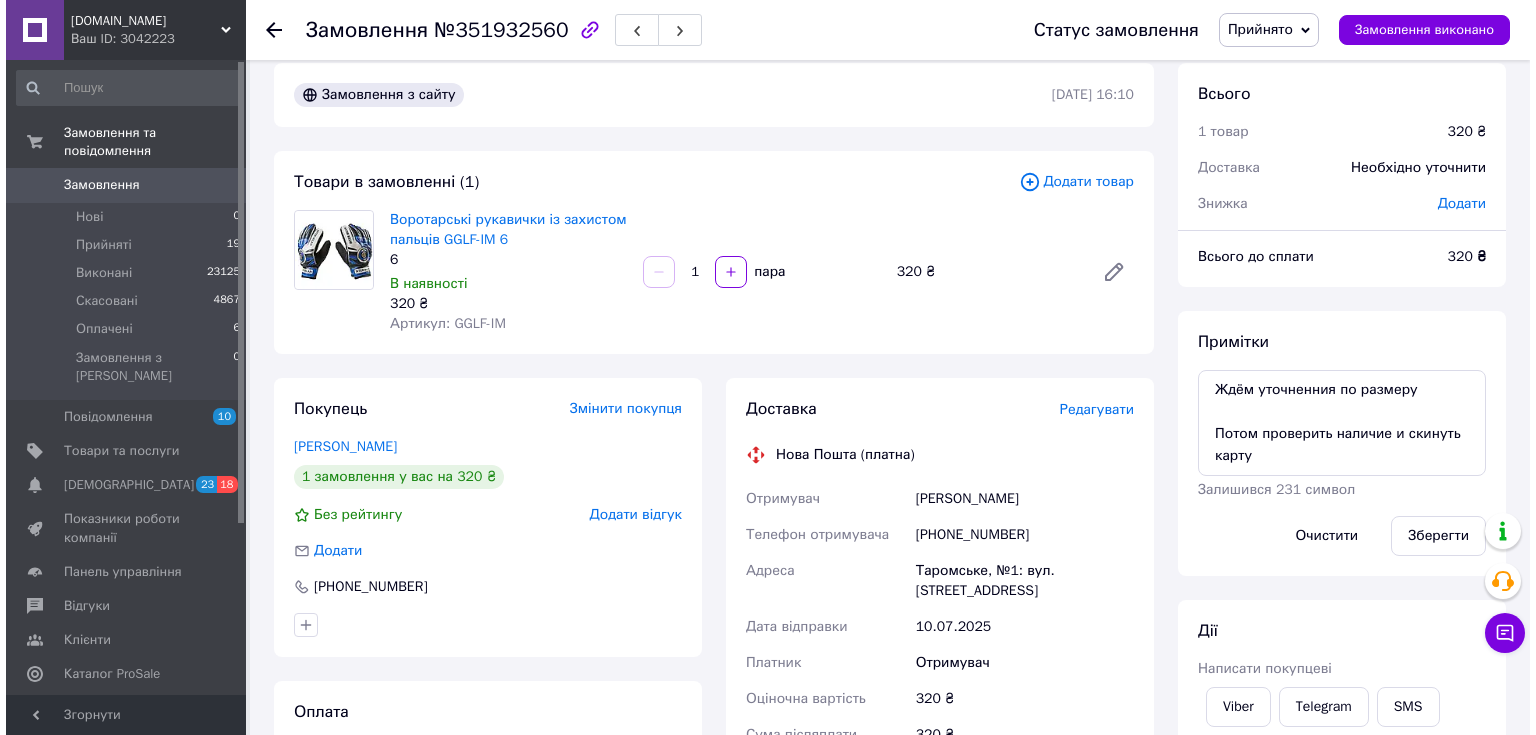 scroll, scrollTop: 0, scrollLeft: 0, axis: both 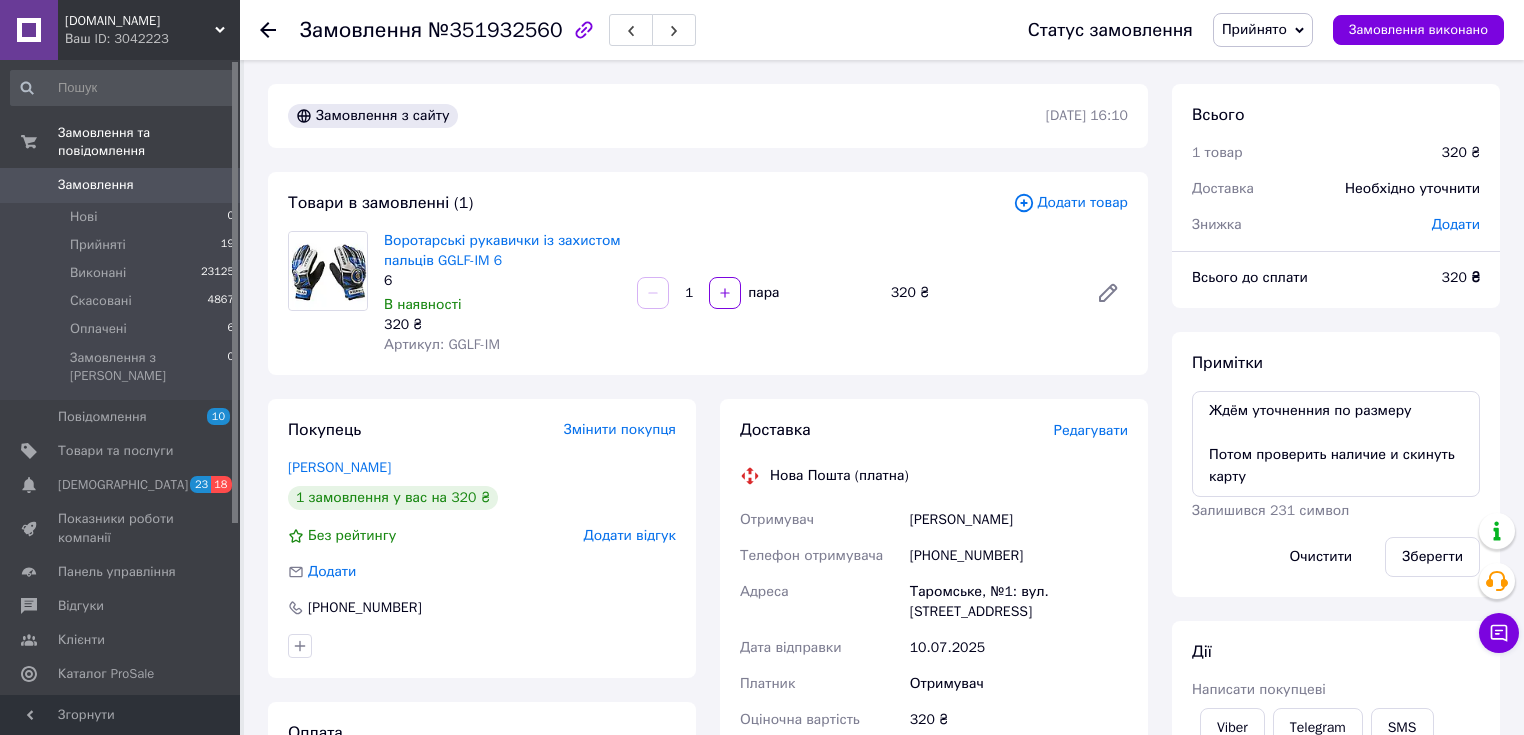 click on "Нова Пошта (платна)" at bounding box center (934, 476) 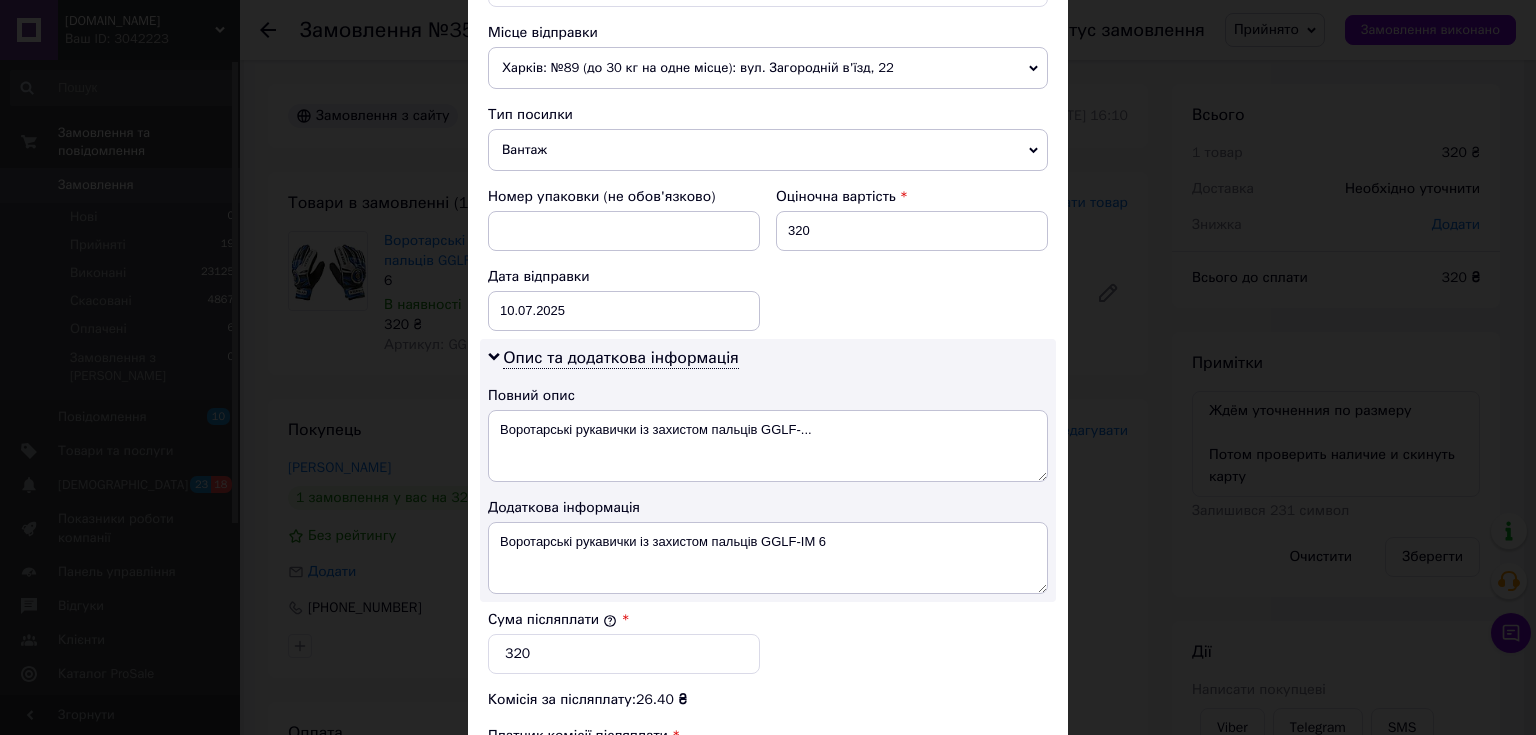 scroll, scrollTop: 693, scrollLeft: 0, axis: vertical 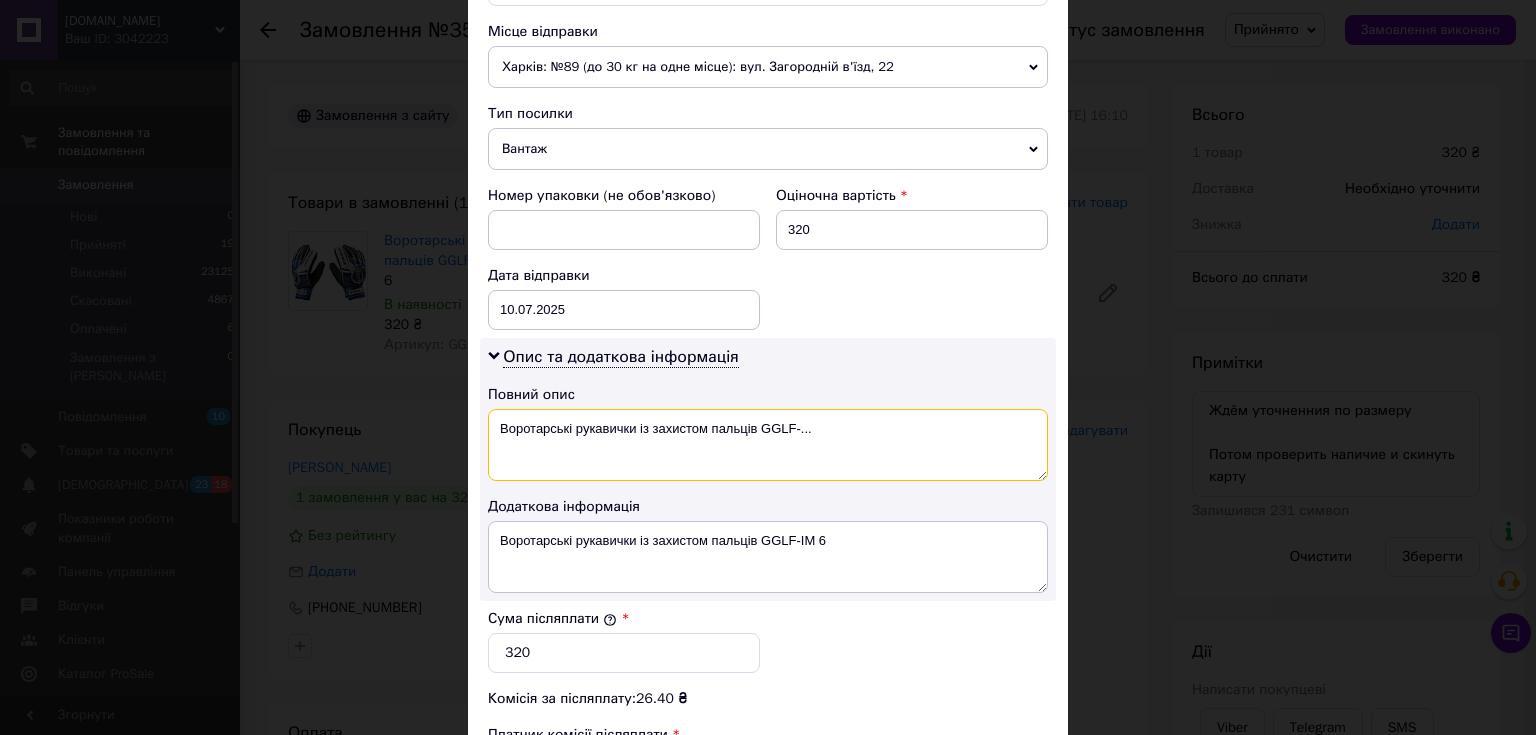 drag, startPoint x: 756, startPoint y: 421, endPoint x: 857, endPoint y: 427, distance: 101.17806 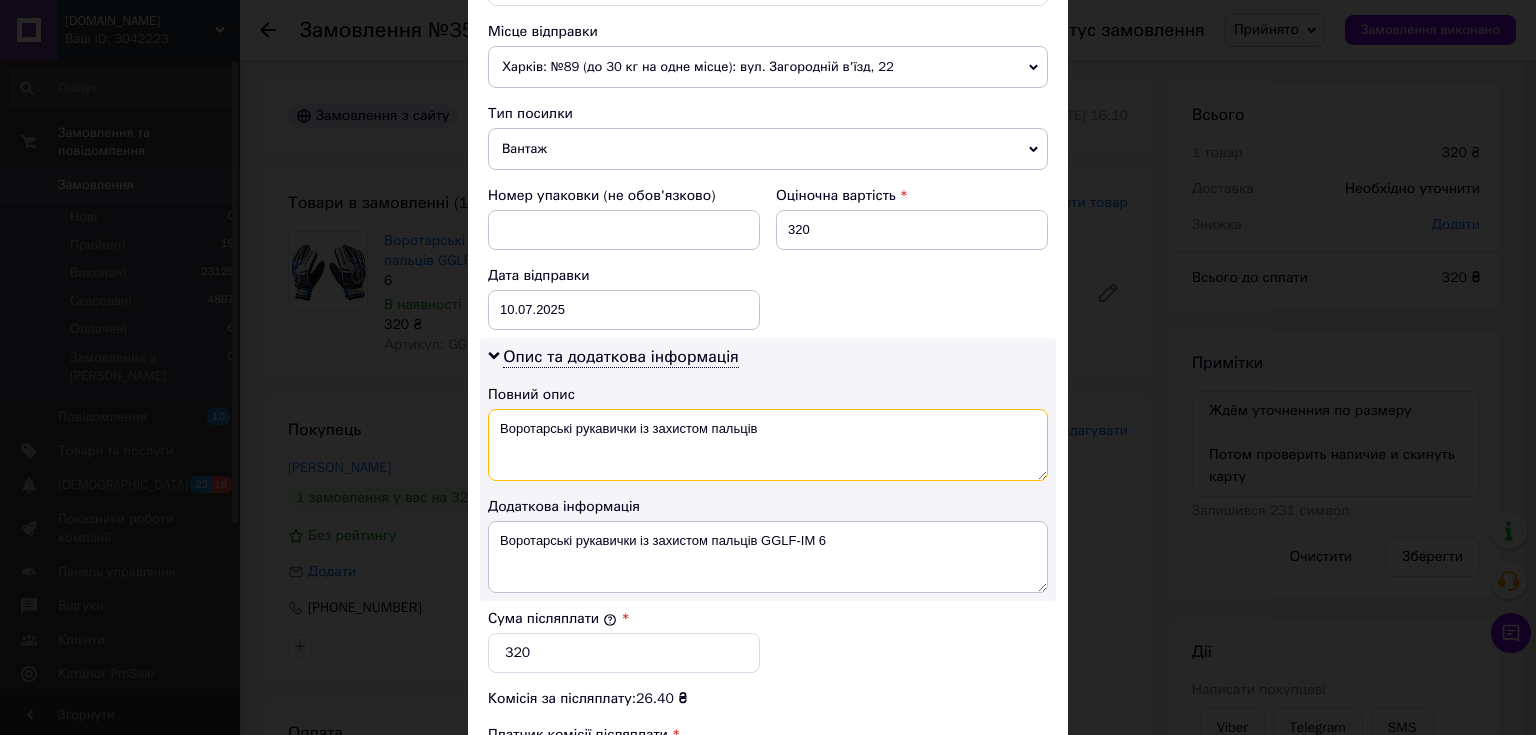 type on "Воротарські рукавички із захистом пальців" 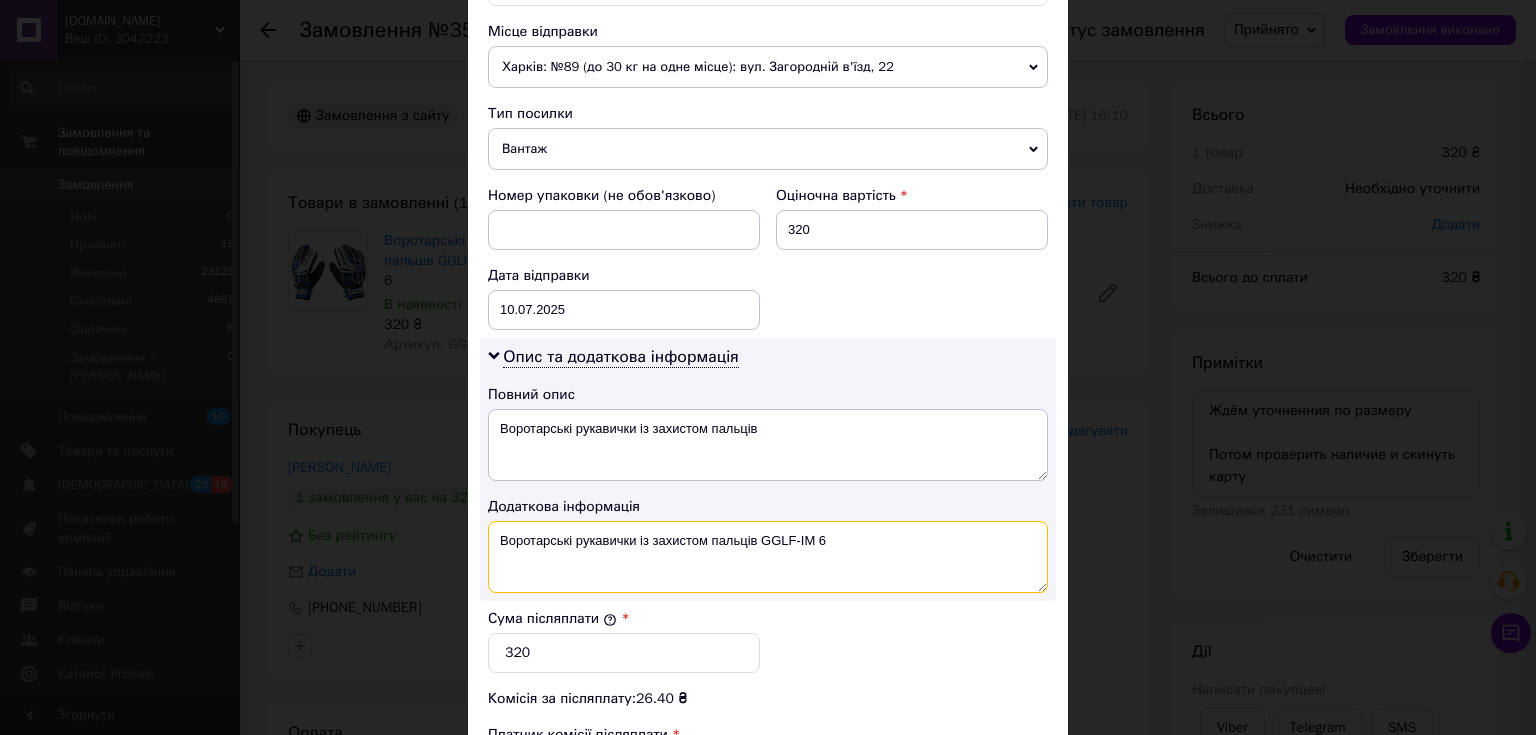 drag, startPoint x: 490, startPoint y: 529, endPoint x: 859, endPoint y: 528, distance: 369.00134 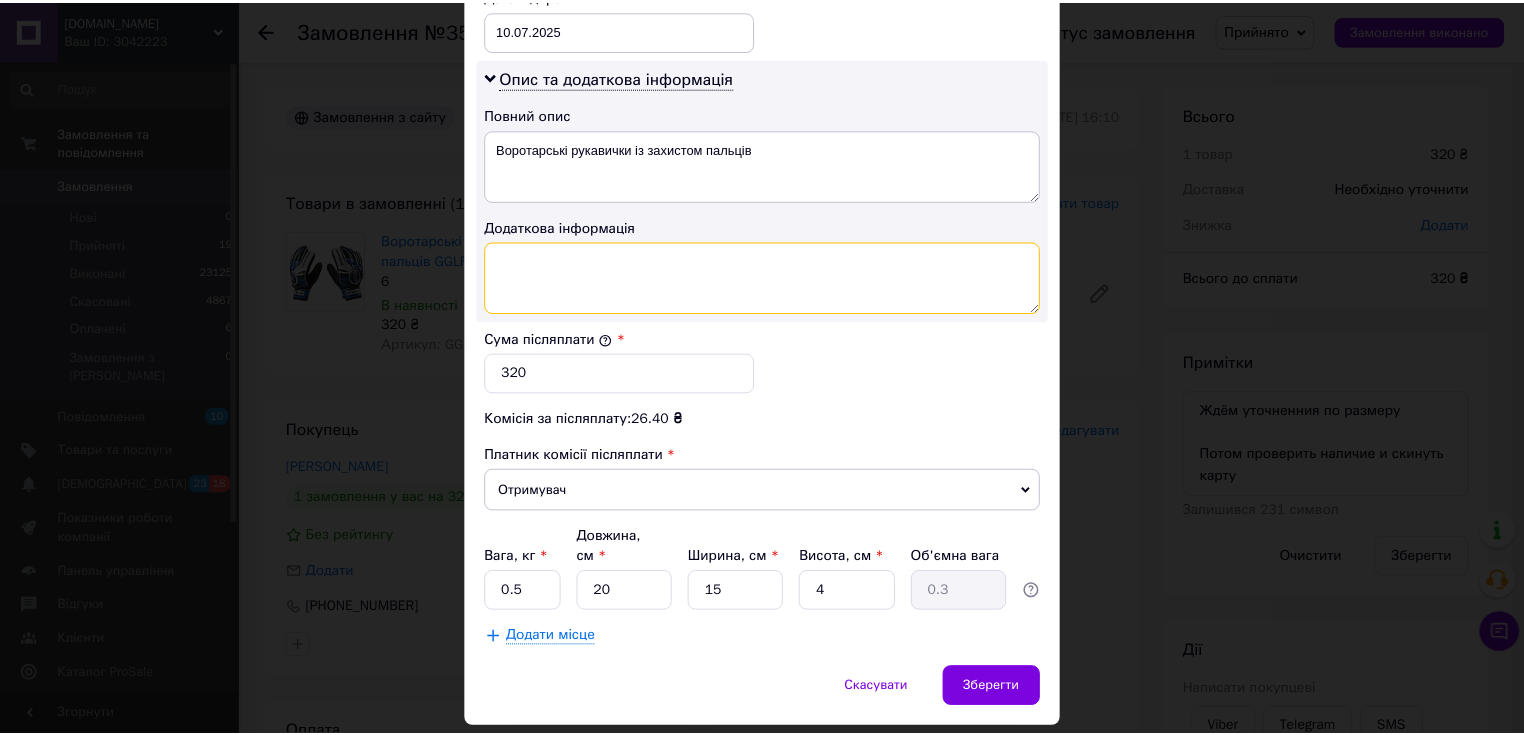 scroll, scrollTop: 1008, scrollLeft: 0, axis: vertical 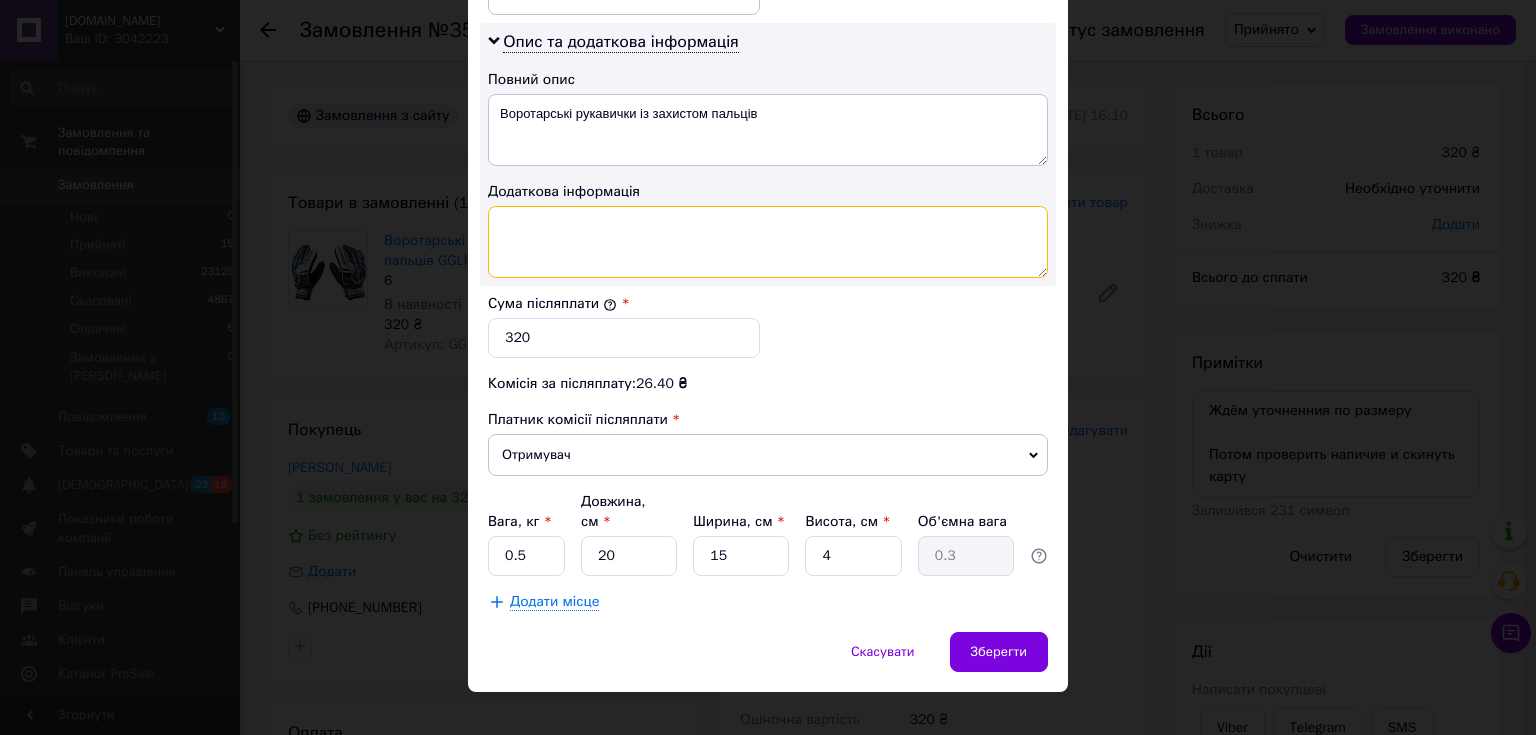 type 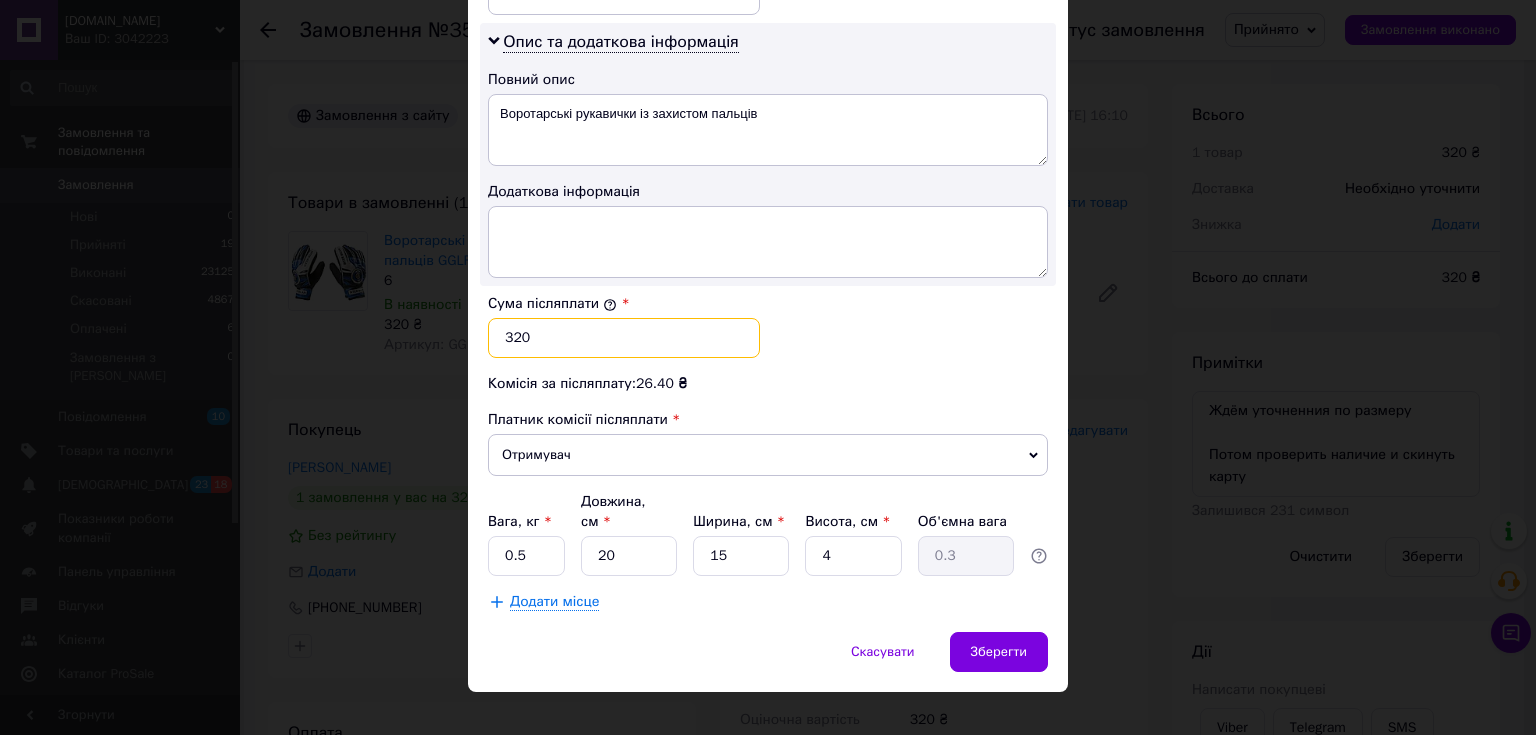 drag, startPoint x: 540, startPoint y: 316, endPoint x: 500, endPoint y: 317, distance: 40.012497 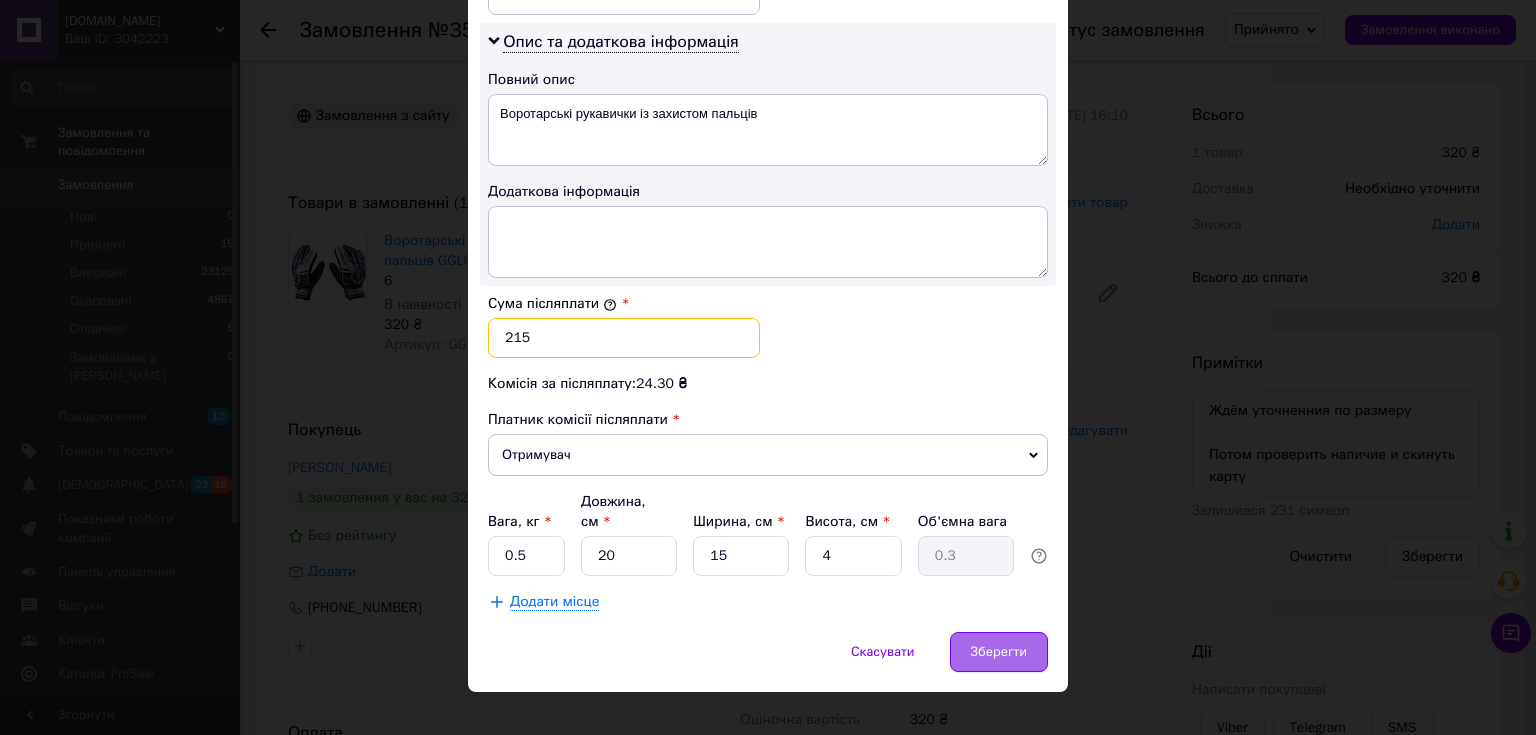 type on "215" 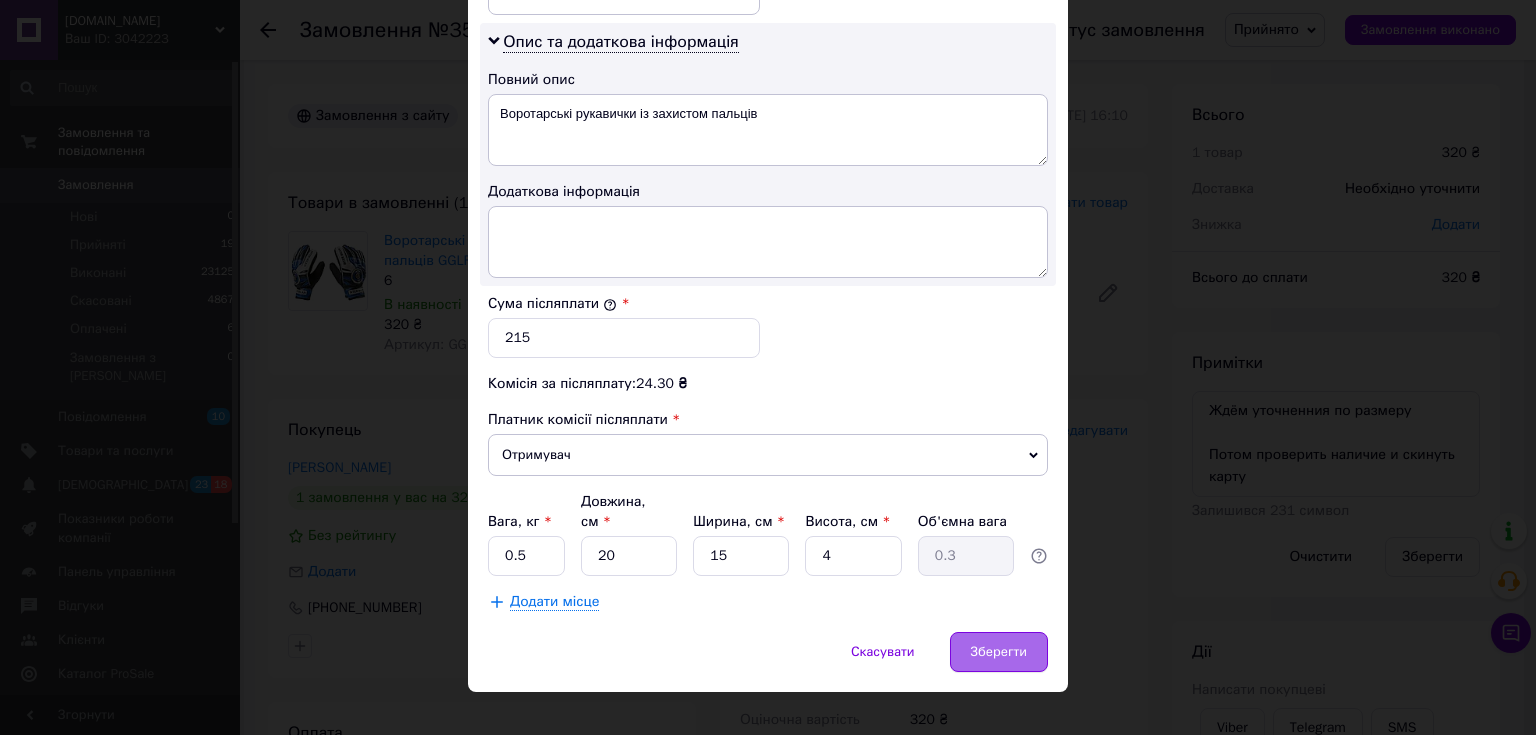 click on "Зберегти" at bounding box center (999, 652) 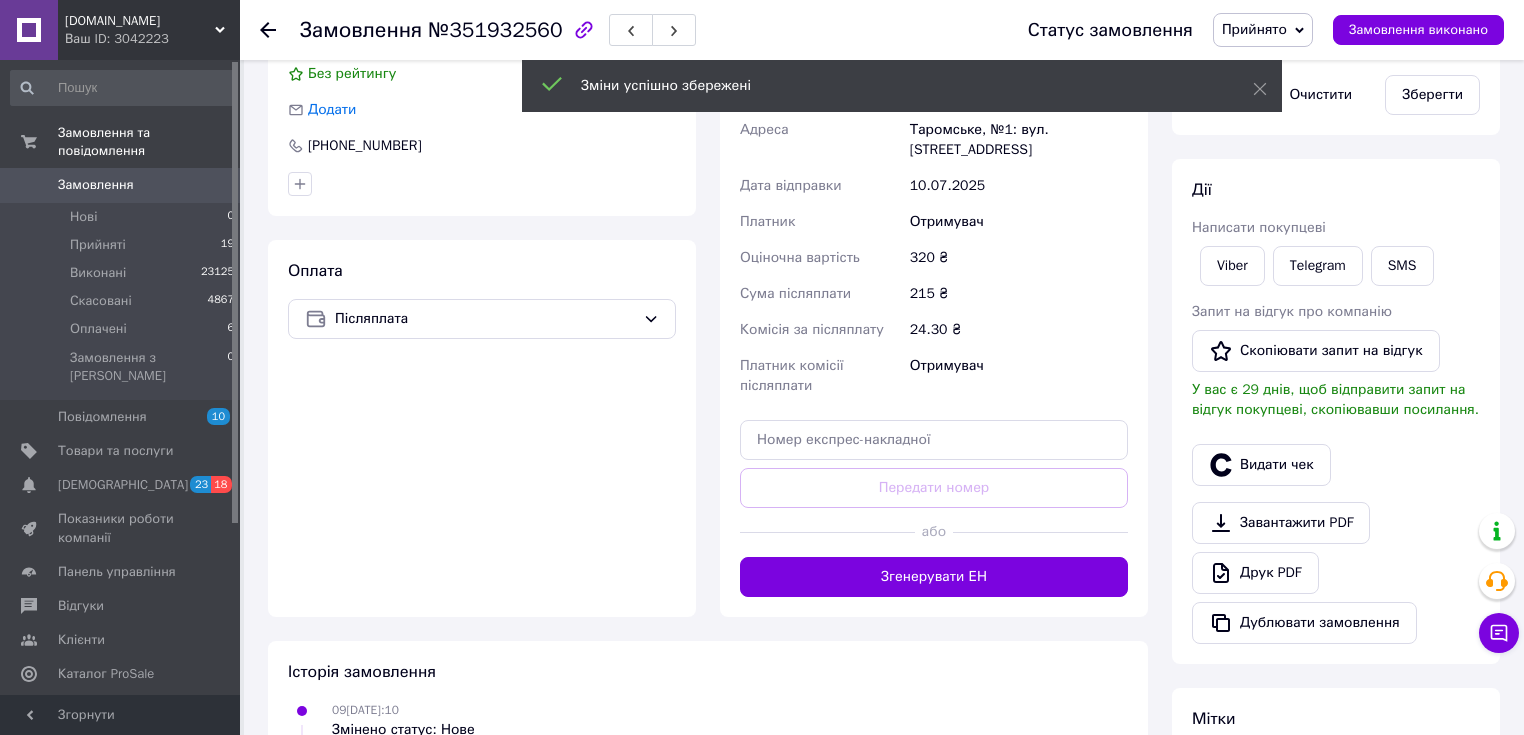 scroll, scrollTop: 533, scrollLeft: 0, axis: vertical 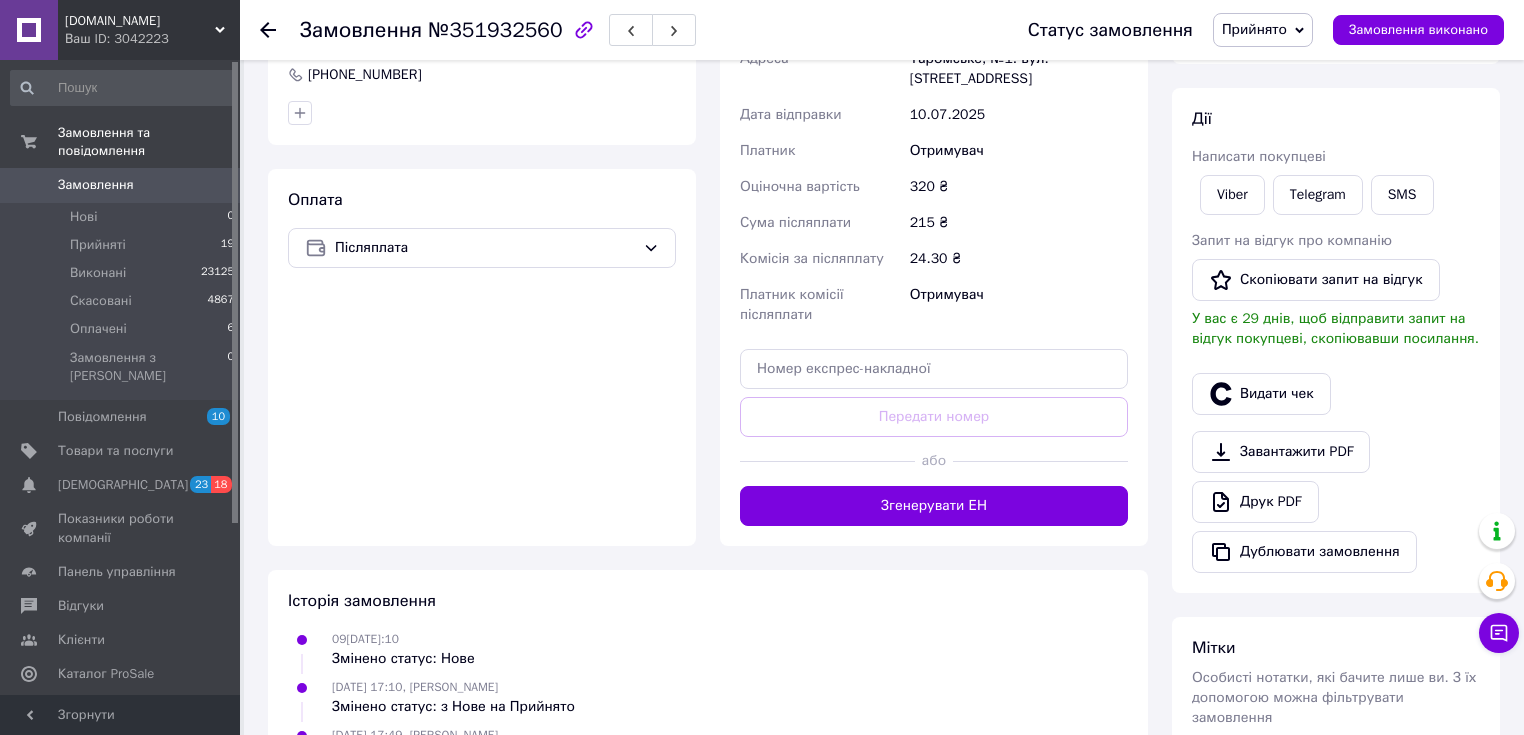 click on "Згенерувати ЕН" at bounding box center (934, 506) 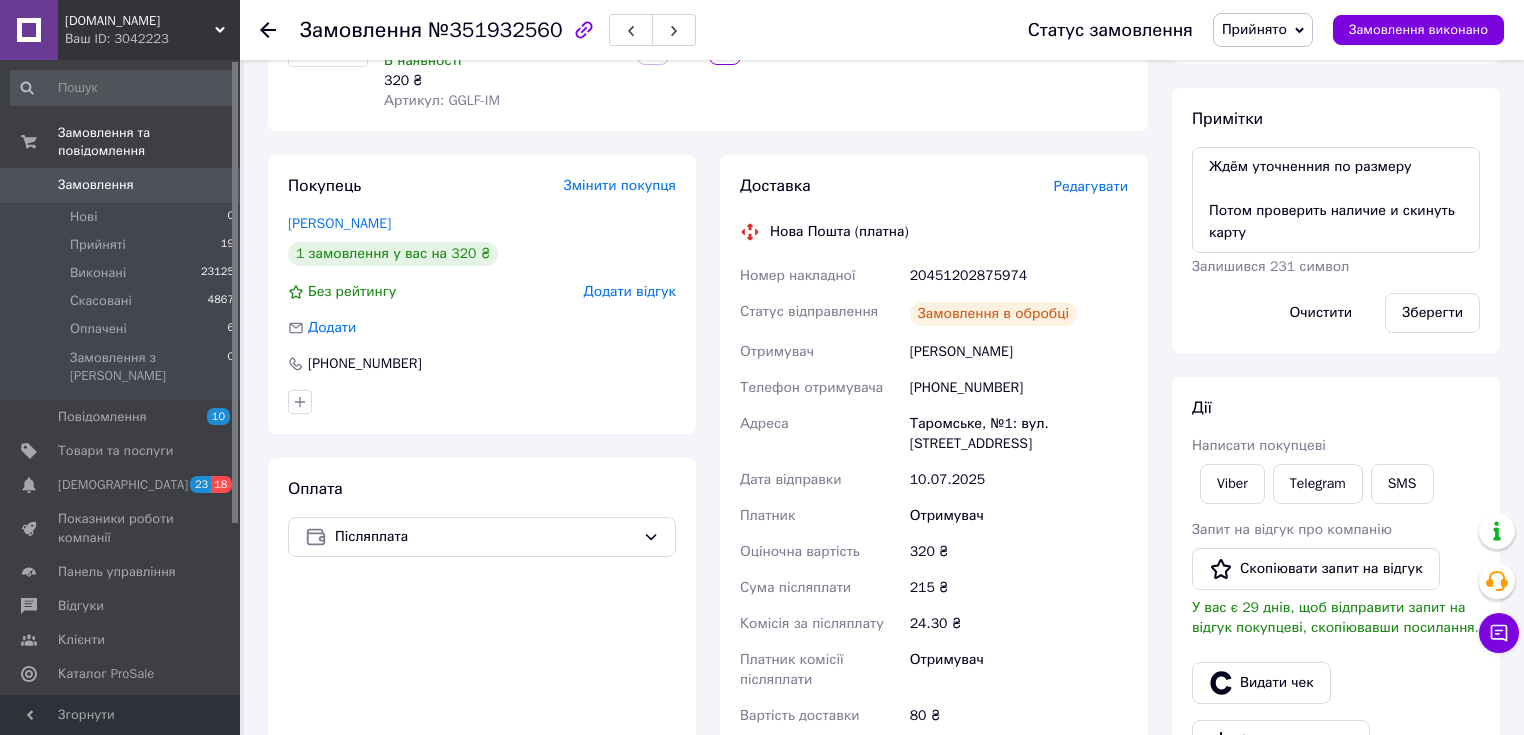 scroll, scrollTop: 213, scrollLeft: 0, axis: vertical 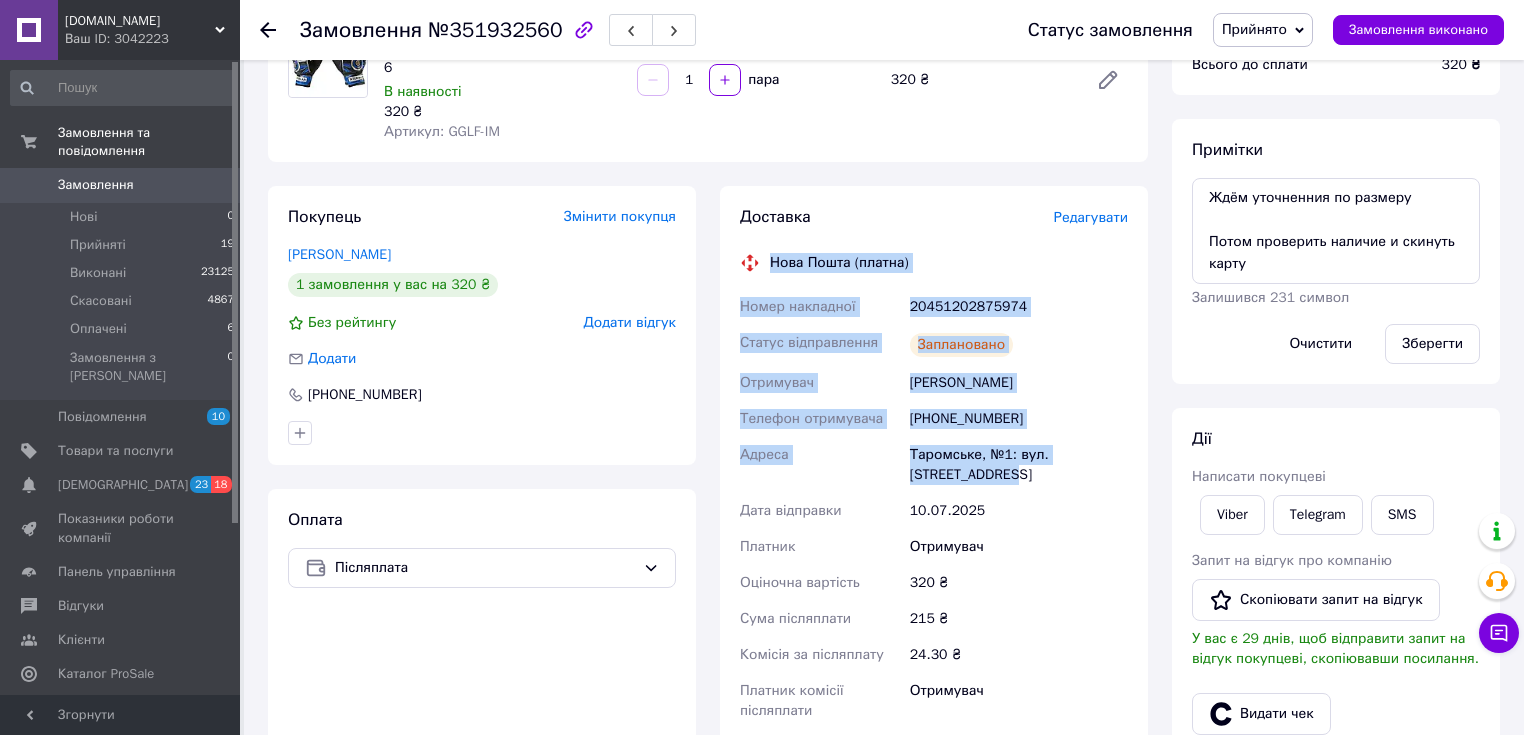 drag, startPoint x: 769, startPoint y: 261, endPoint x: 1000, endPoint y: 472, distance: 312.861 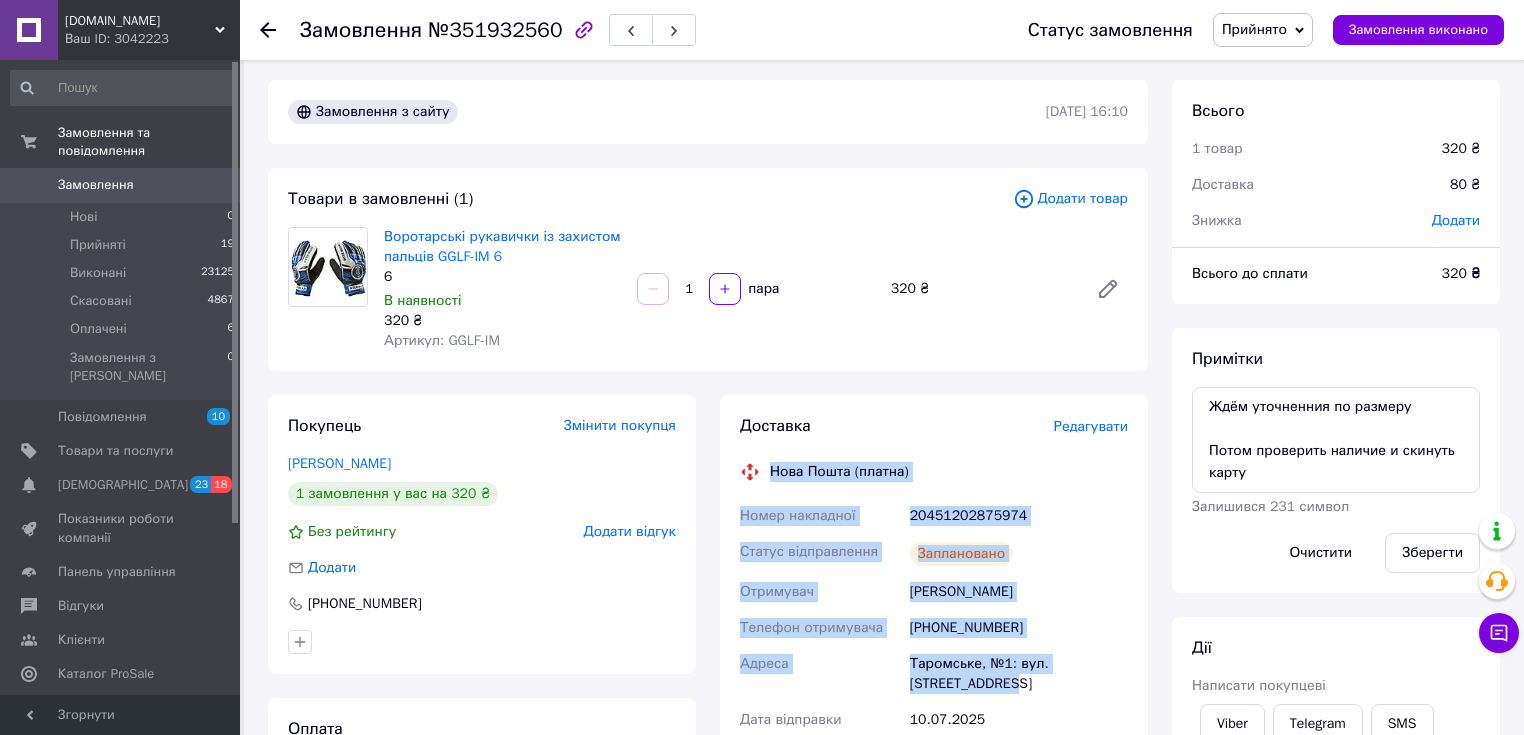 scroll, scrollTop: 0, scrollLeft: 0, axis: both 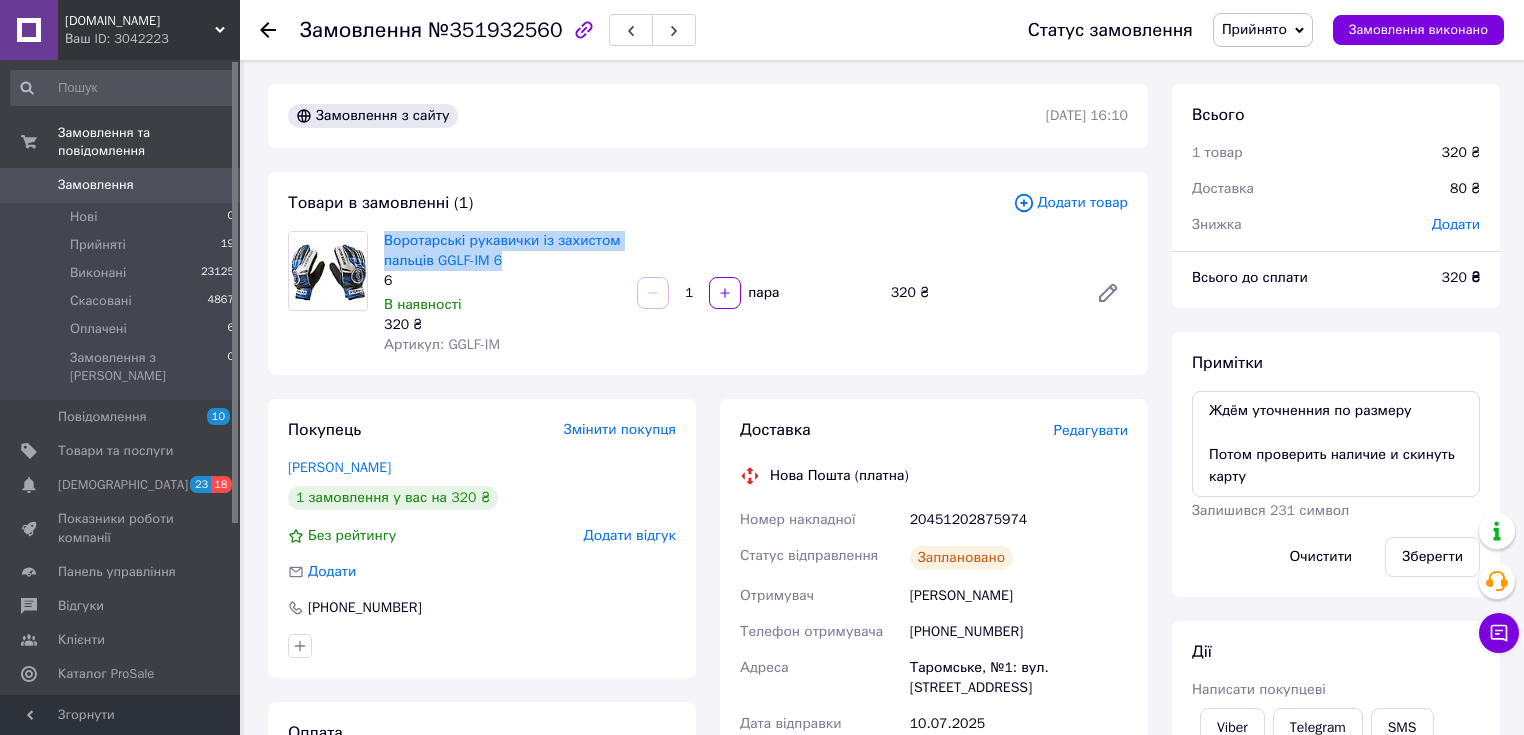 drag, startPoint x: 520, startPoint y: 265, endPoint x: 379, endPoint y: 239, distance: 143.37712 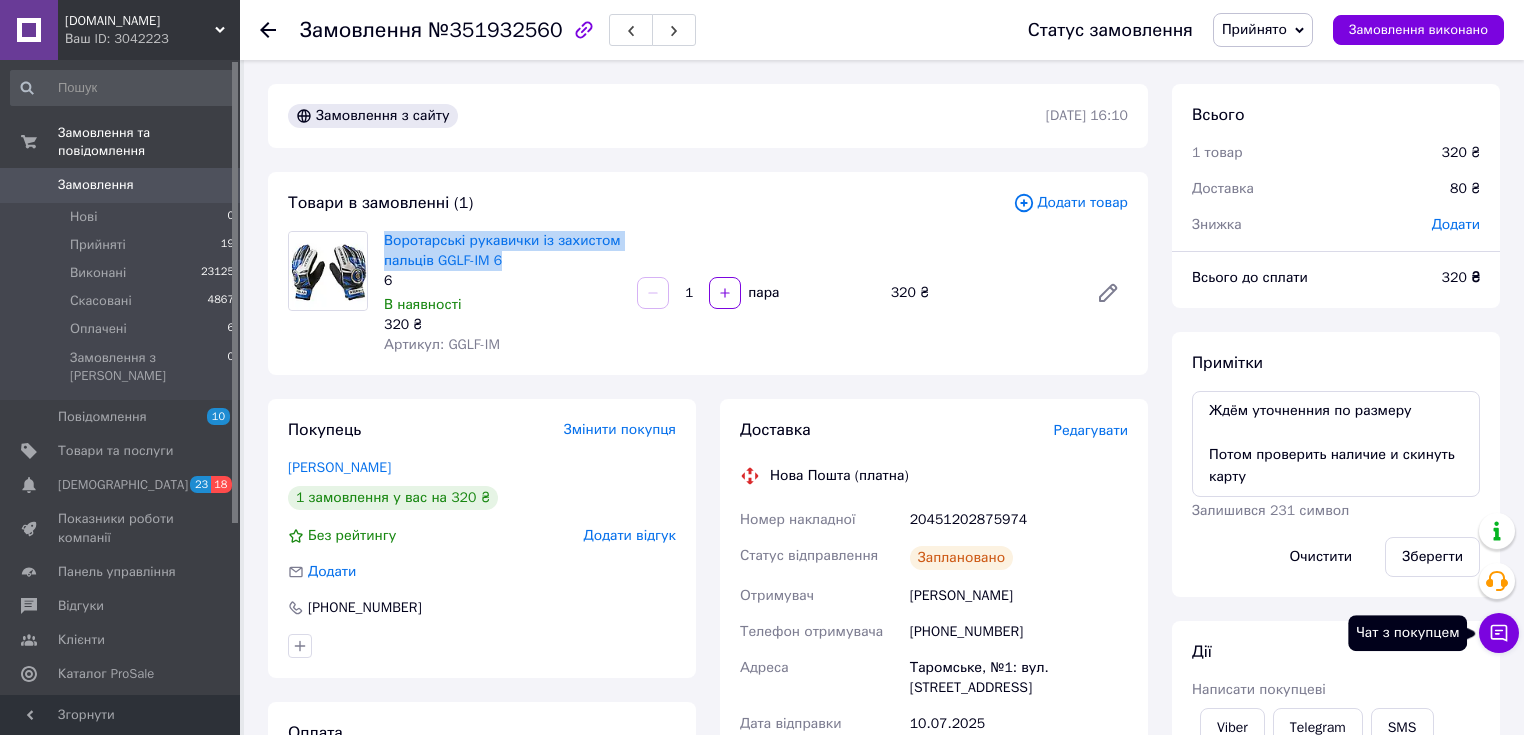 click 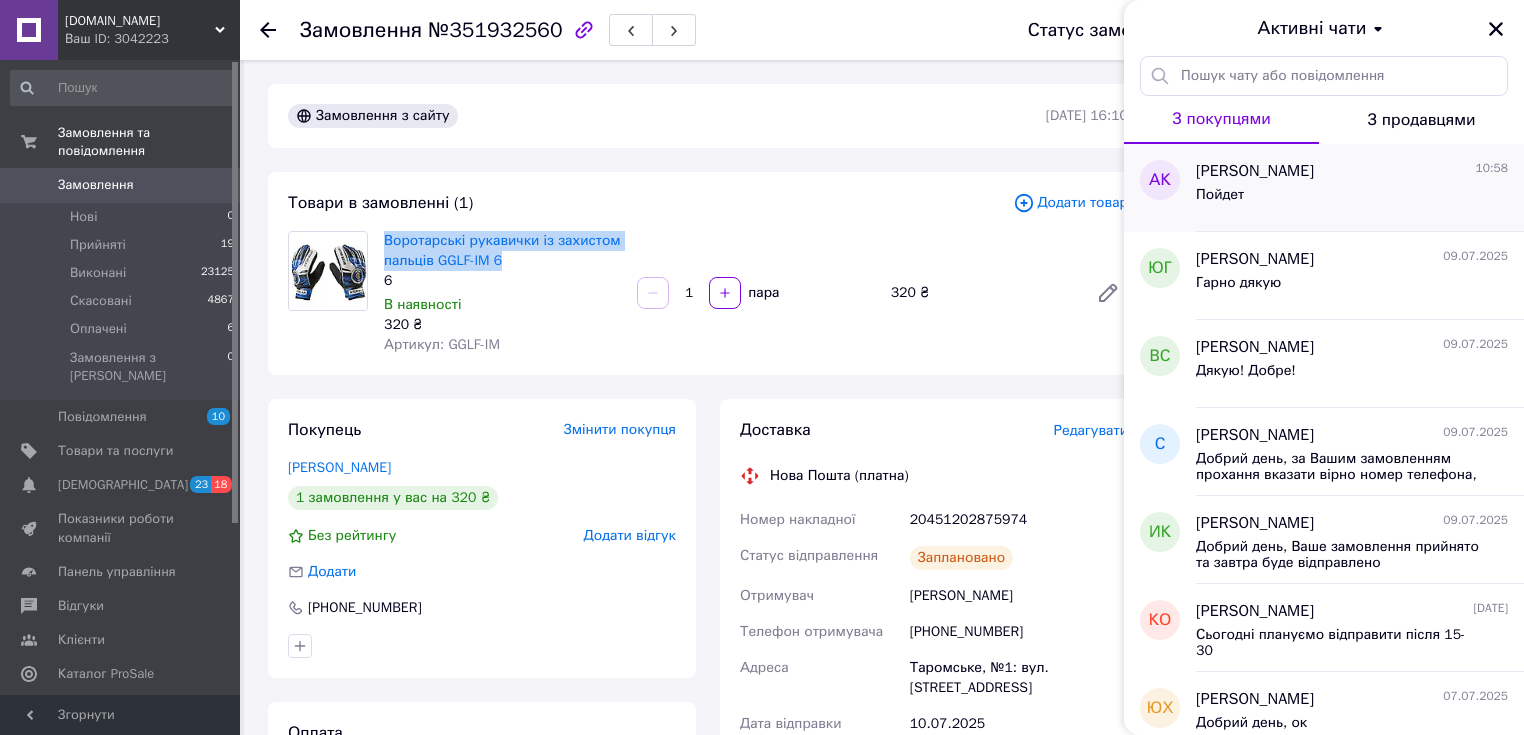 click on "[PERSON_NAME]" at bounding box center [1255, 171] 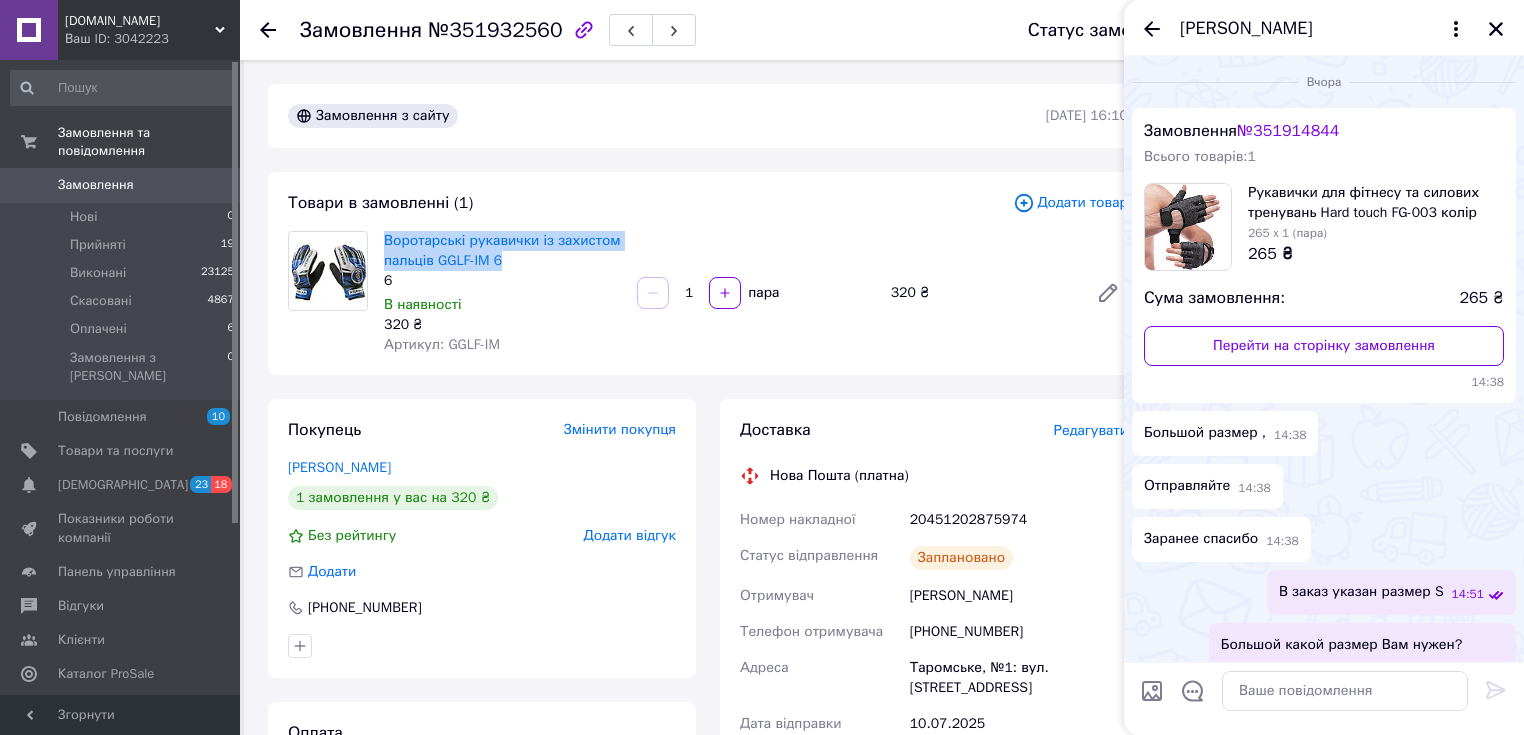 scroll, scrollTop: 0, scrollLeft: 0, axis: both 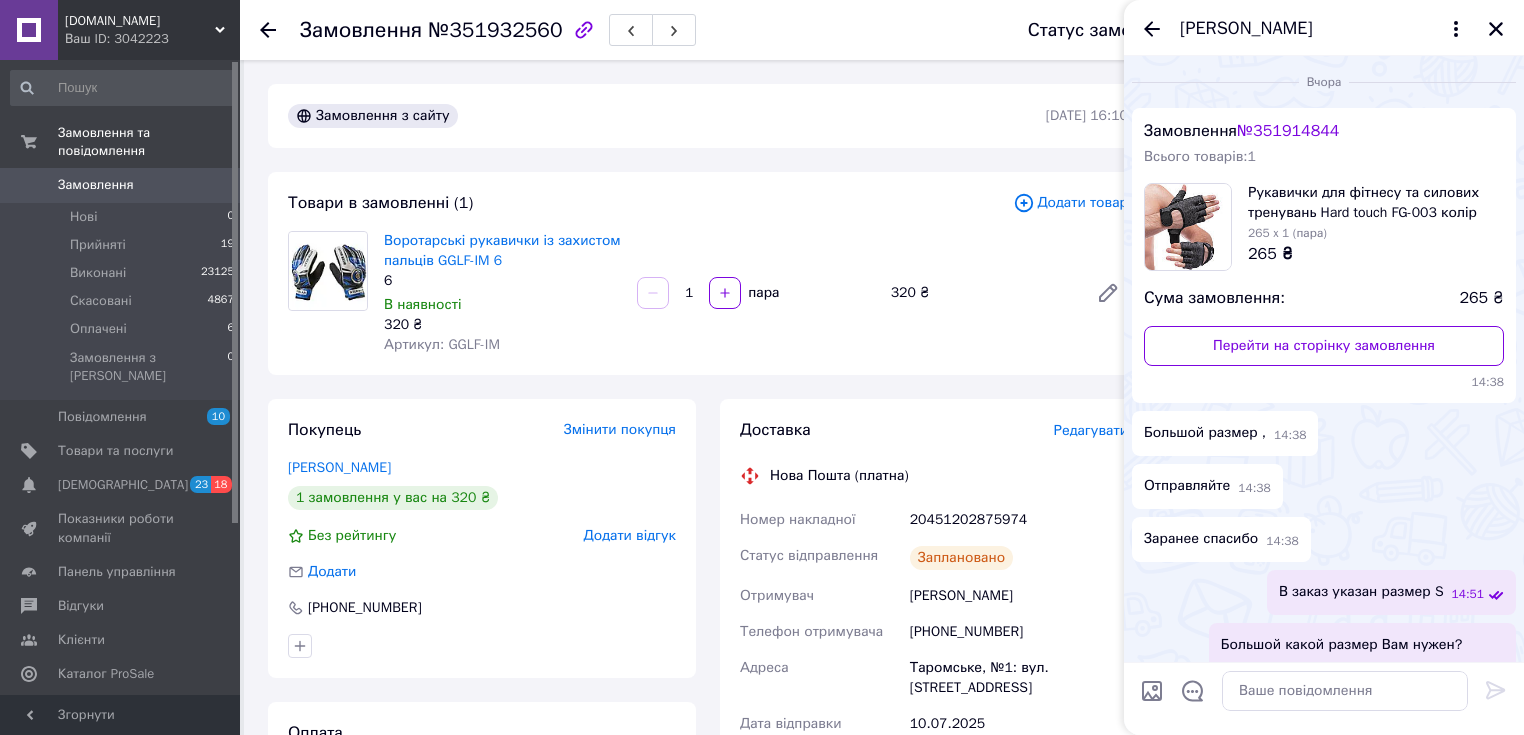 click on "№ 351914844" at bounding box center (1288, 131) 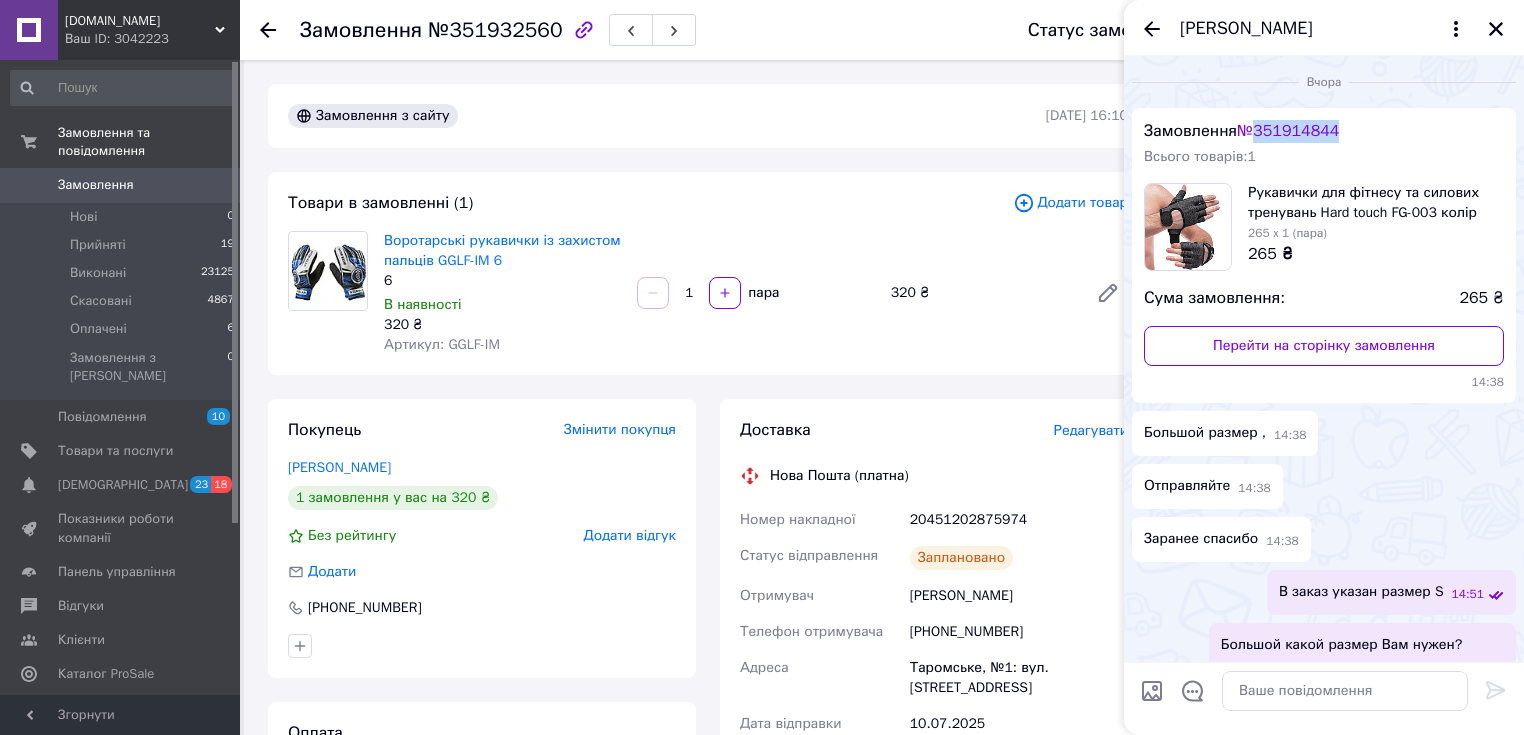 drag, startPoint x: 1371, startPoint y: 128, endPoint x: 1267, endPoint y: 131, distance: 104.04326 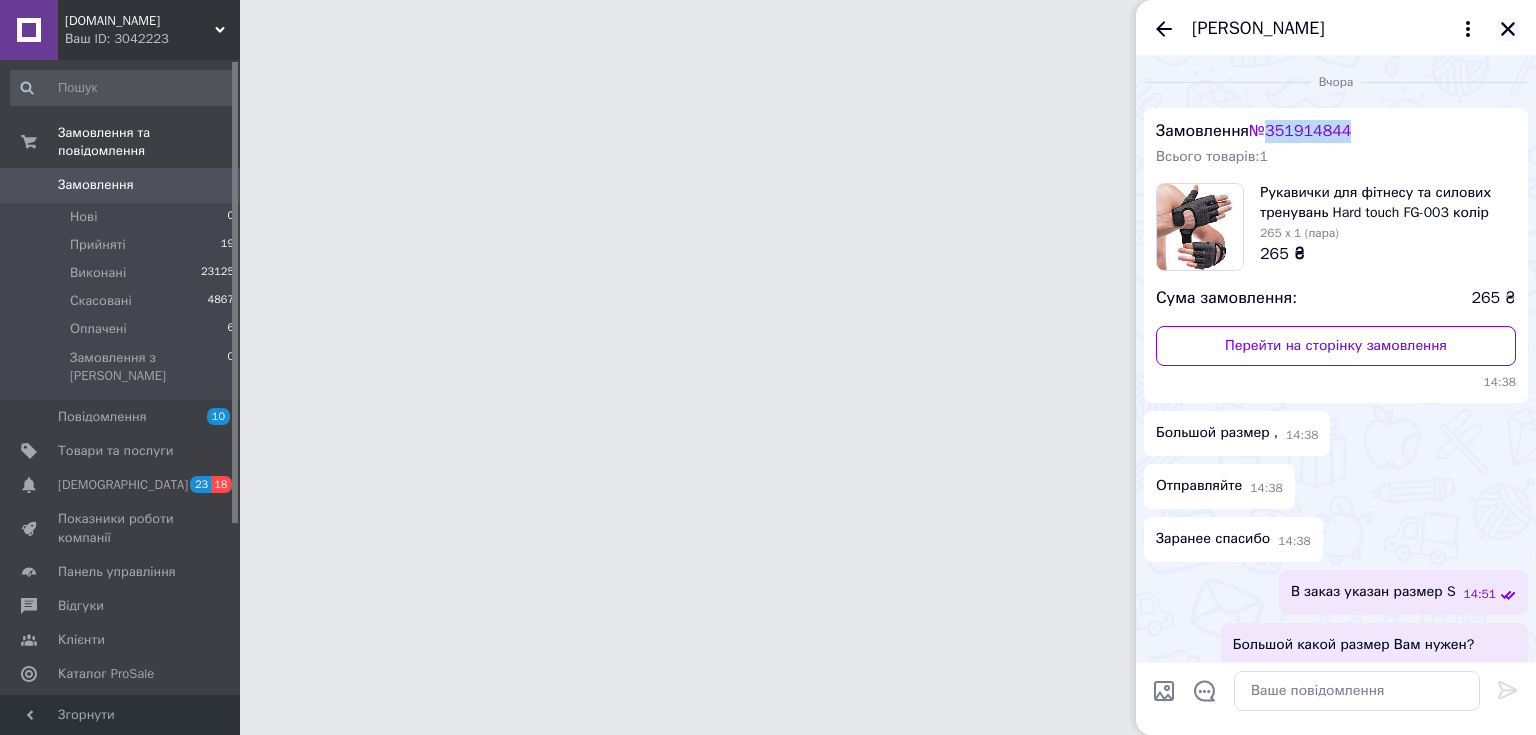 click 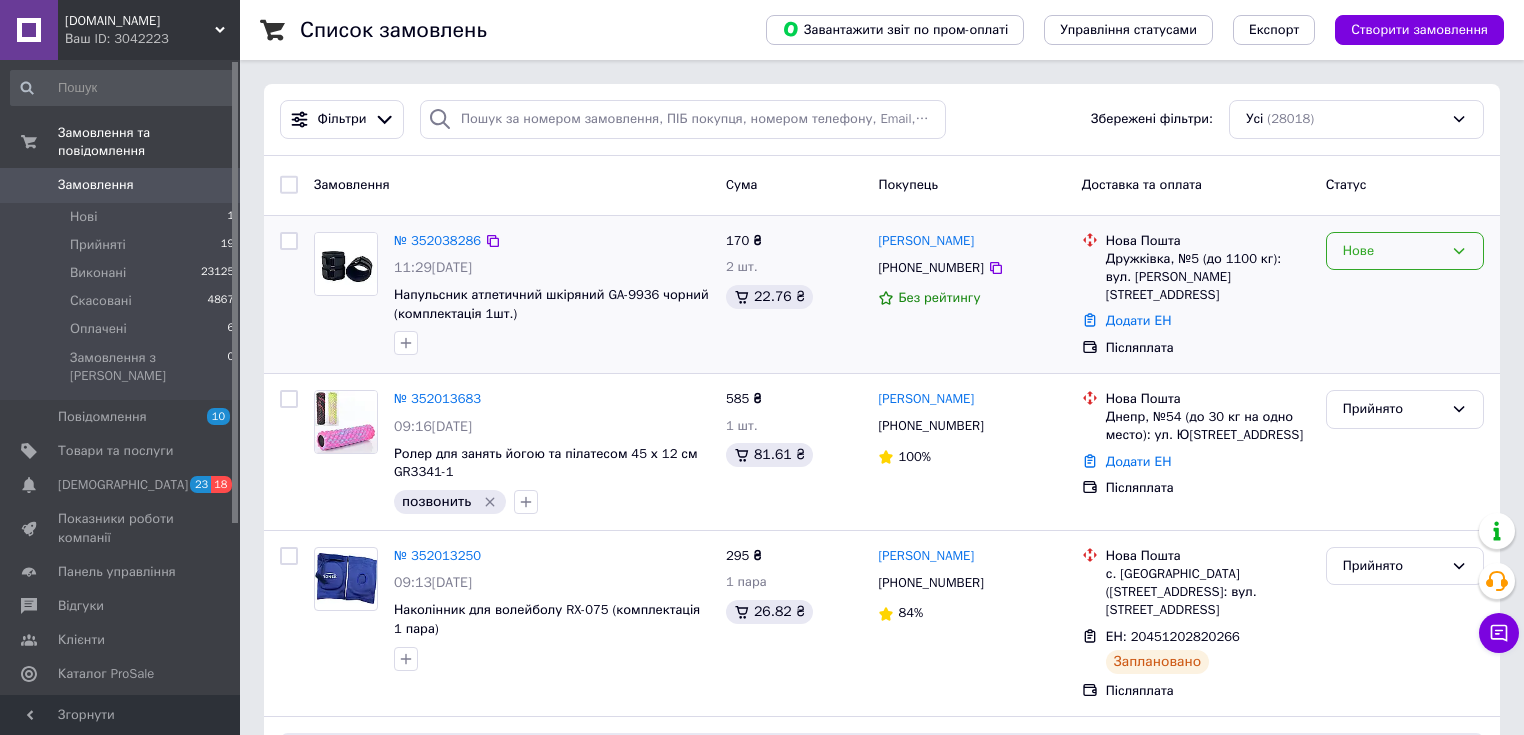 click on "Нове" at bounding box center (1393, 251) 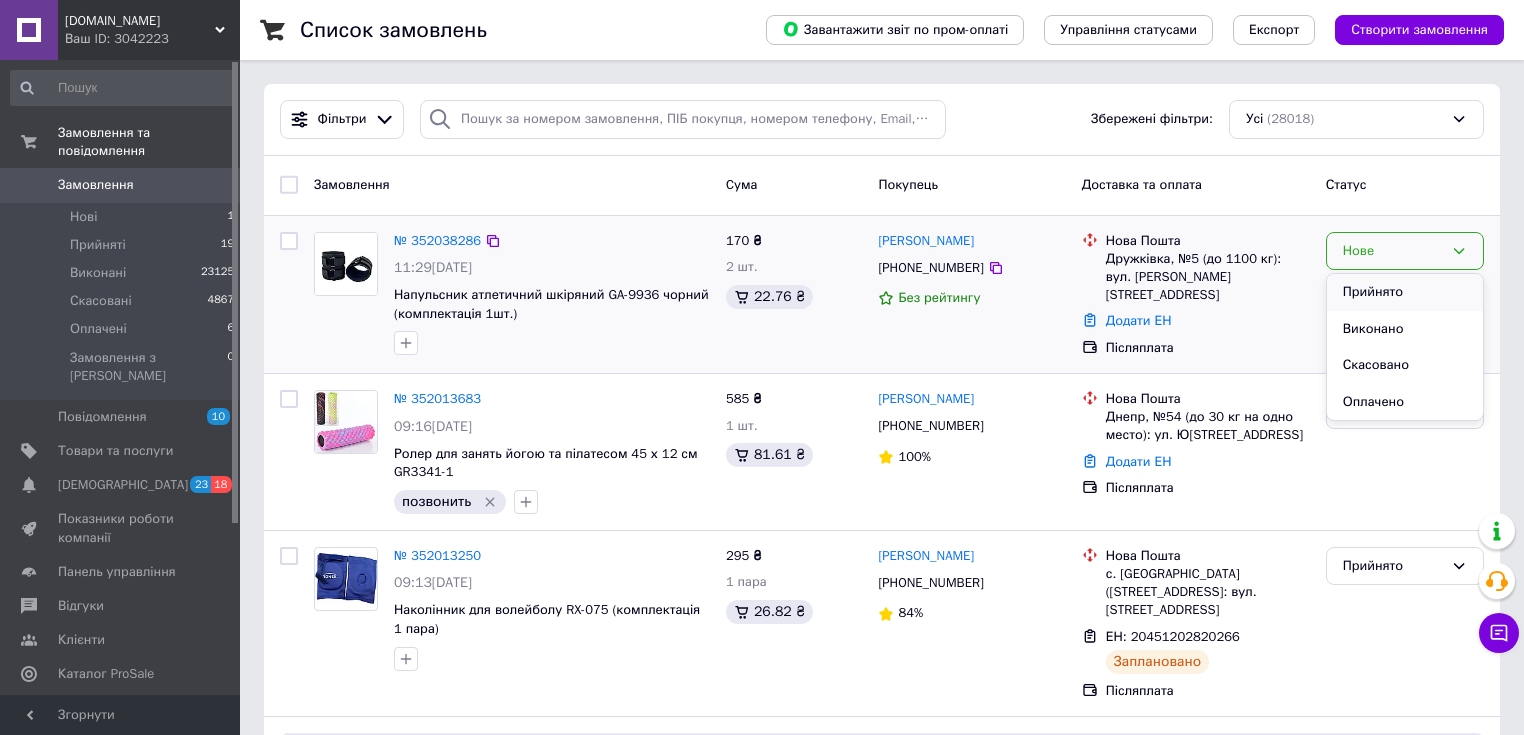 click on "Прийнято" at bounding box center [1405, 292] 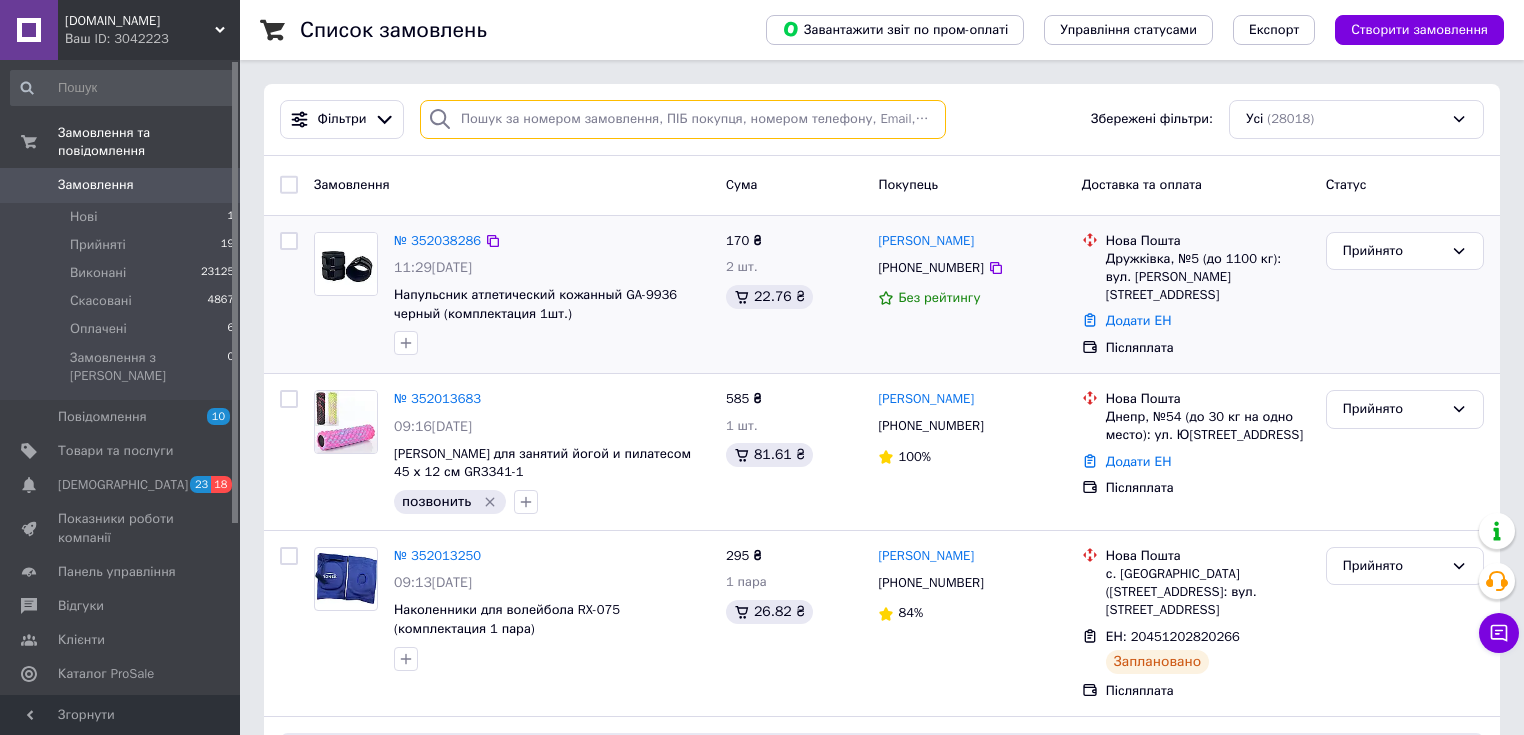 click at bounding box center [683, 119] 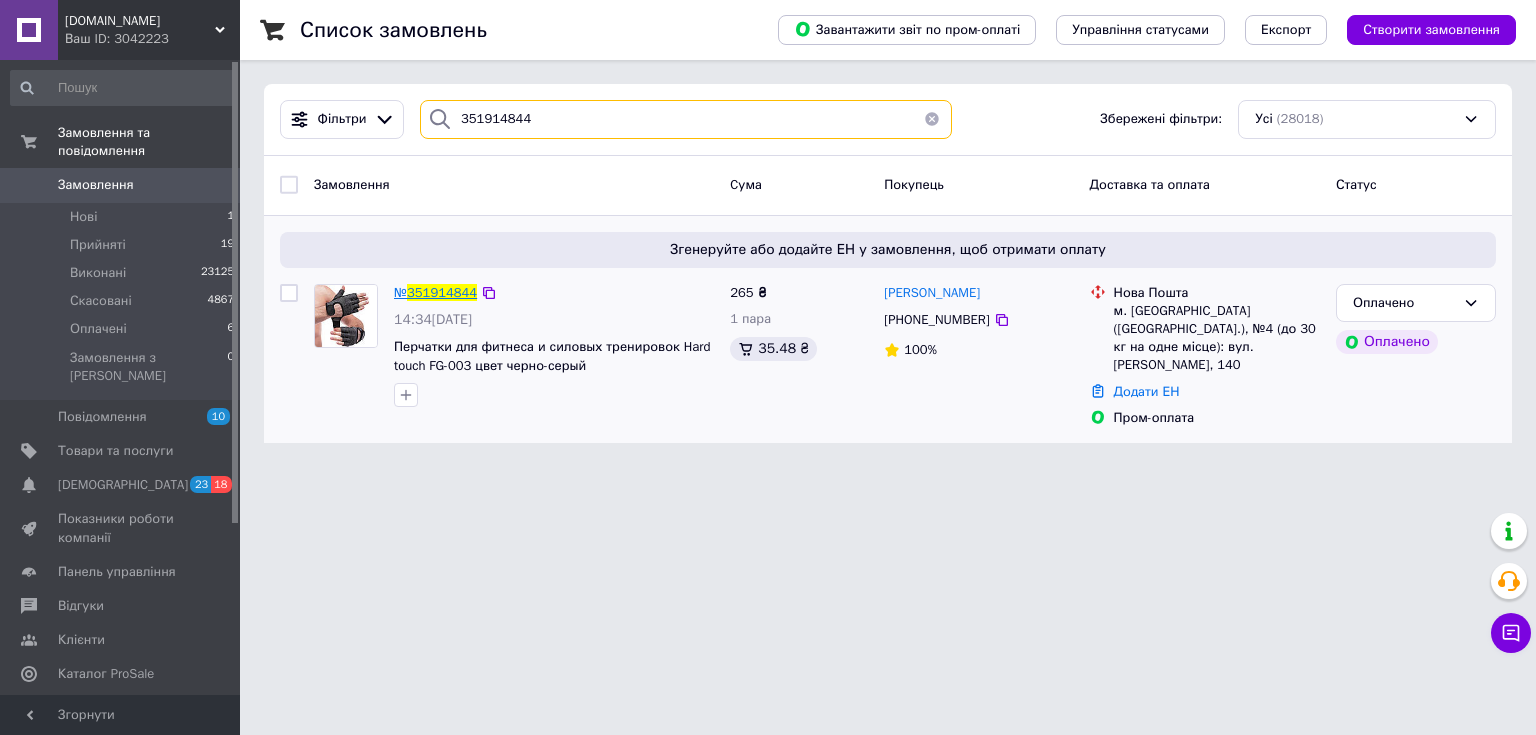 type on "351914844" 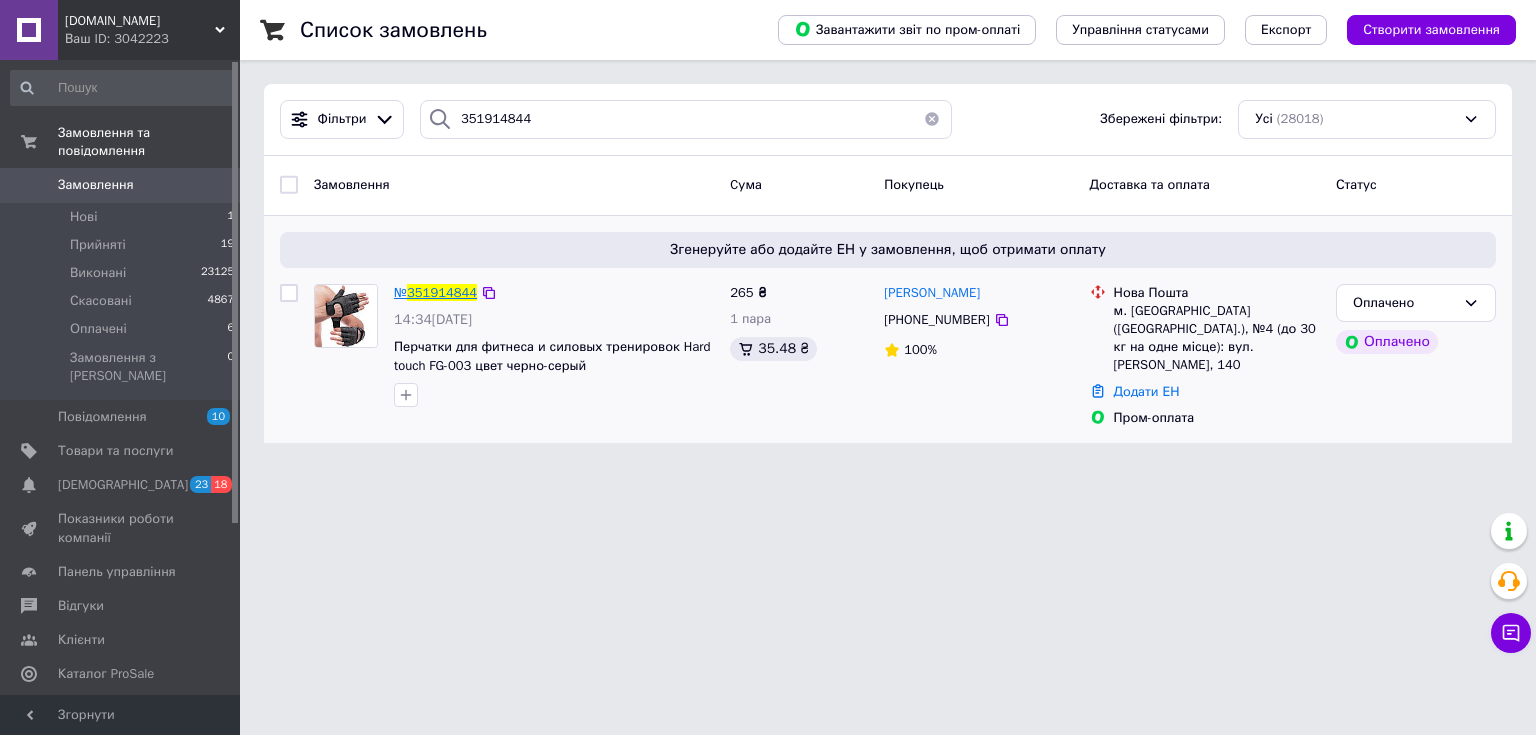 click on "351914844" at bounding box center [442, 292] 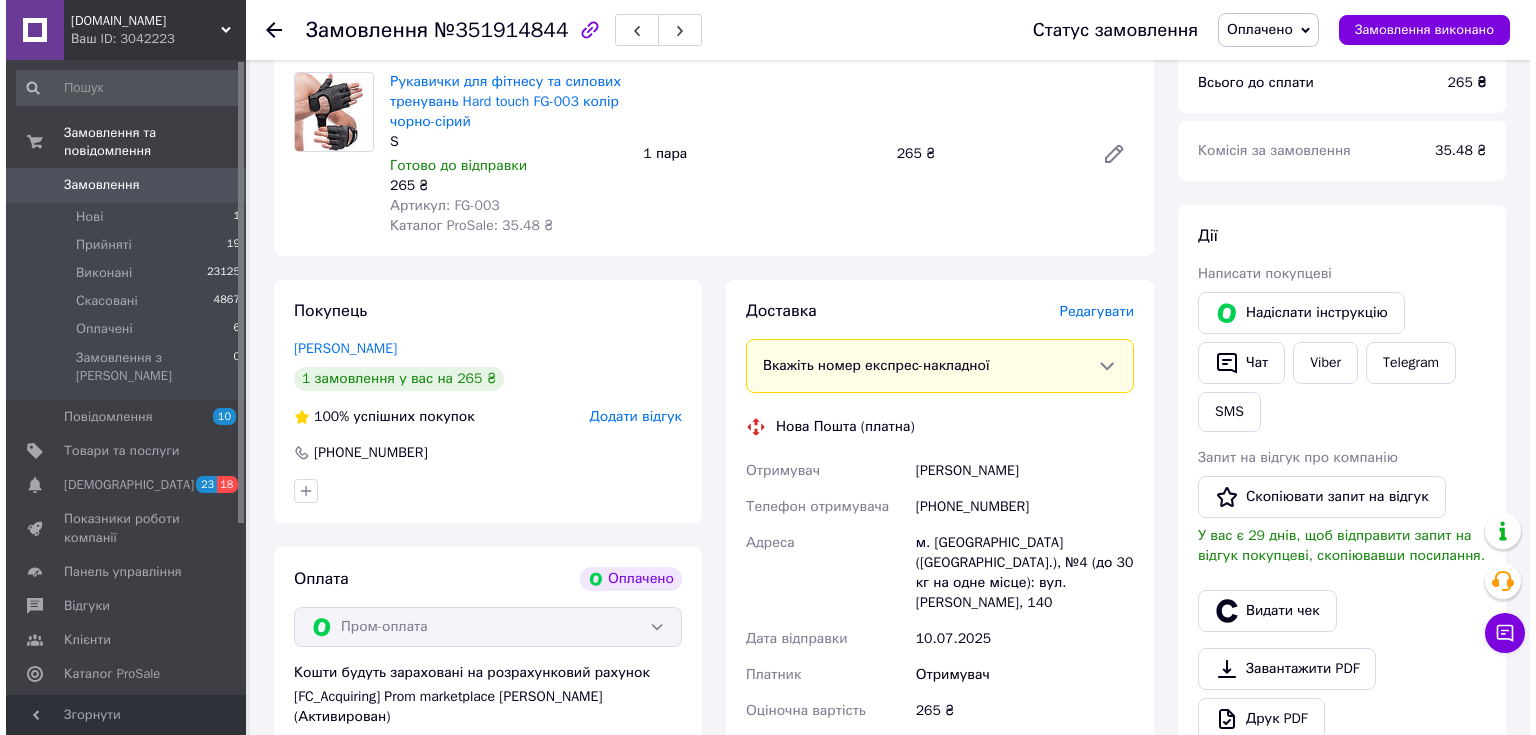 scroll, scrollTop: 720, scrollLeft: 0, axis: vertical 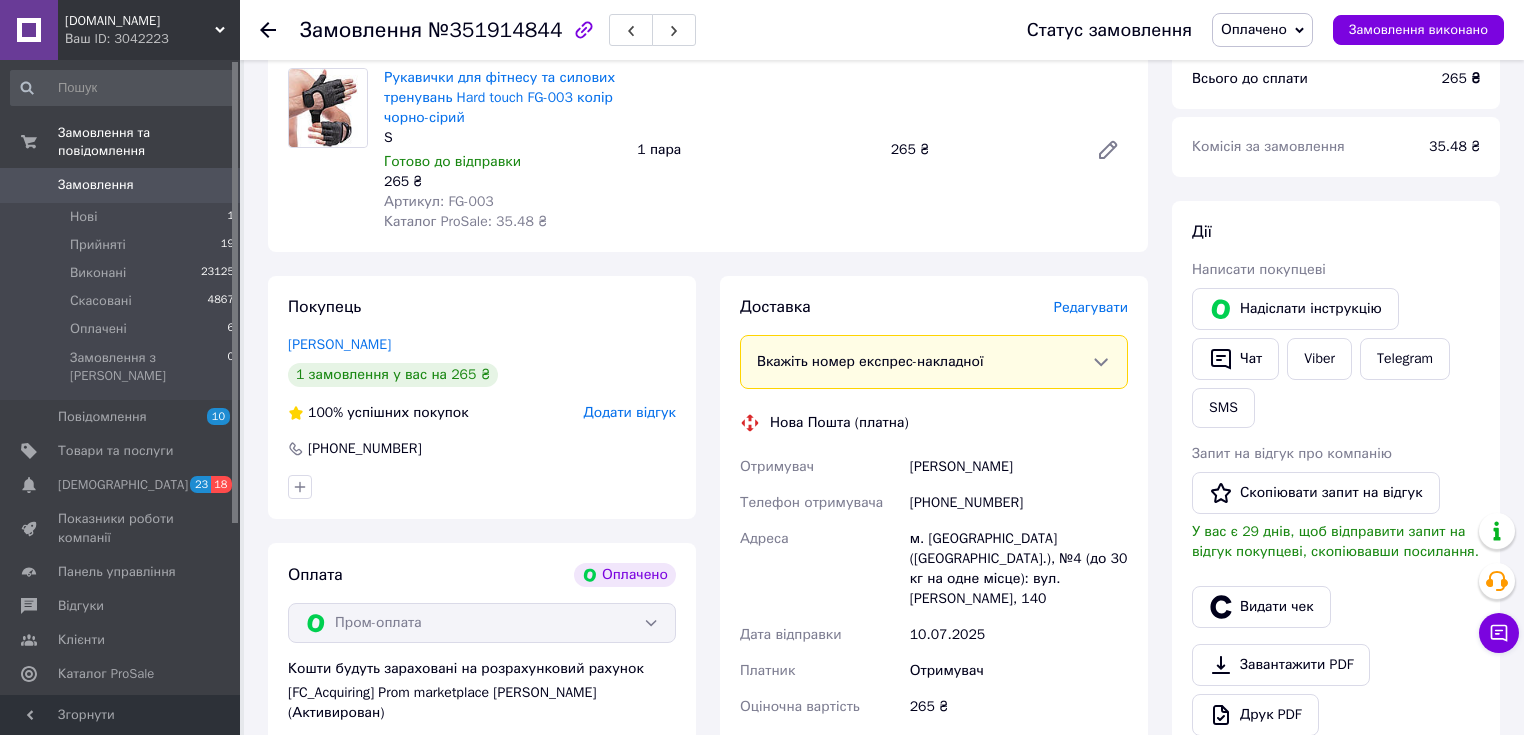 click on "Редагувати" at bounding box center [1091, 307] 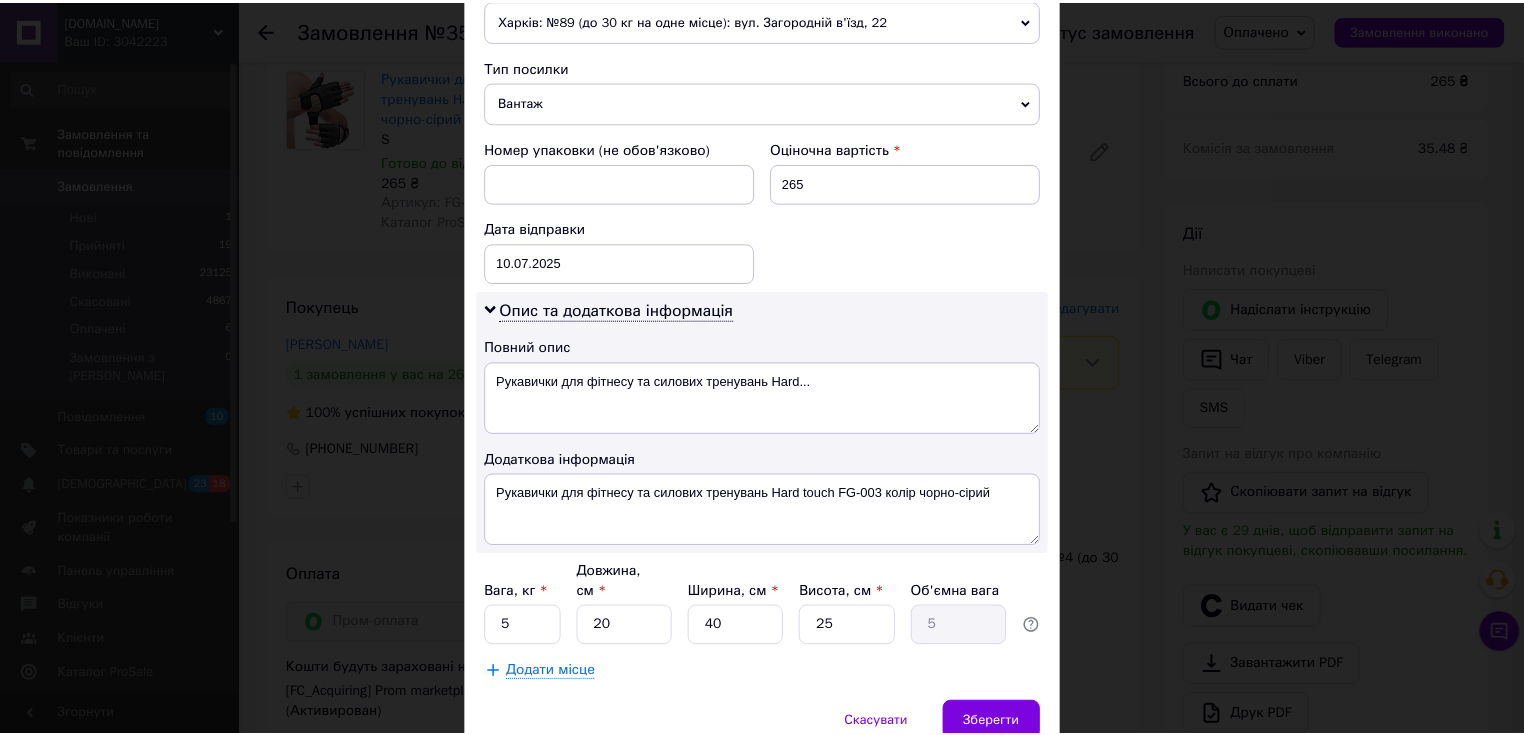 scroll, scrollTop: 800, scrollLeft: 0, axis: vertical 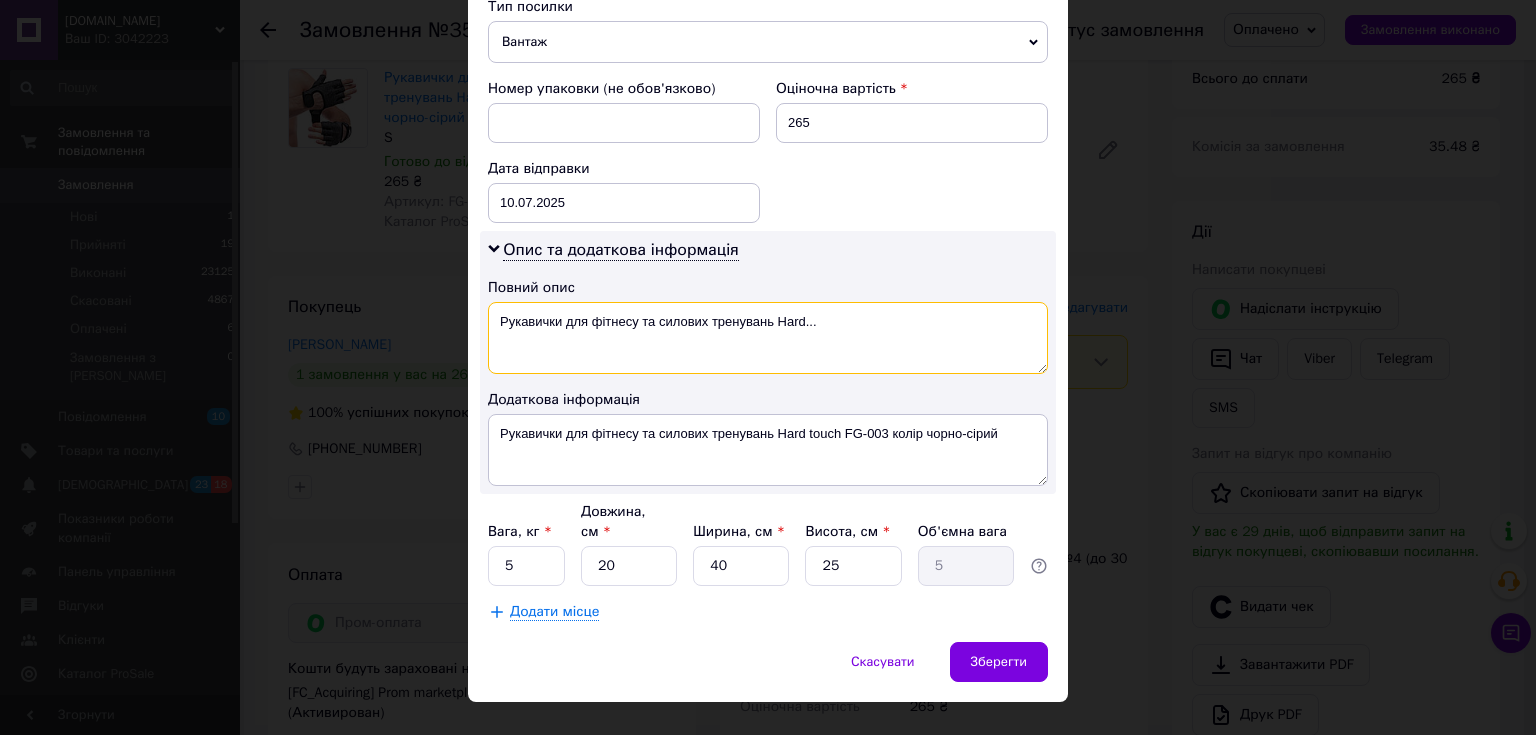 drag, startPoint x: 772, startPoint y: 320, endPoint x: 835, endPoint y: 322, distance: 63.03174 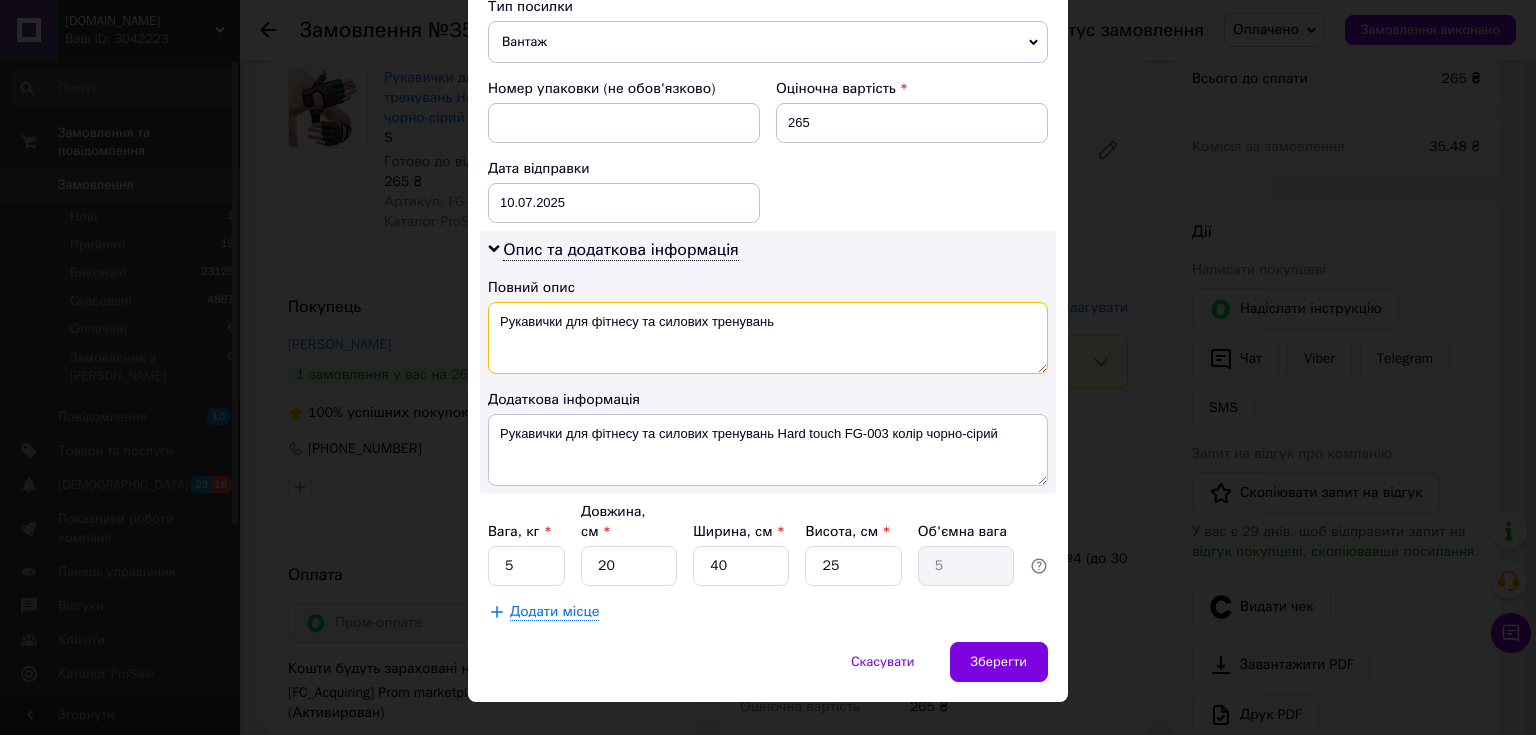type on "Рукавички для фітнесу та силових тренувань" 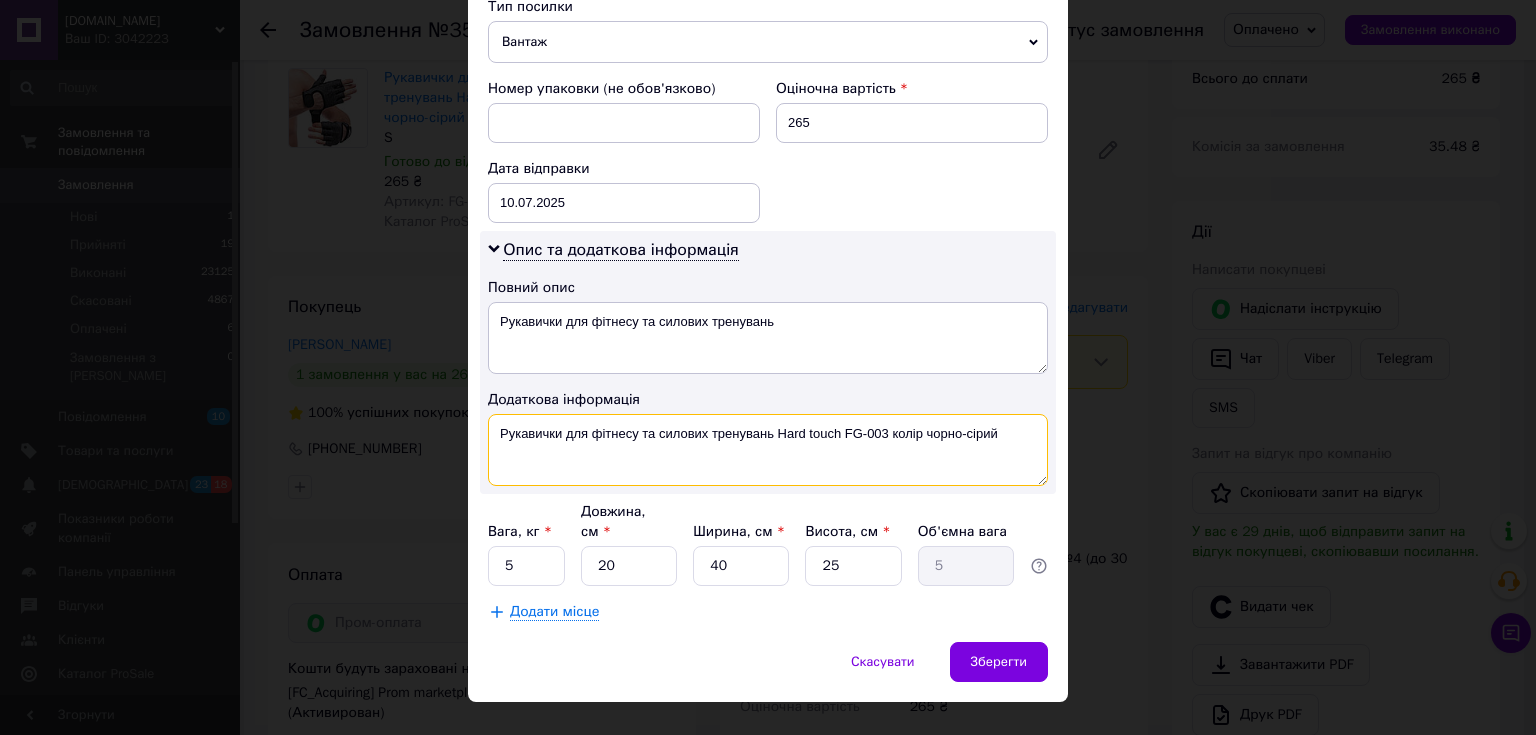 drag, startPoint x: 497, startPoint y: 426, endPoint x: 1005, endPoint y: 440, distance: 508.19287 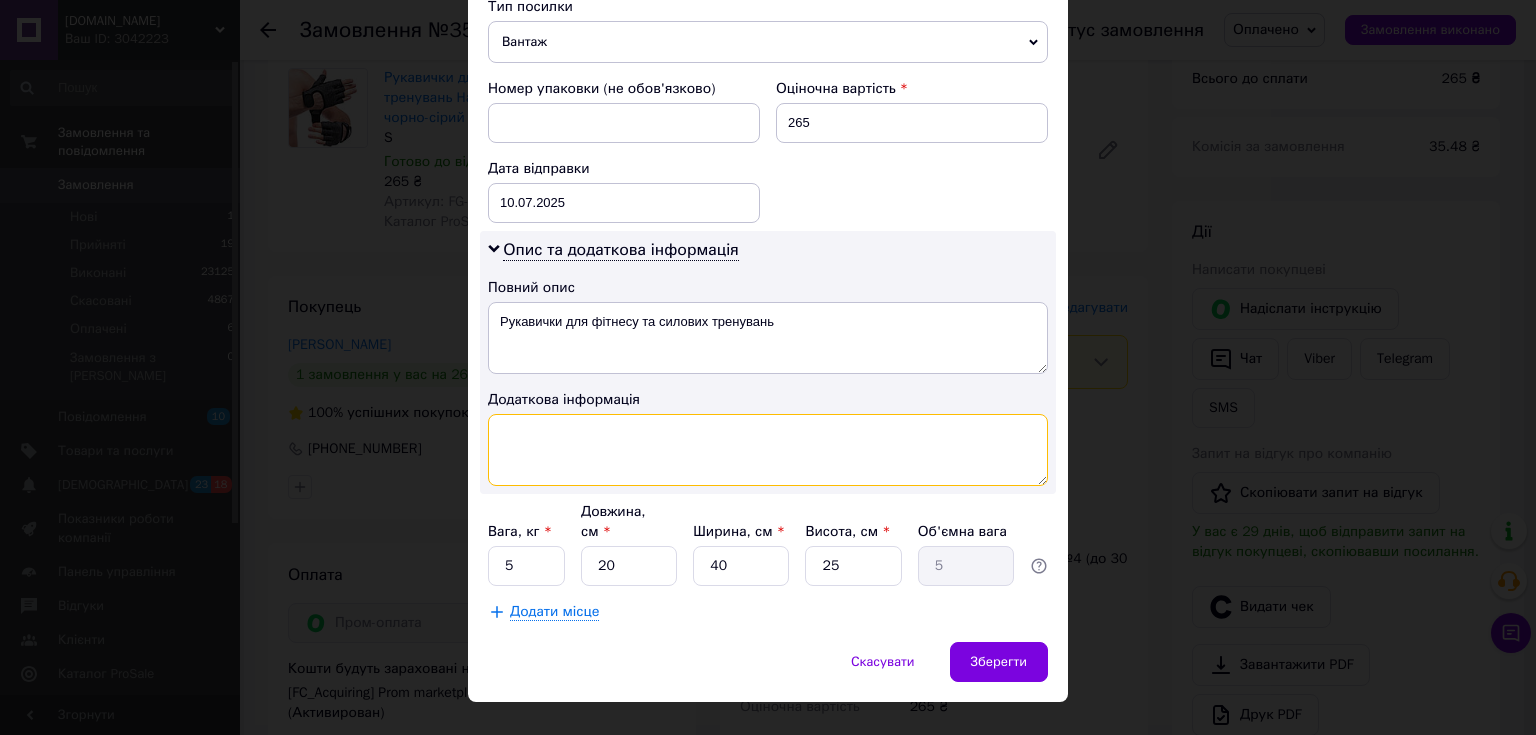 type 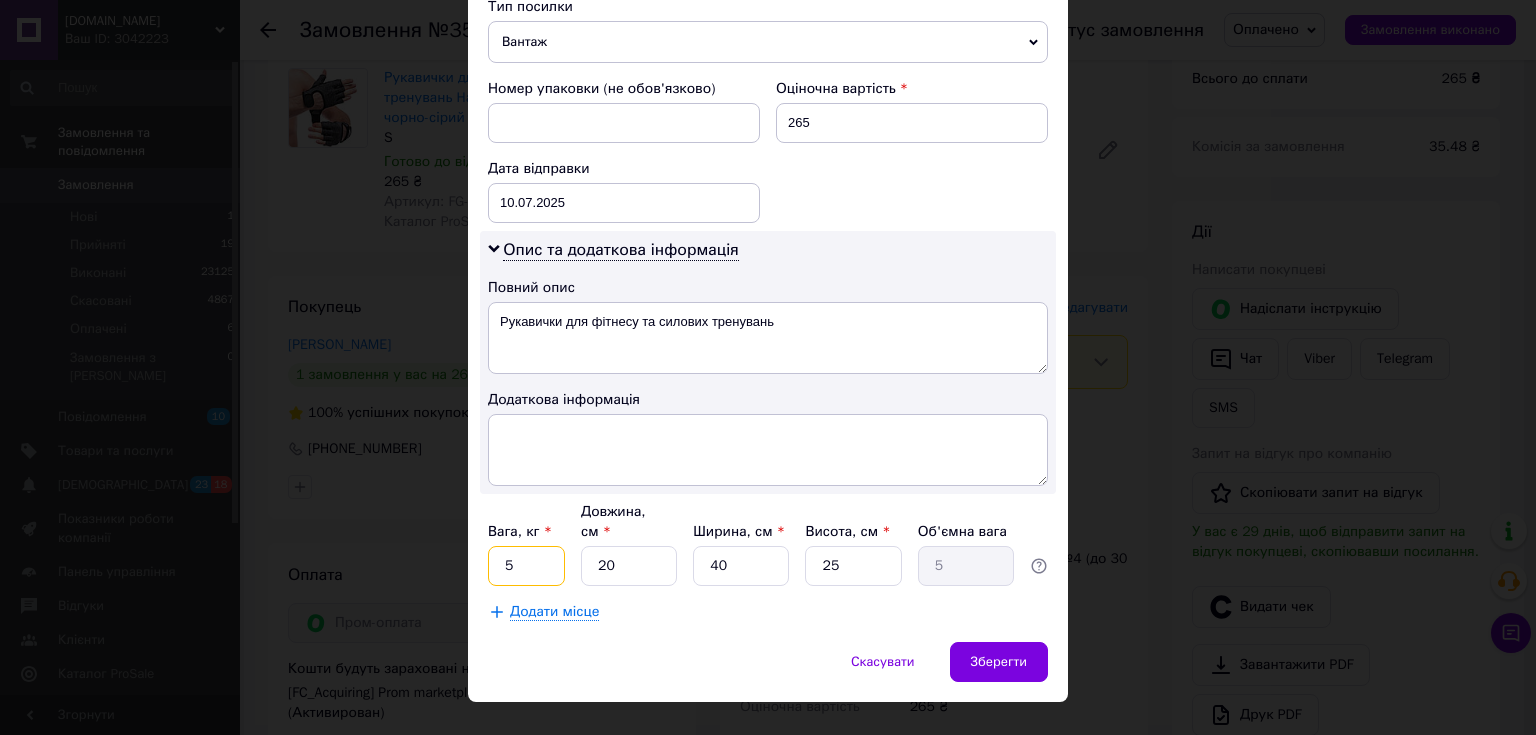drag, startPoint x: 519, startPoint y: 543, endPoint x: 502, endPoint y: 543, distance: 17 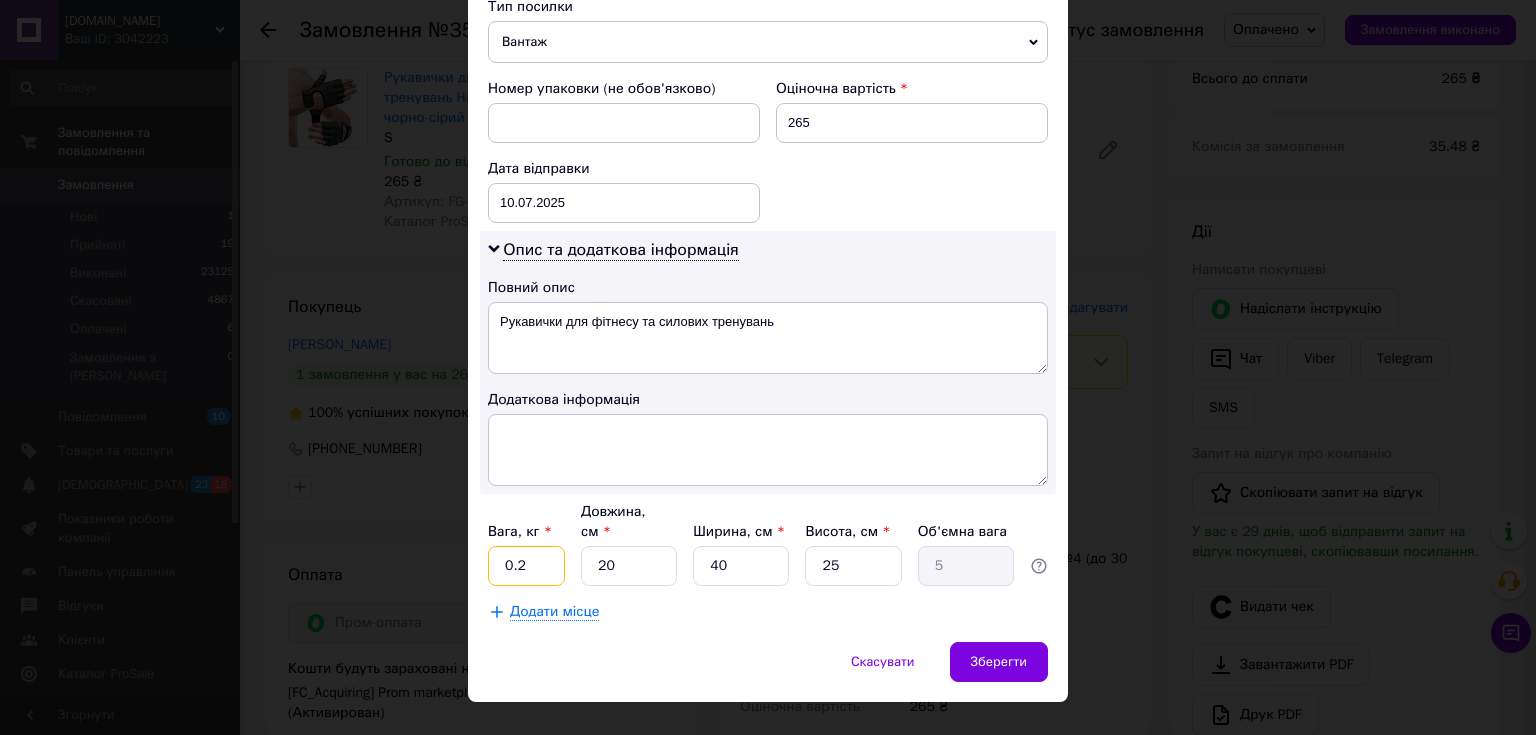type on "0.2" 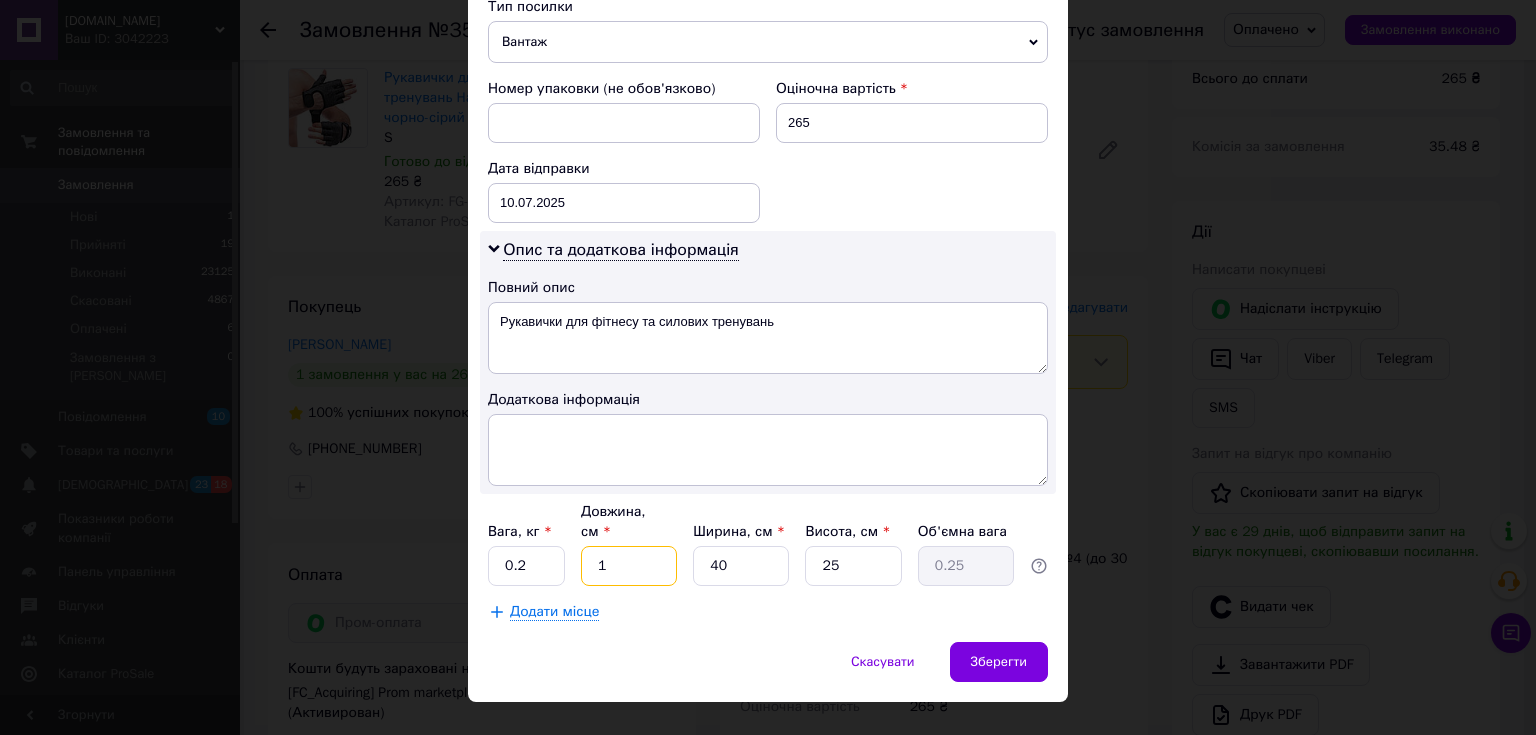 type on "1" 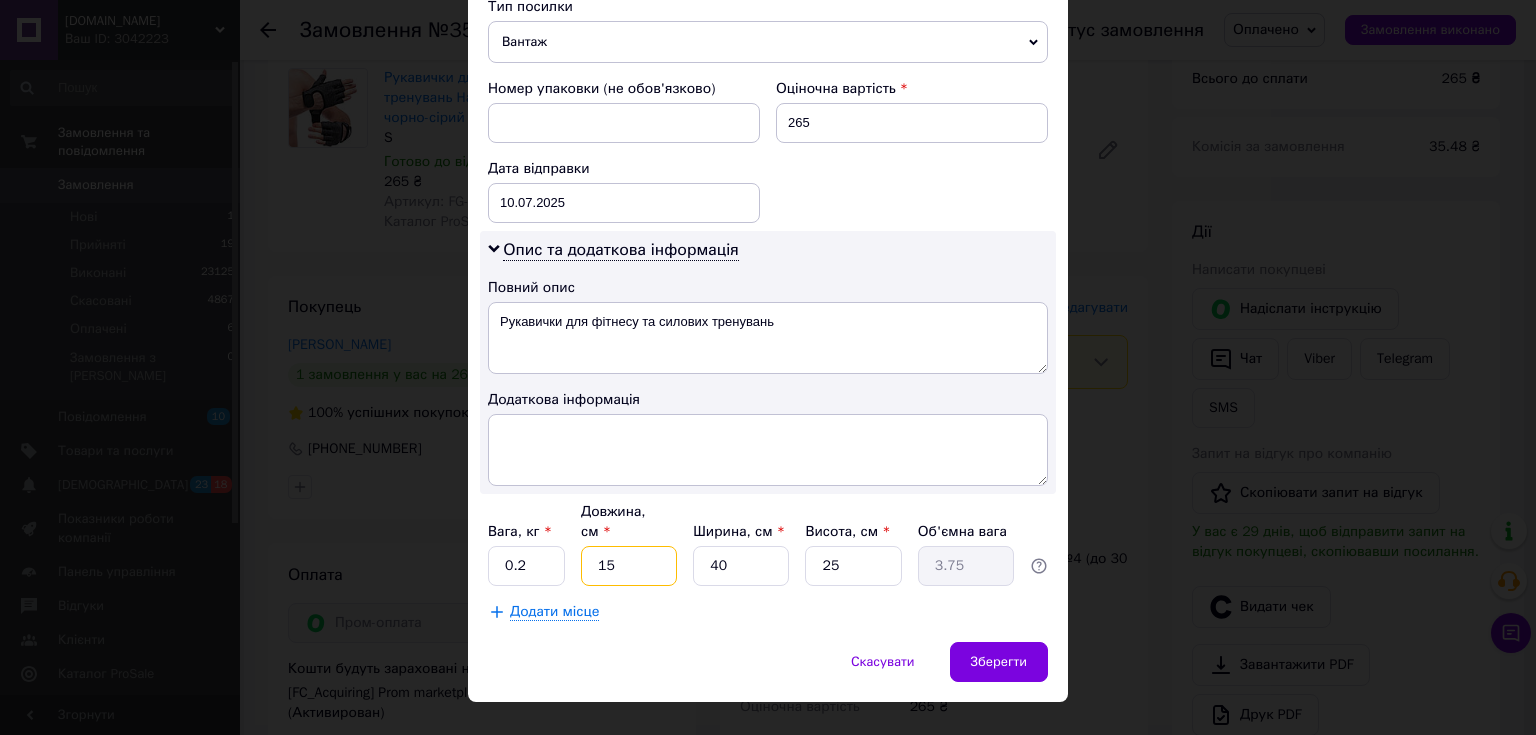 type on "15" 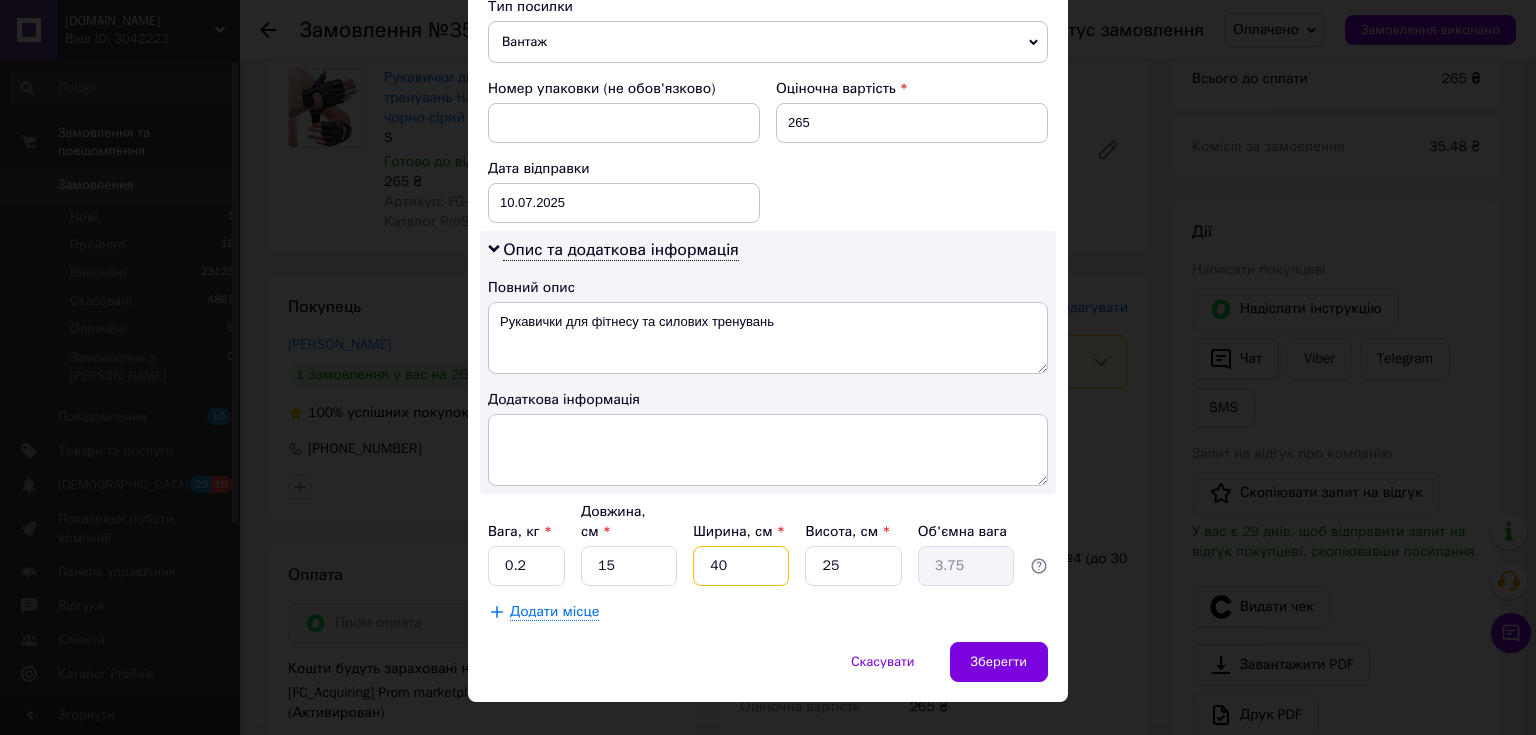 type on "1" 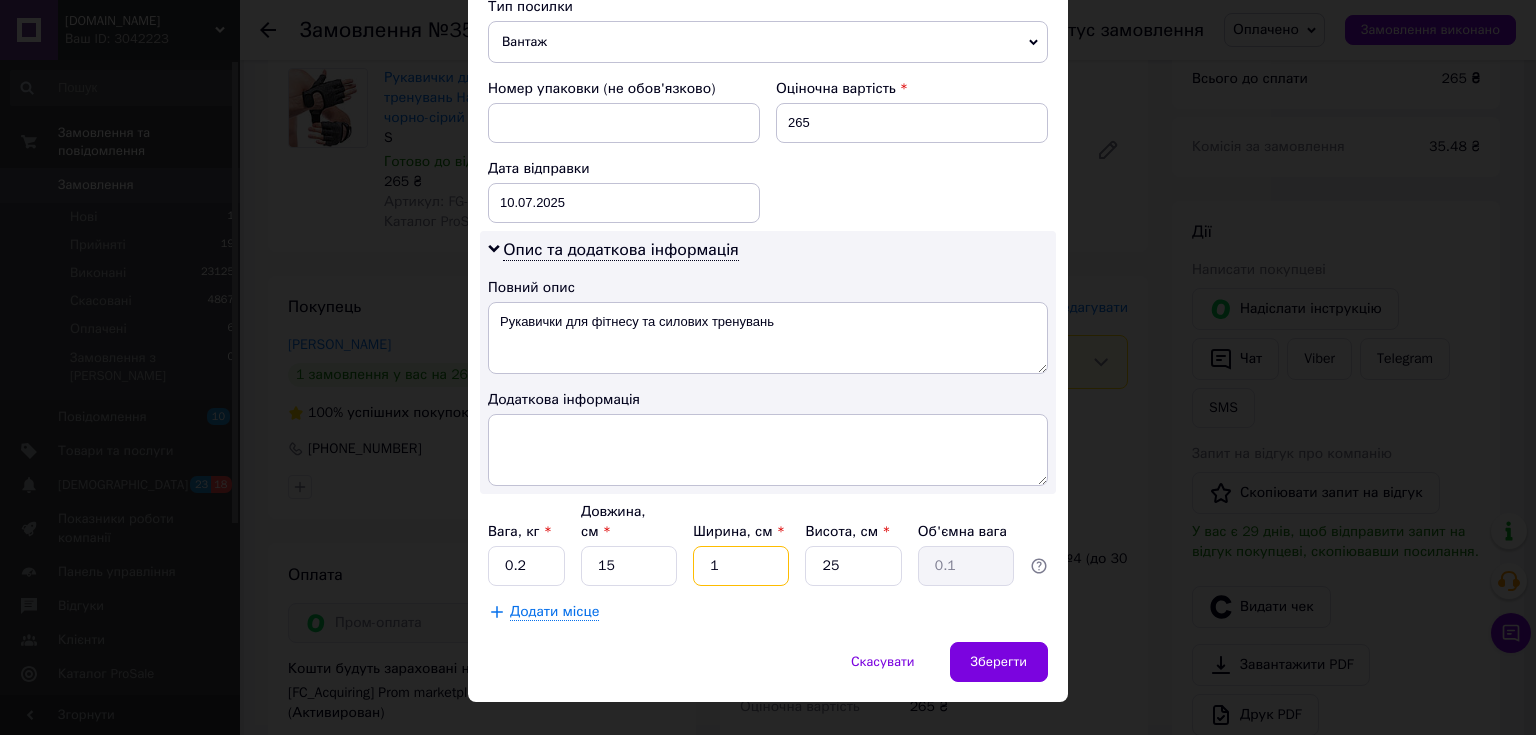 type on "12" 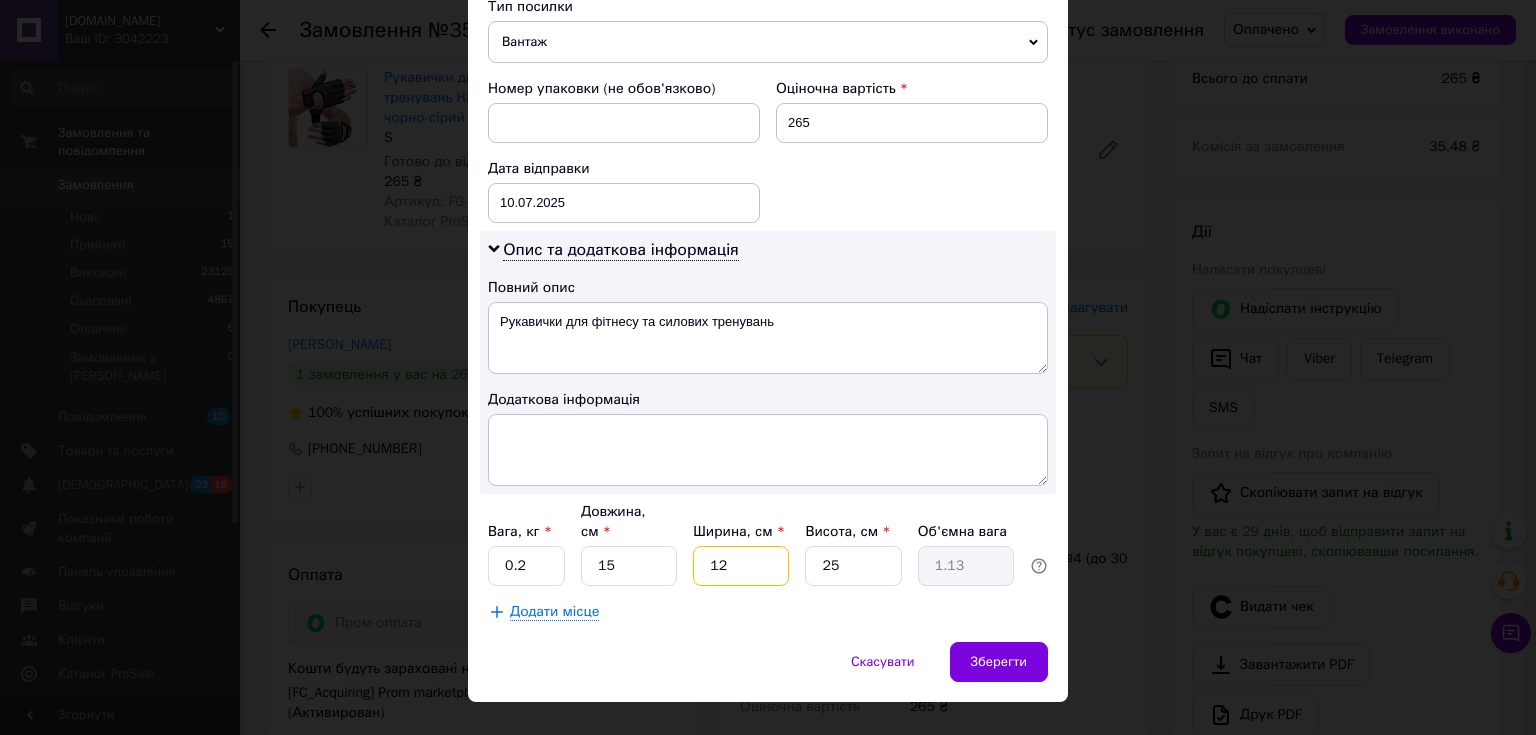 type on "12" 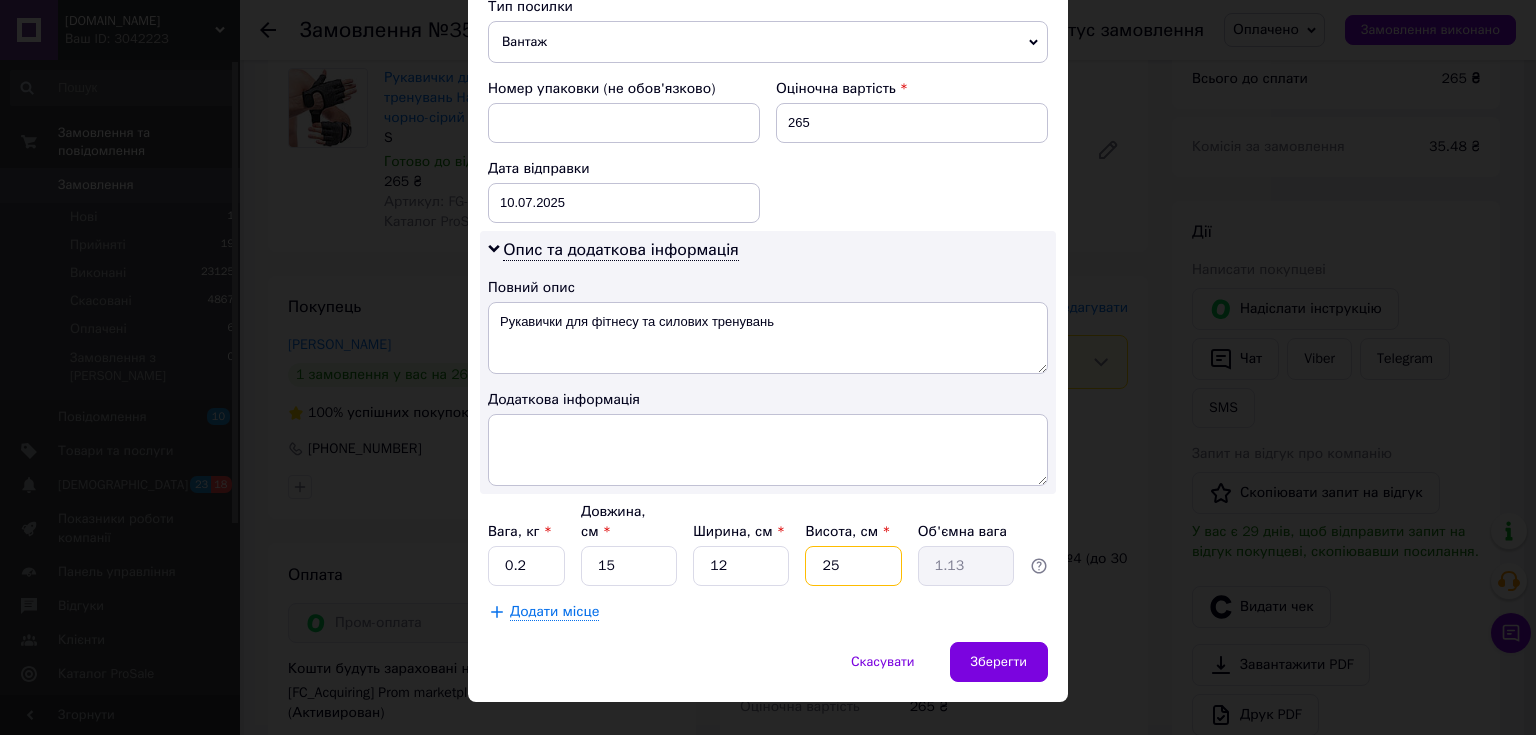 type on "3" 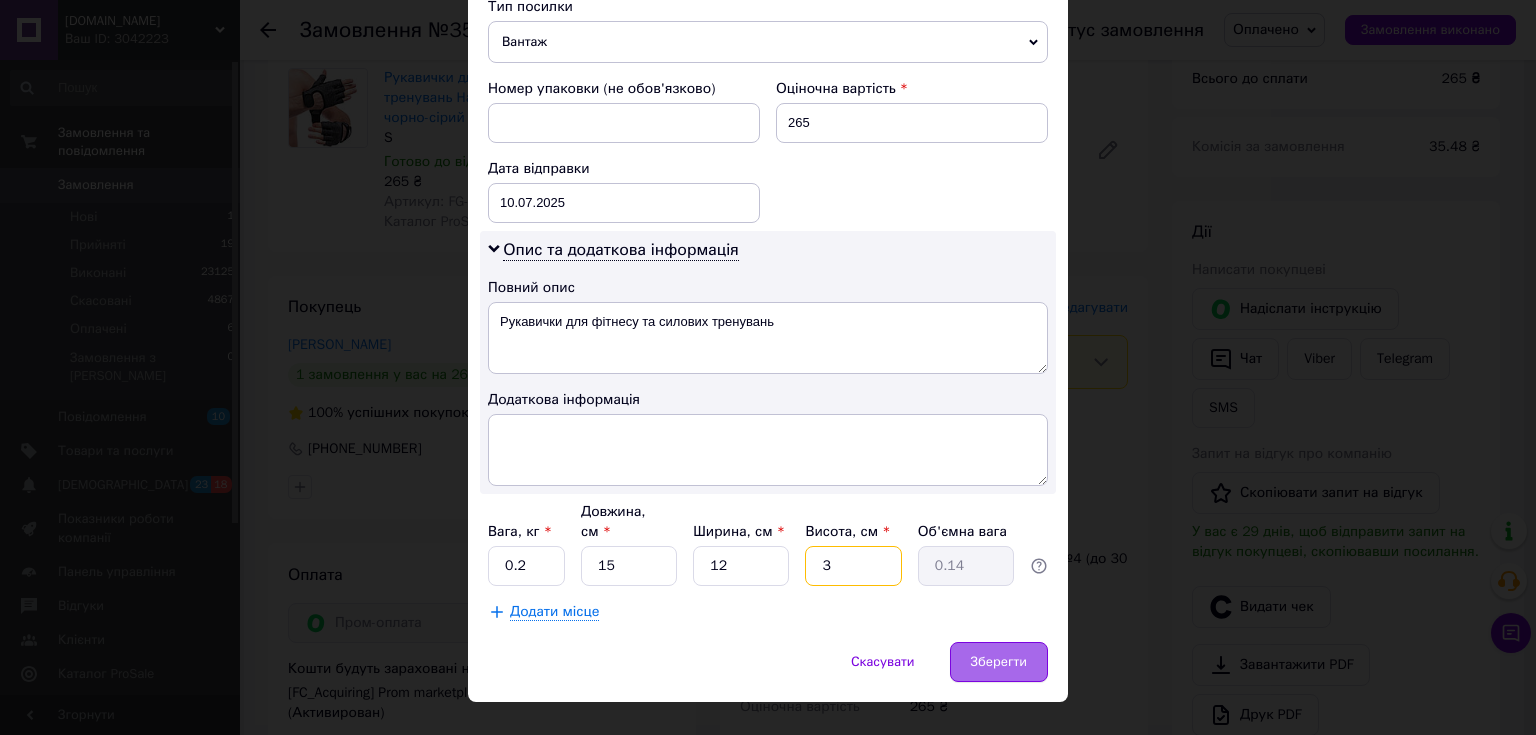 type on "3" 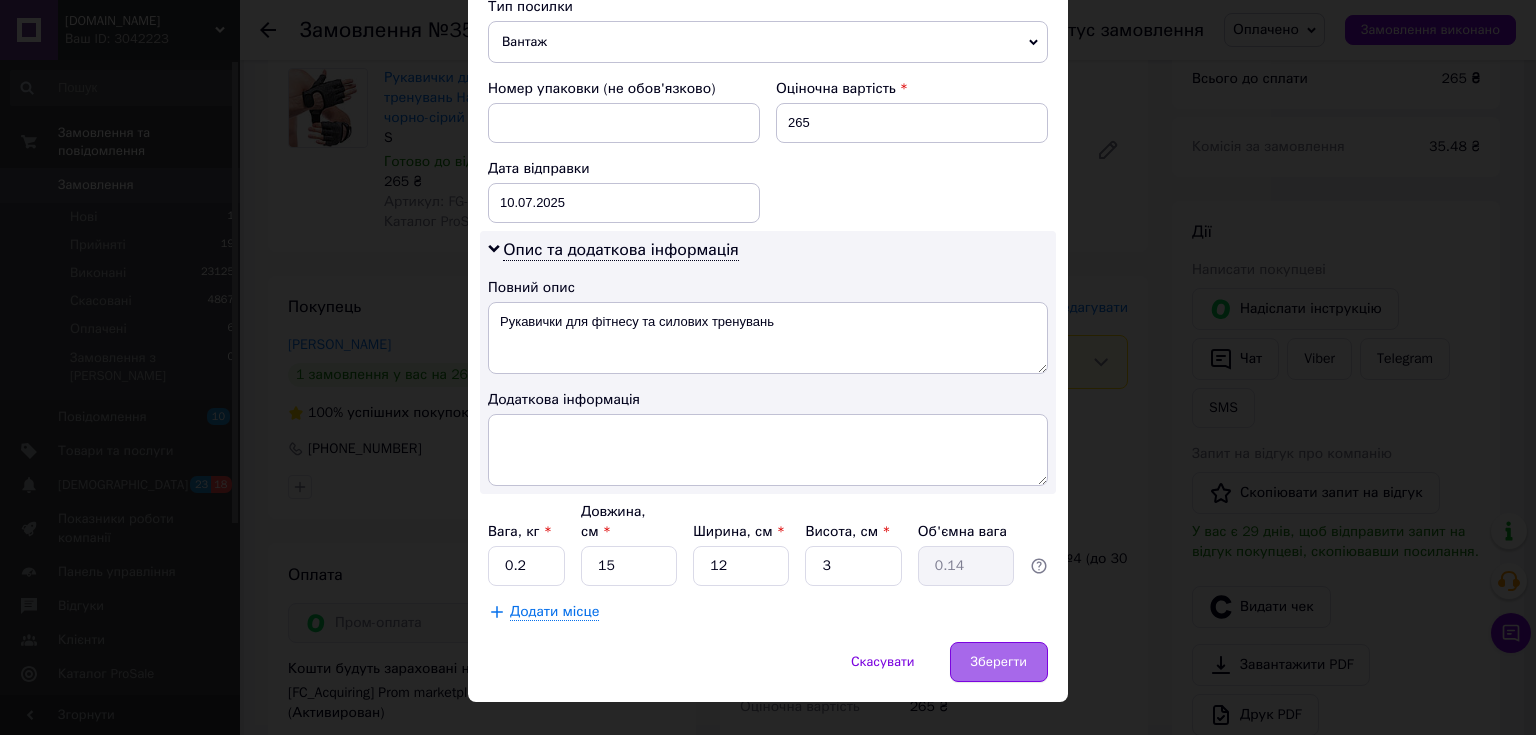 click on "Зберегти" at bounding box center (999, 662) 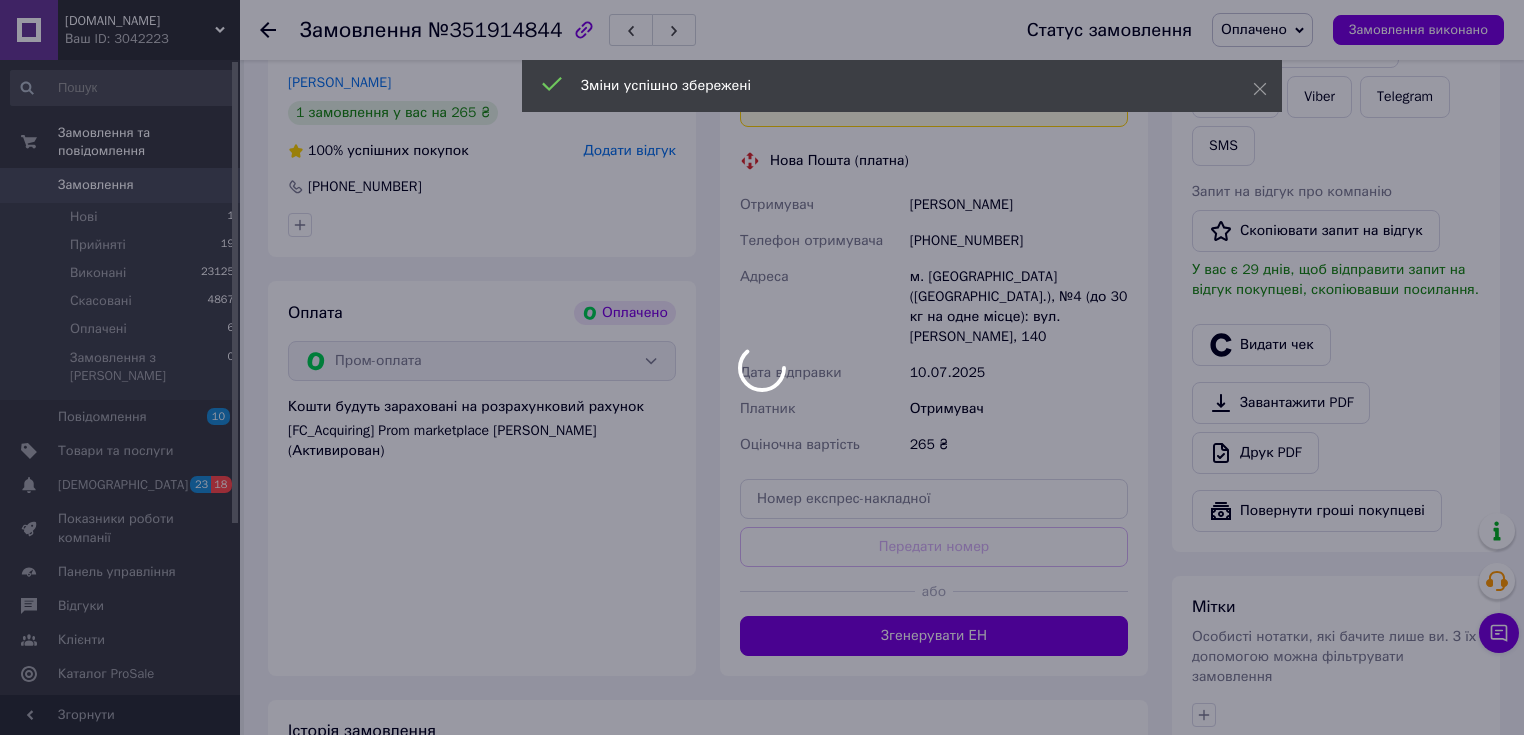 scroll, scrollTop: 1040, scrollLeft: 0, axis: vertical 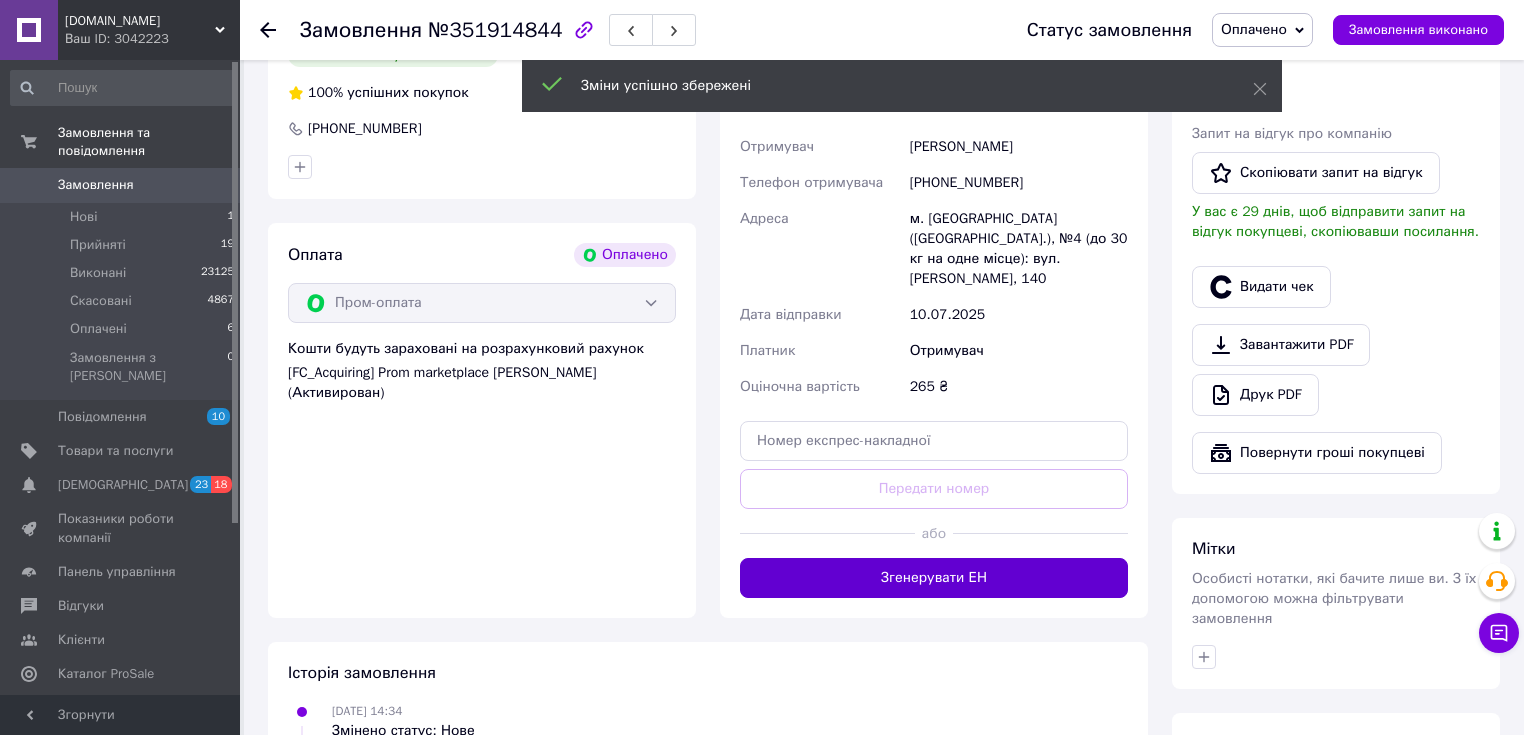click on "Згенерувати ЕН" at bounding box center (934, 578) 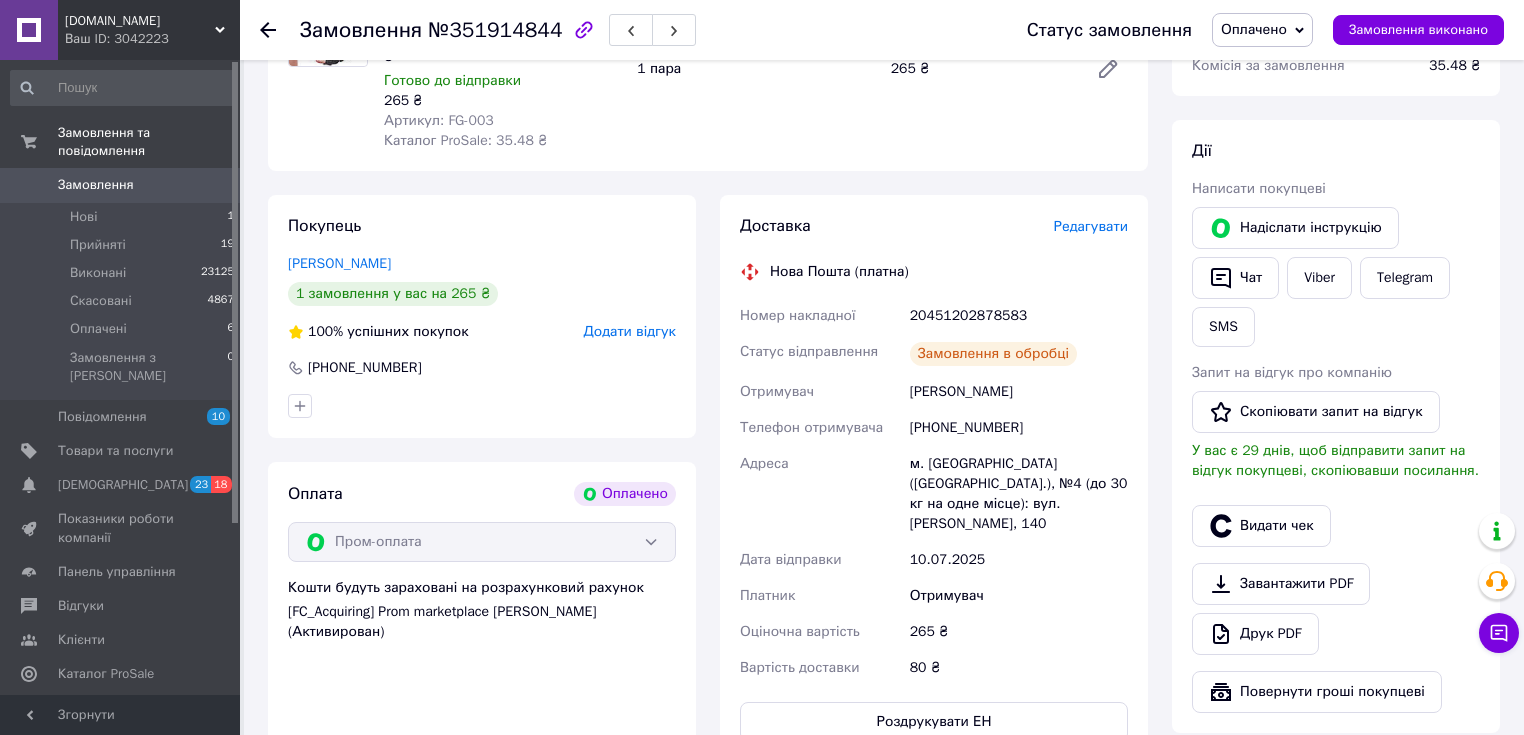 scroll, scrollTop: 800, scrollLeft: 0, axis: vertical 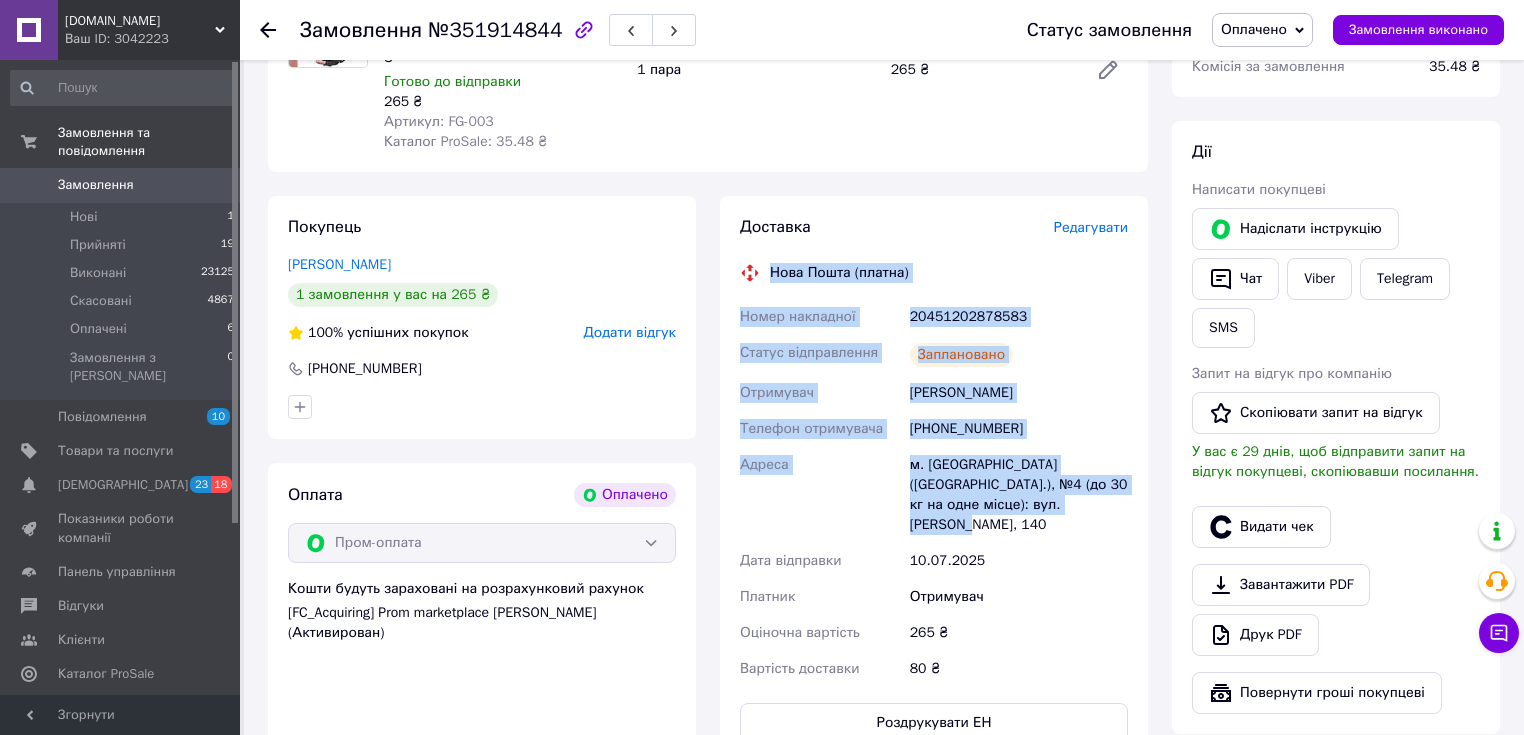 drag, startPoint x: 772, startPoint y: 272, endPoint x: 1097, endPoint y: 505, distance: 399.8925 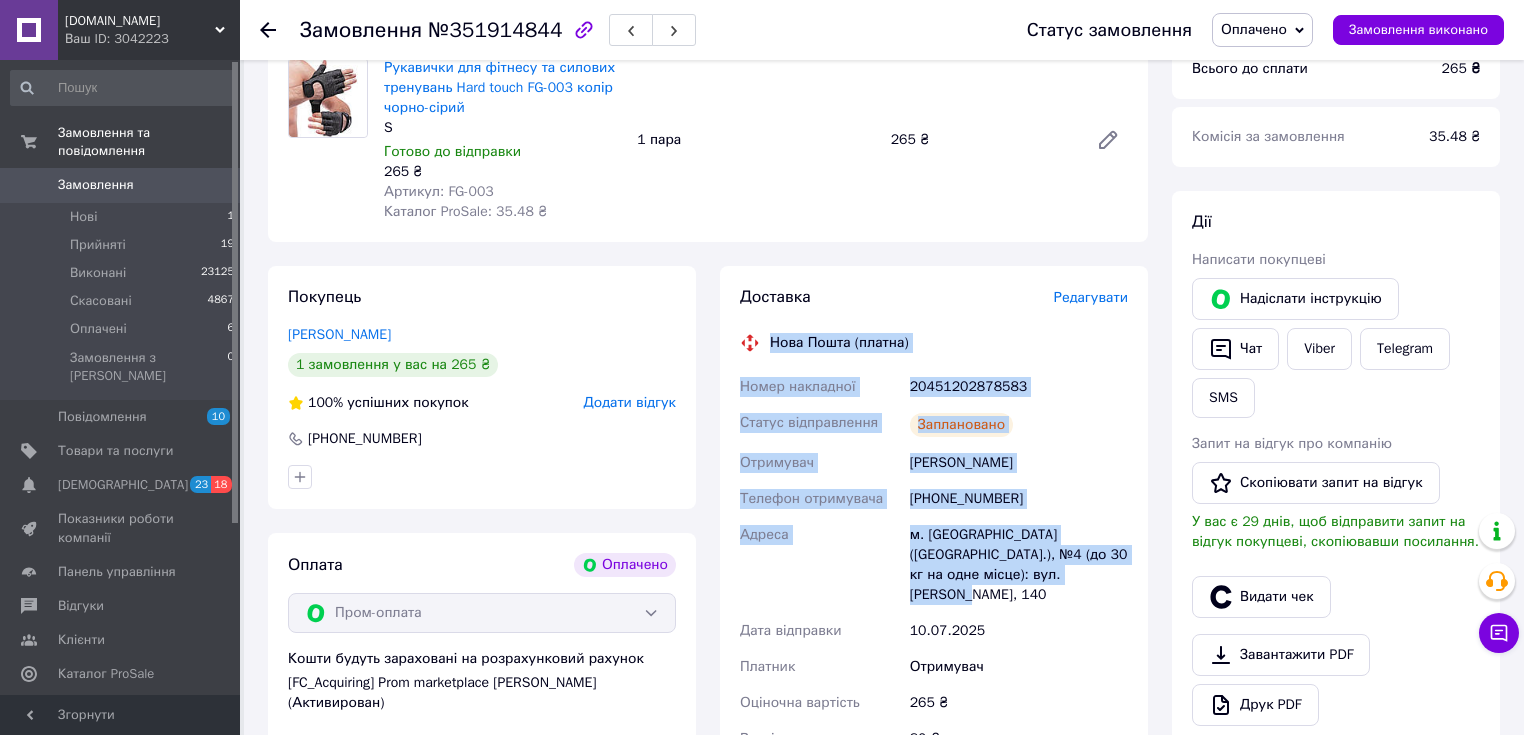 scroll, scrollTop: 666, scrollLeft: 0, axis: vertical 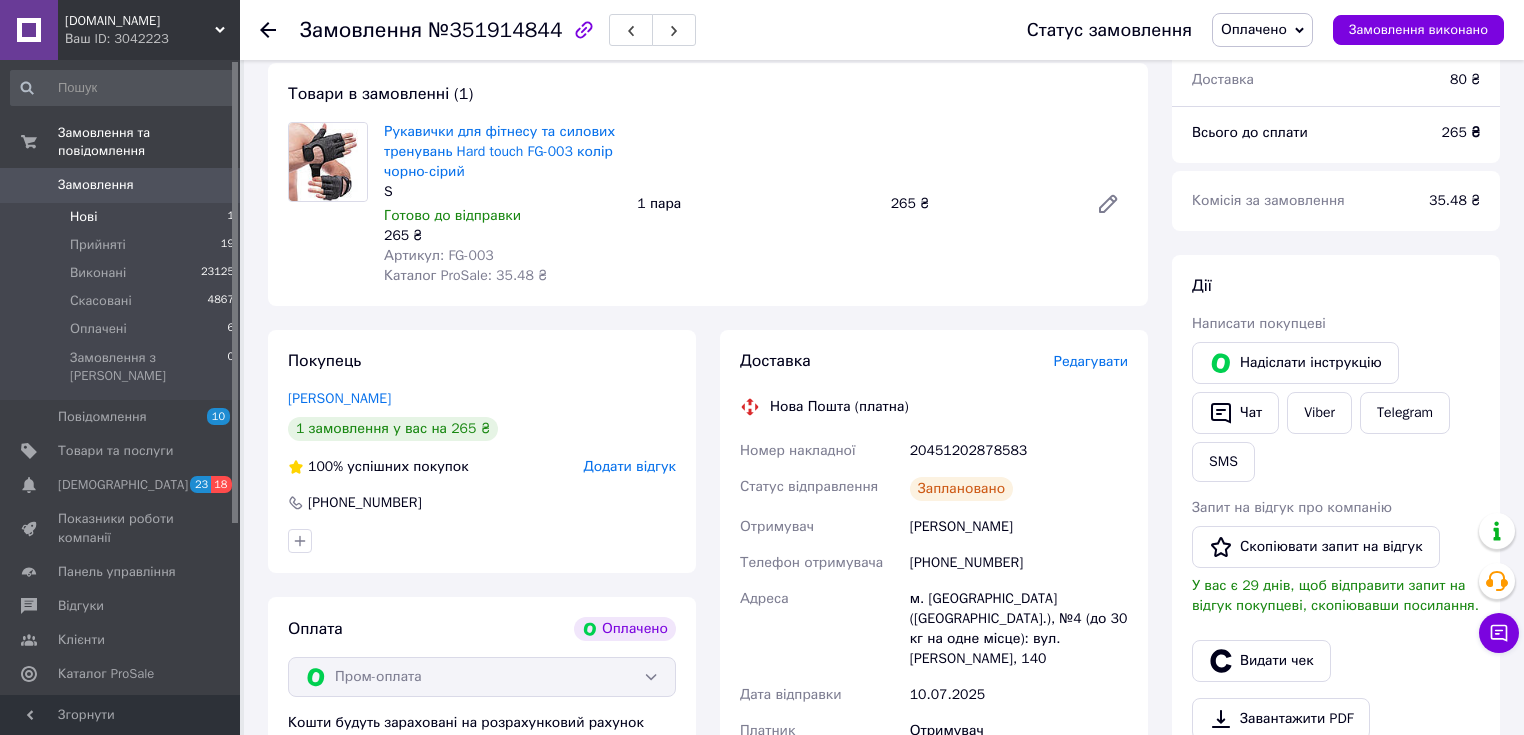 click on "Нові" at bounding box center [83, 217] 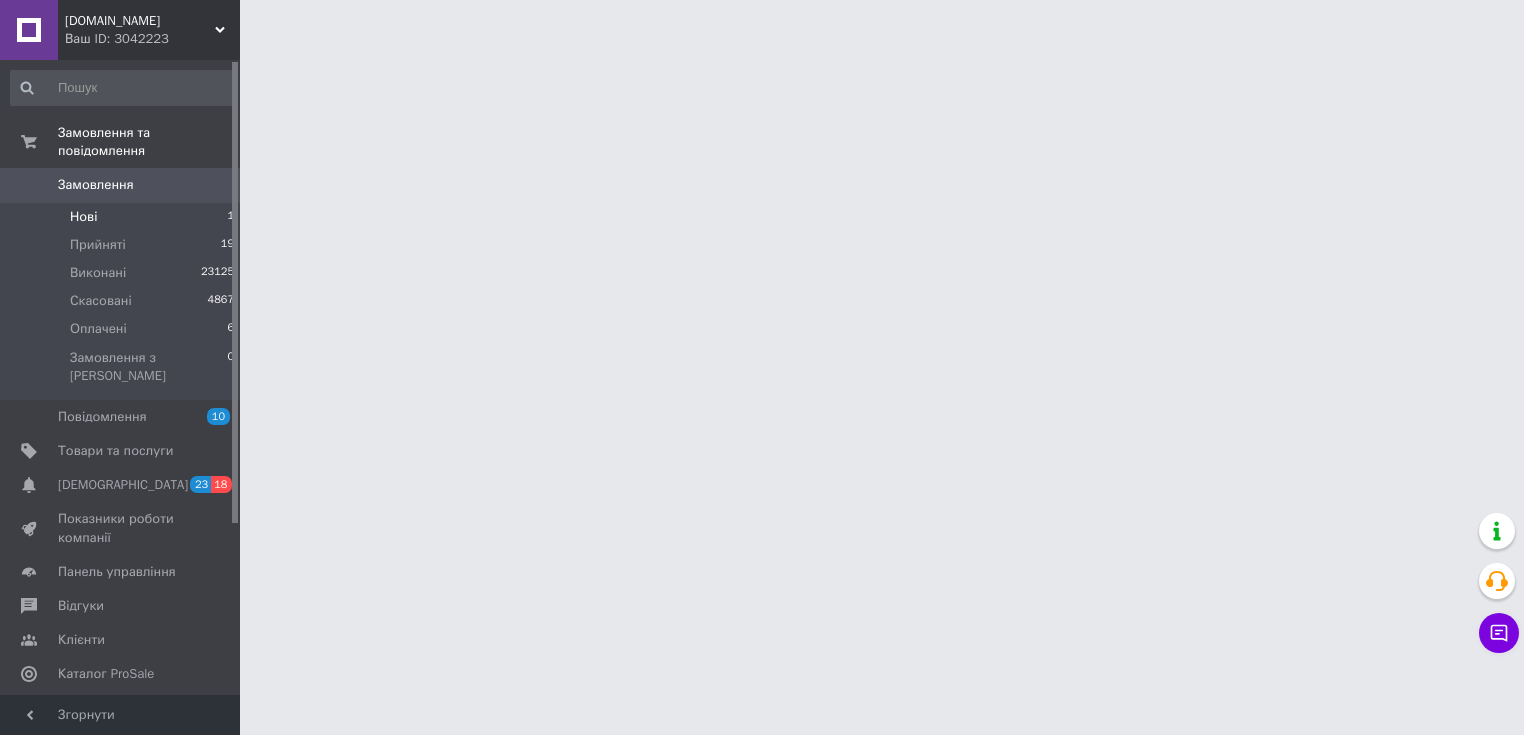 scroll, scrollTop: 0, scrollLeft: 0, axis: both 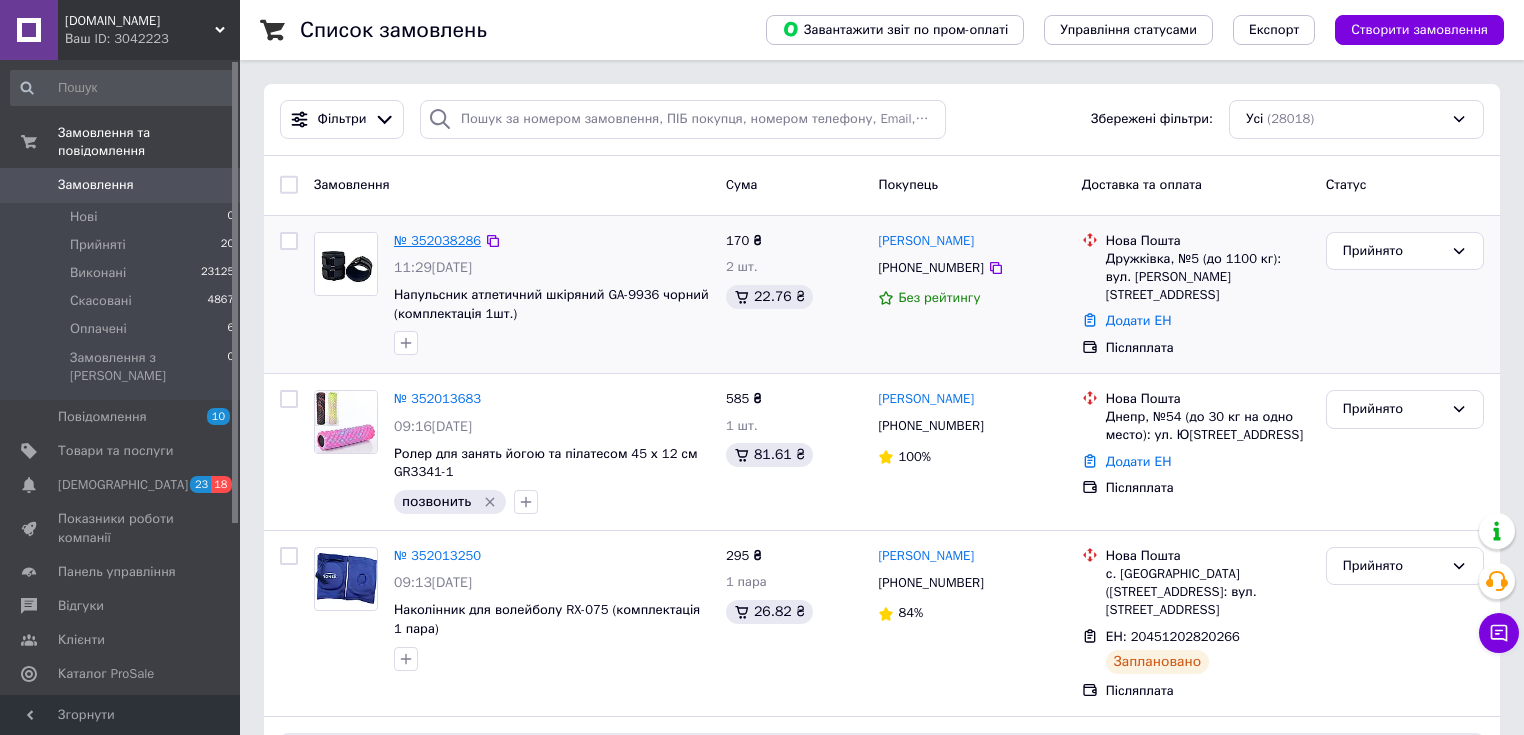 click on "№ 352038286" at bounding box center [437, 240] 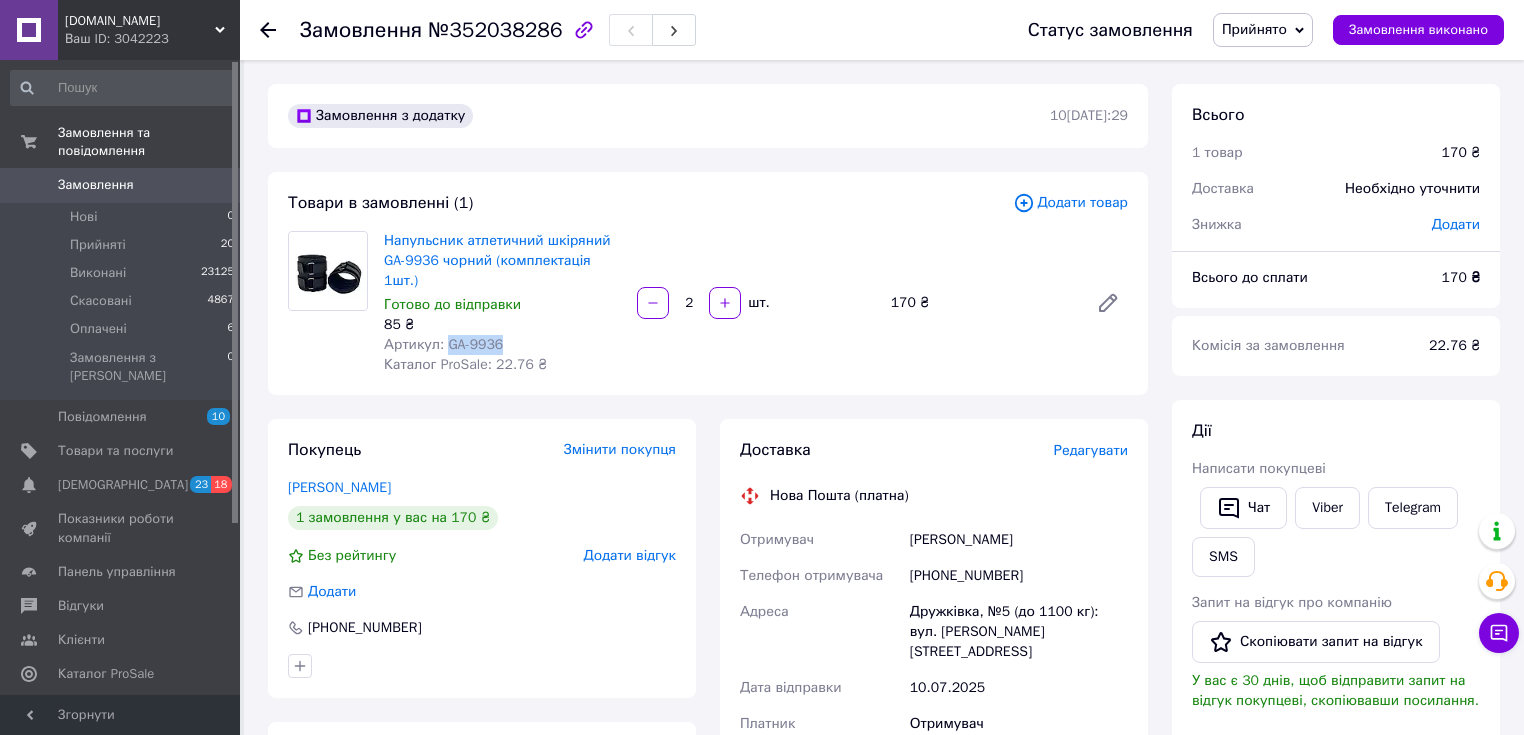 drag, startPoint x: 502, startPoint y: 327, endPoint x: 469, endPoint y: 328, distance: 33.01515 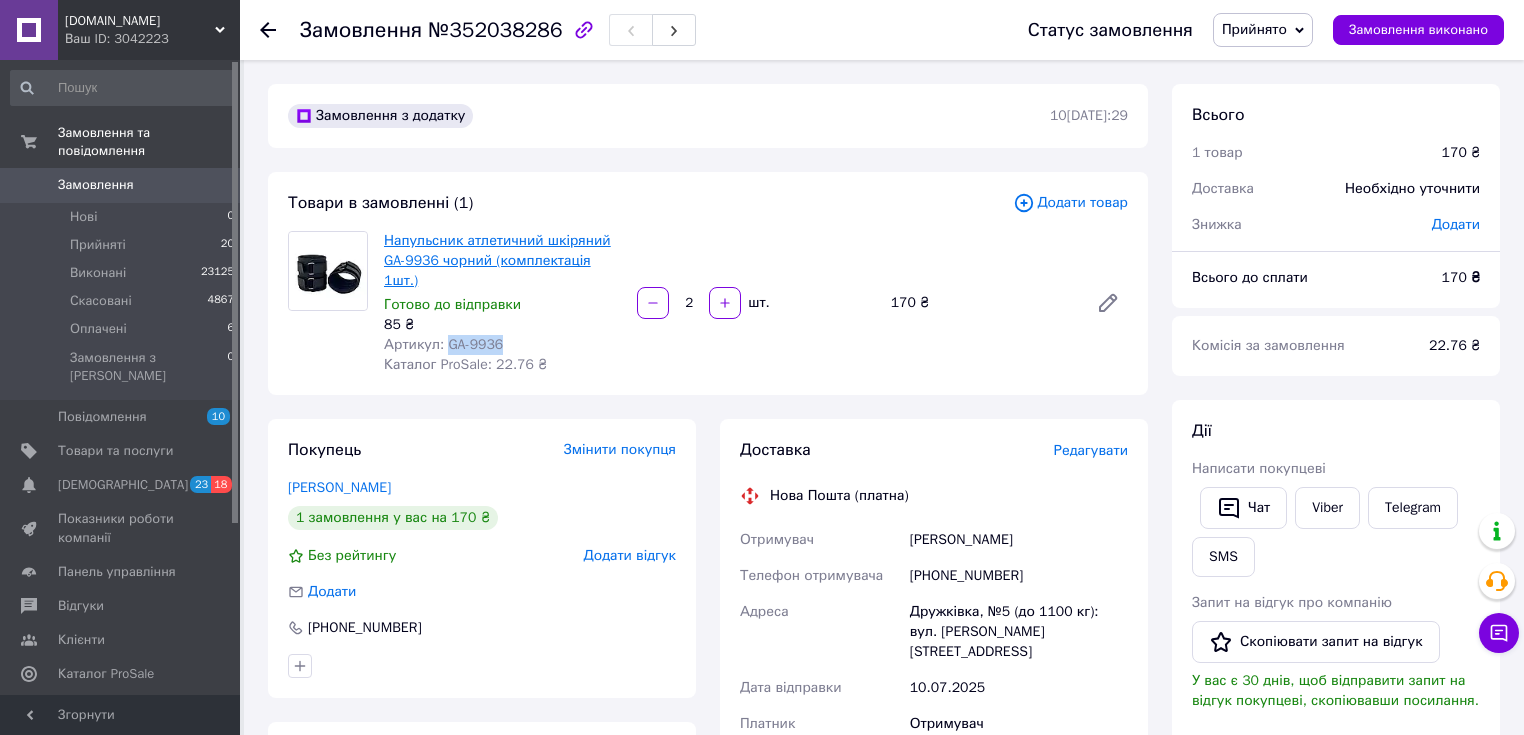 click on "Напульсник атлетичний шкіряний GA-9936 чорний (комплектація 1шт.)" at bounding box center [497, 260] 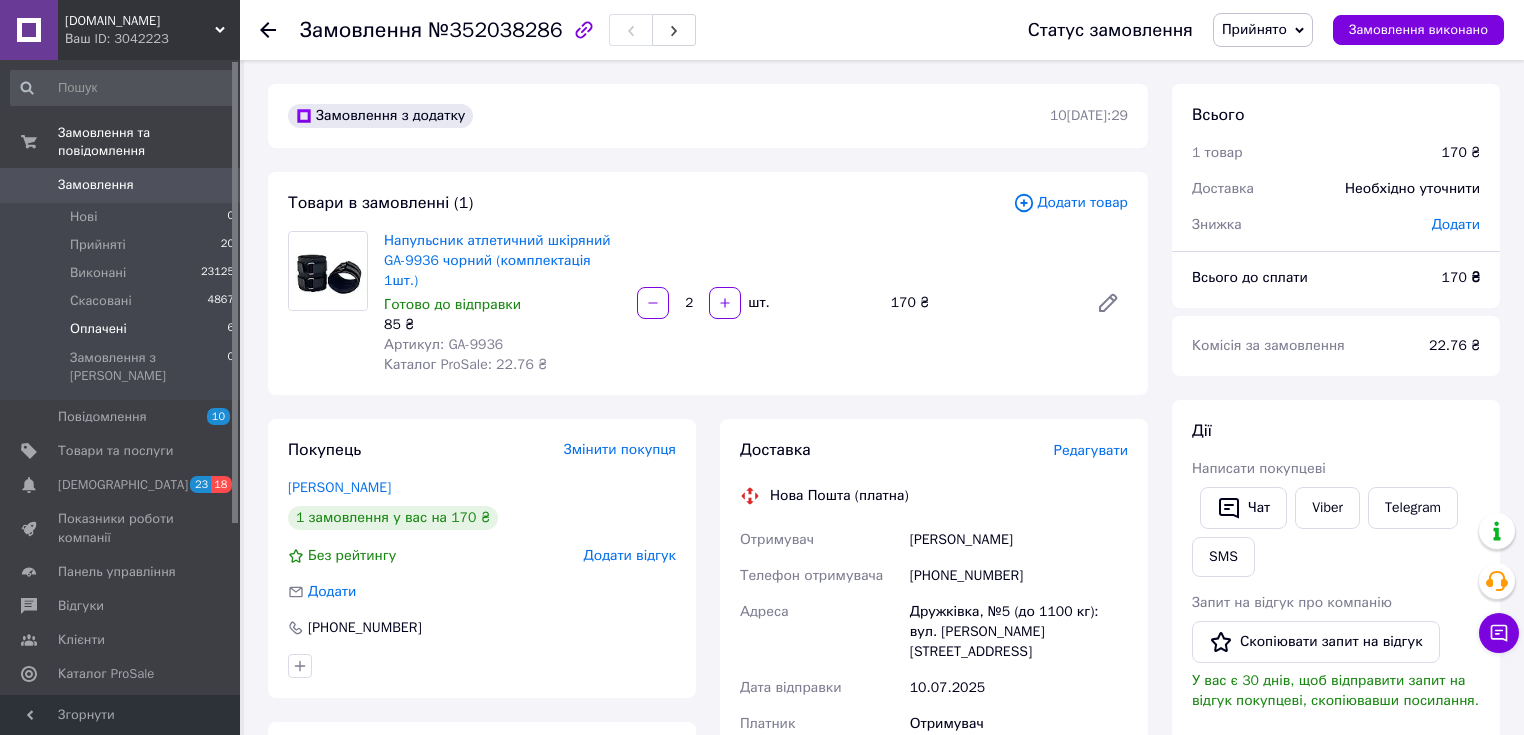 click on "Оплачені 6" at bounding box center [123, 329] 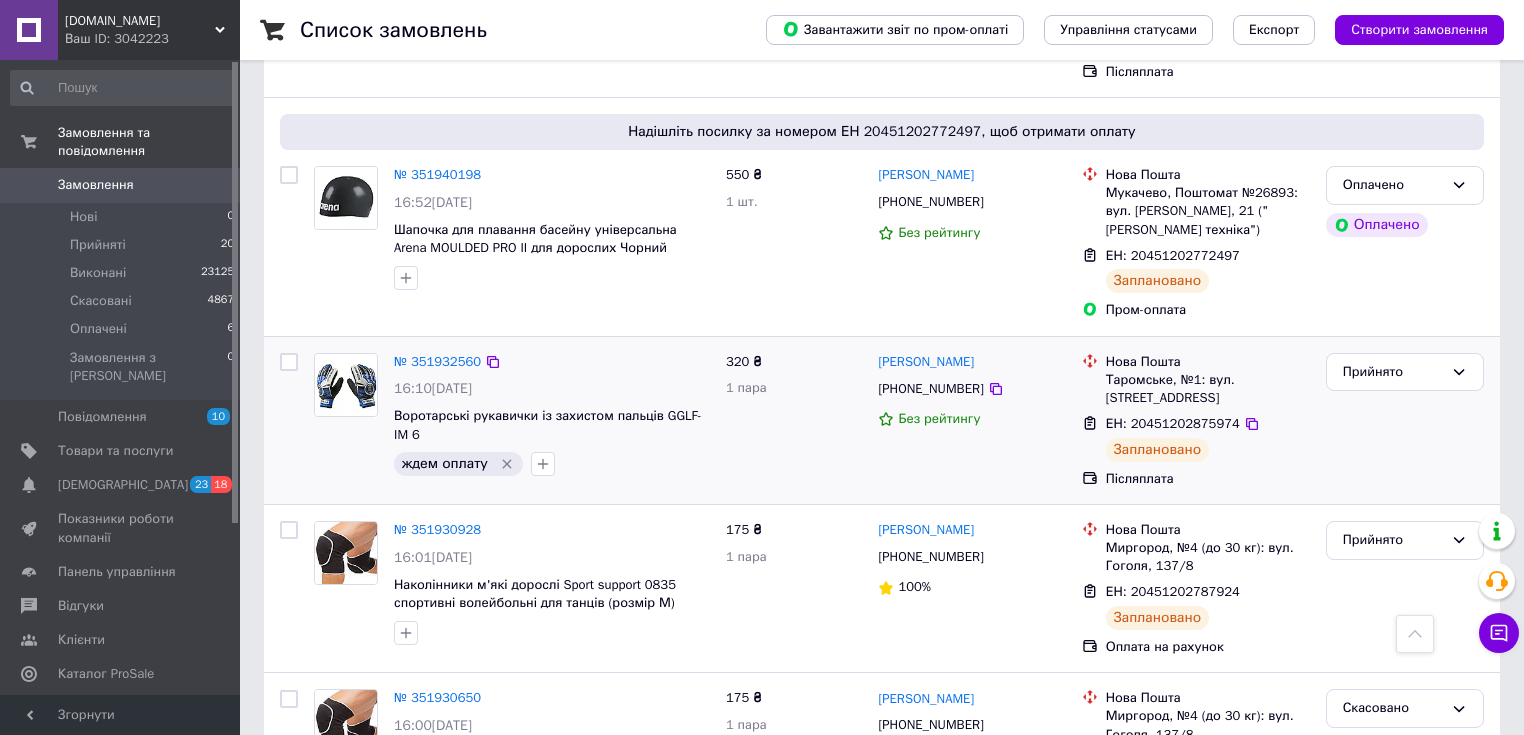 scroll, scrollTop: 3760, scrollLeft: 0, axis: vertical 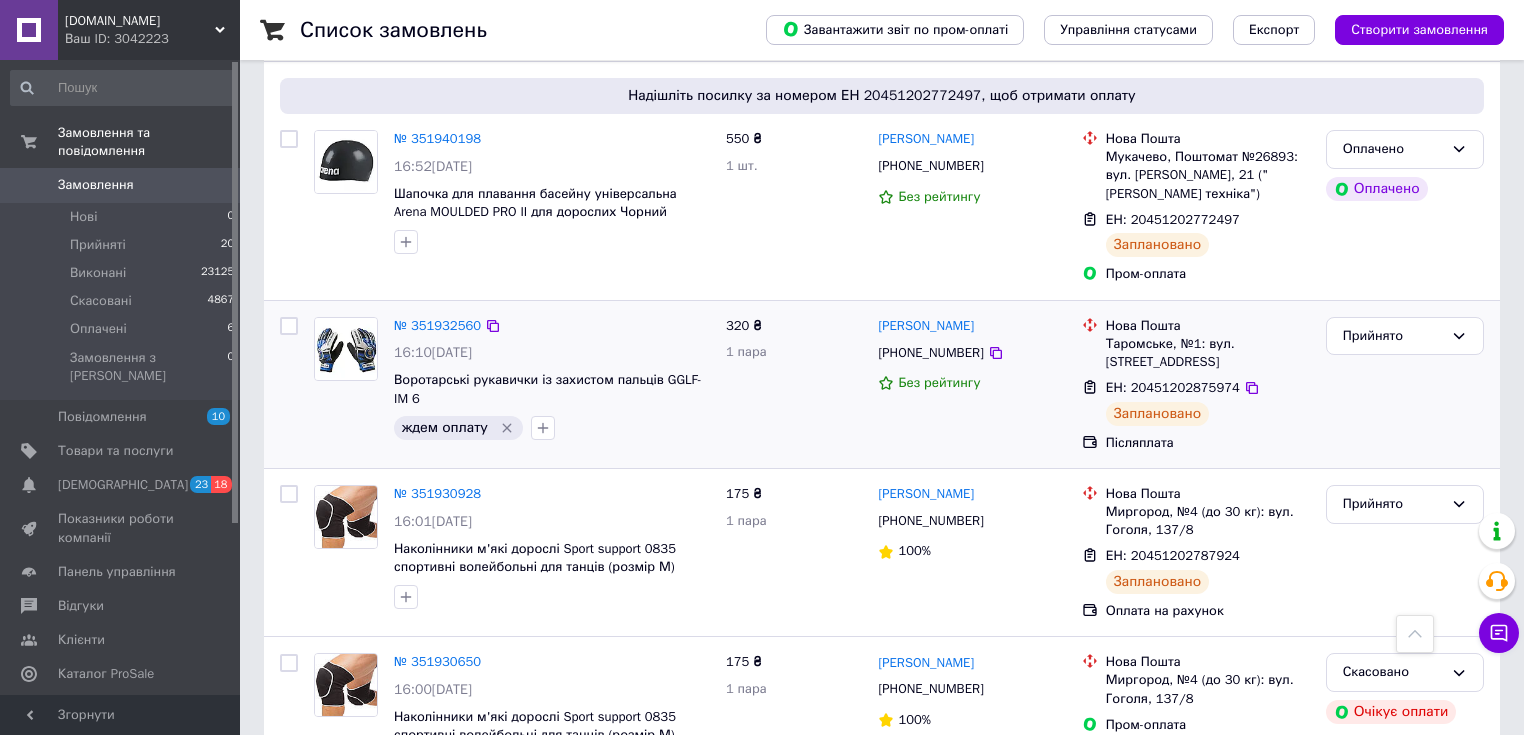 drag, startPoint x: 501, startPoint y: 220, endPoint x: 529, endPoint y: 255, distance: 44.82187 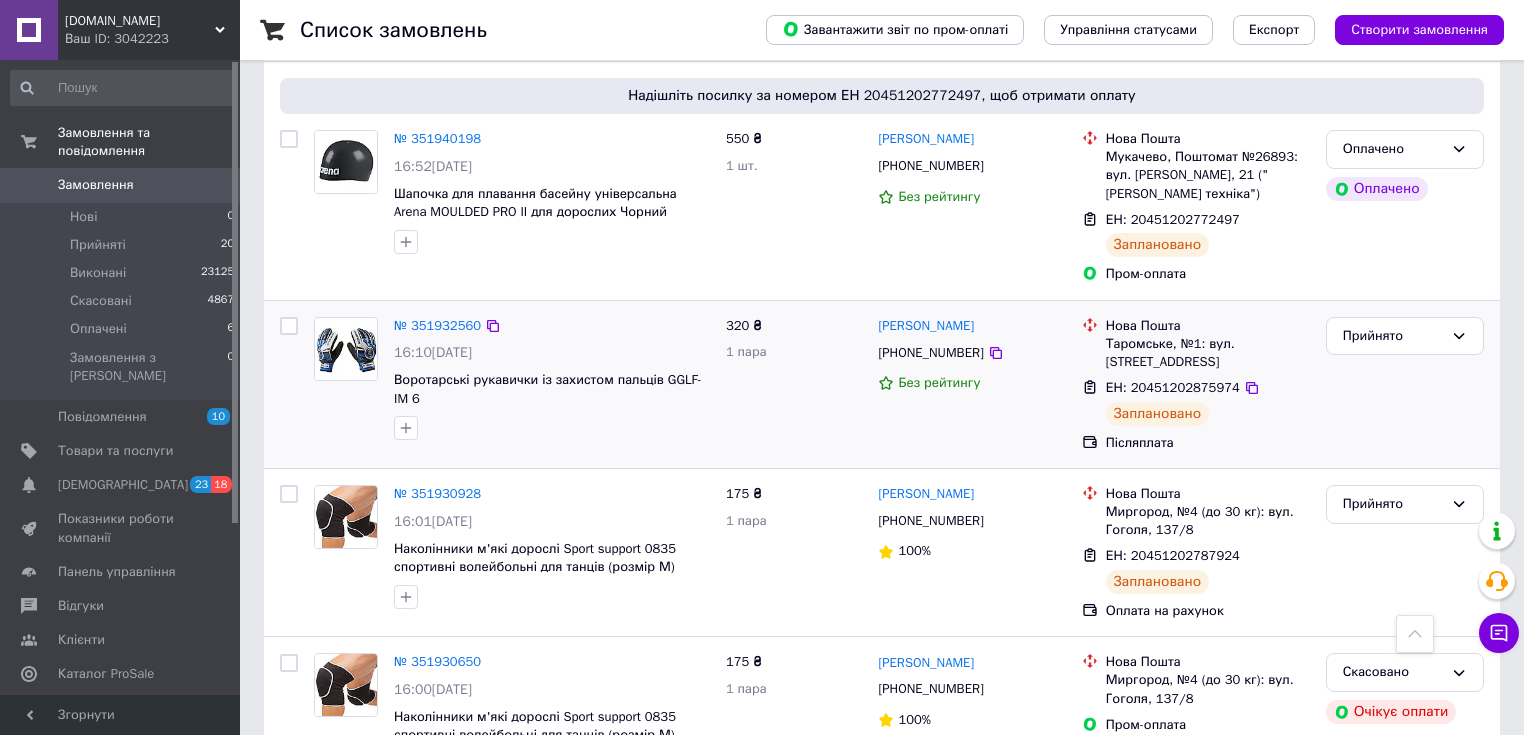 click at bounding box center [289, 384] 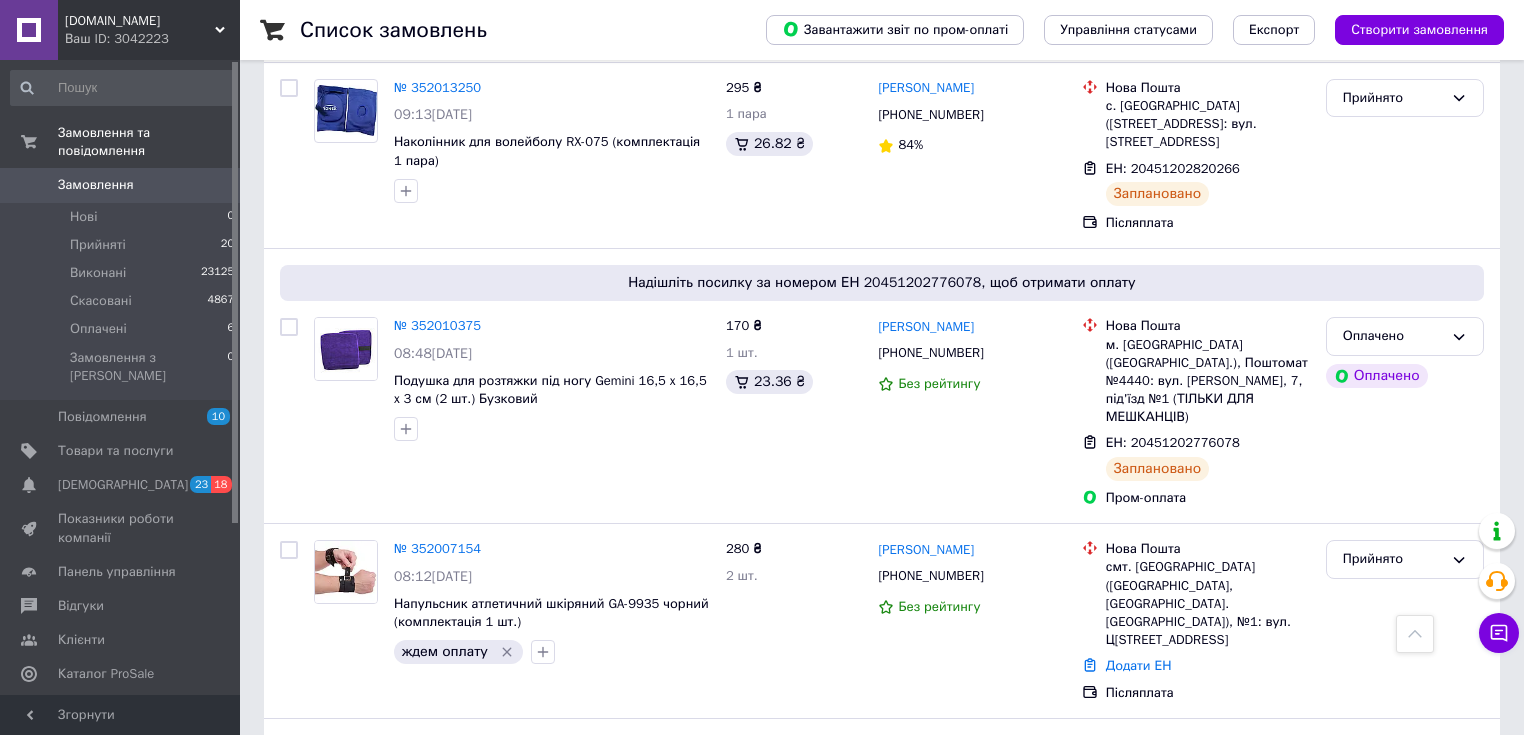 scroll, scrollTop: 400, scrollLeft: 0, axis: vertical 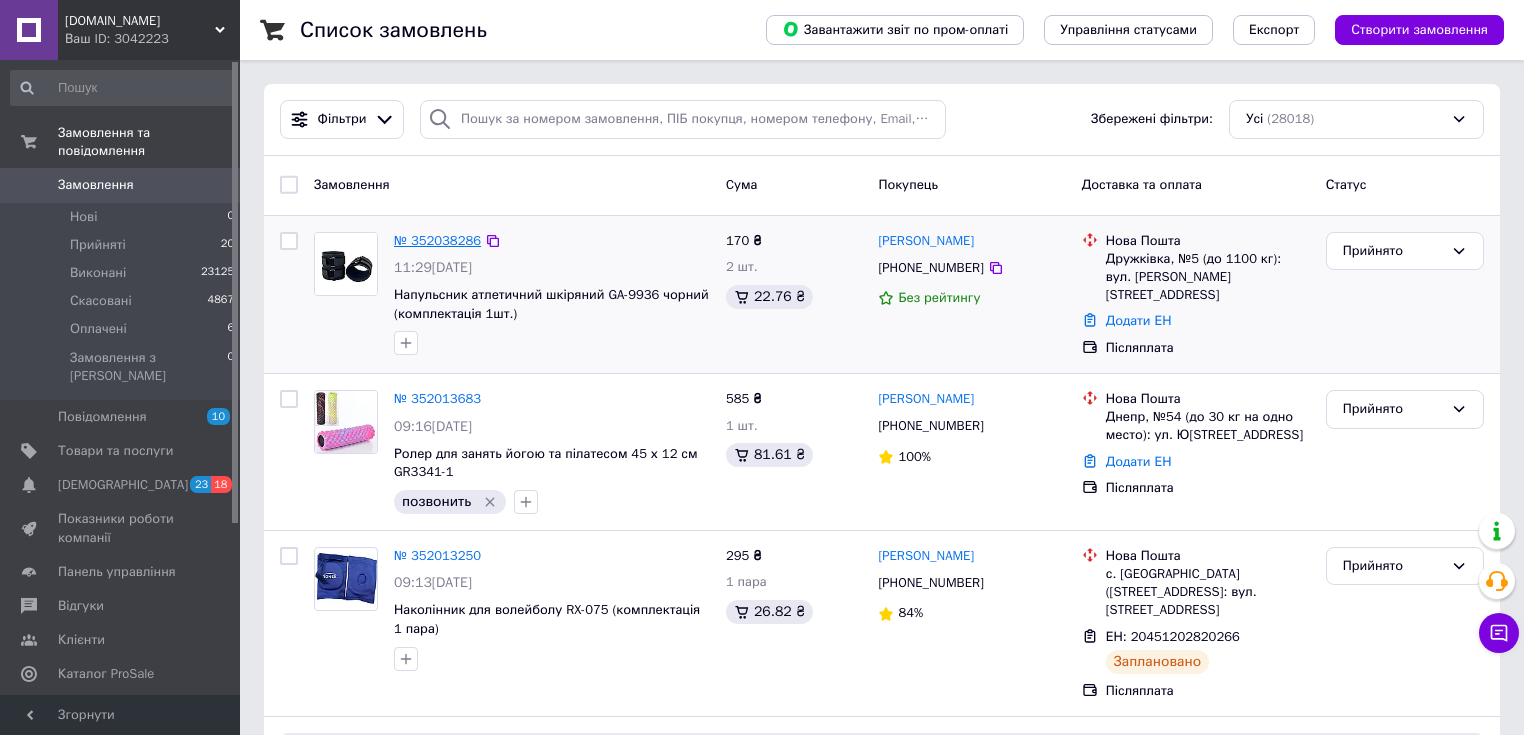 click on "№ 352038286" at bounding box center [437, 240] 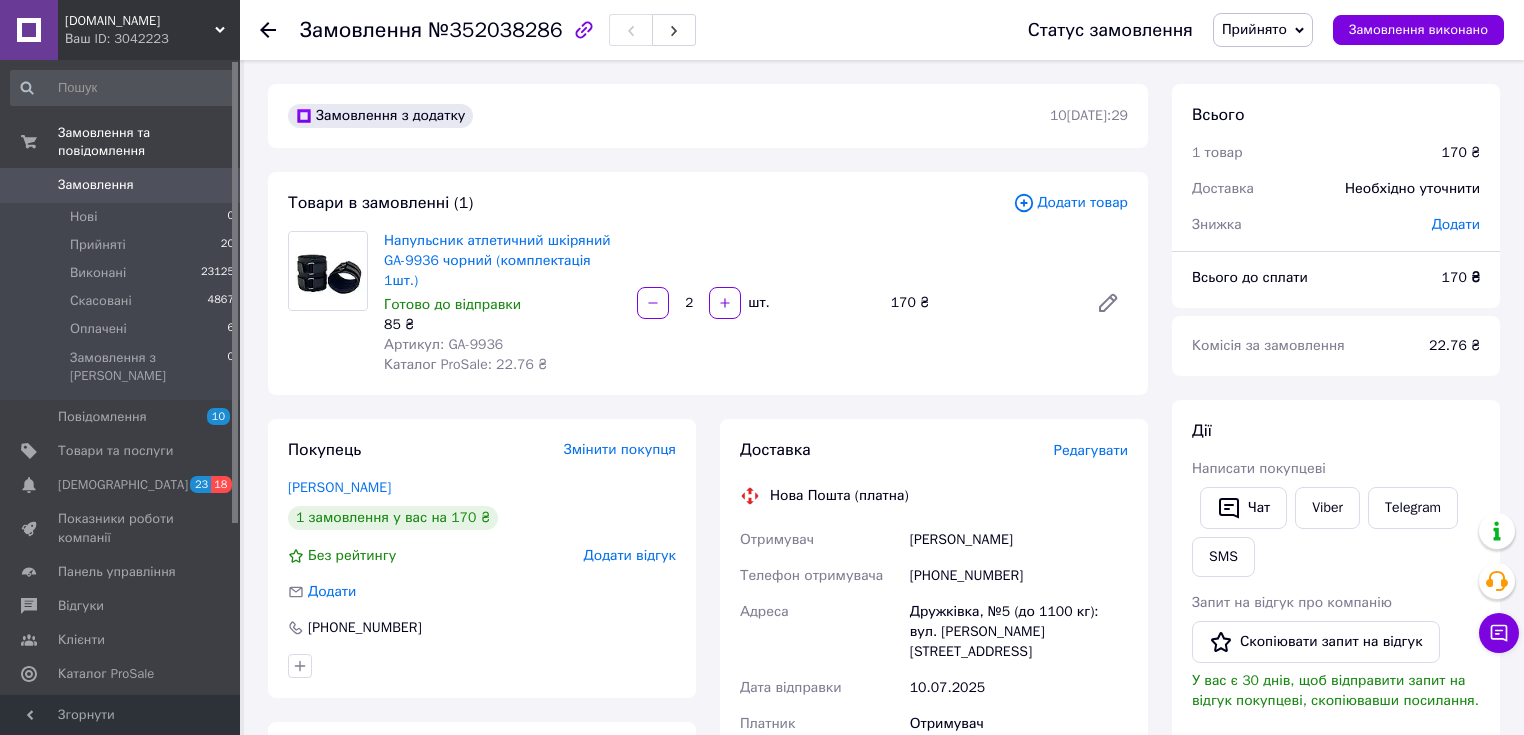 click on "Замовлення" at bounding box center (96, 185) 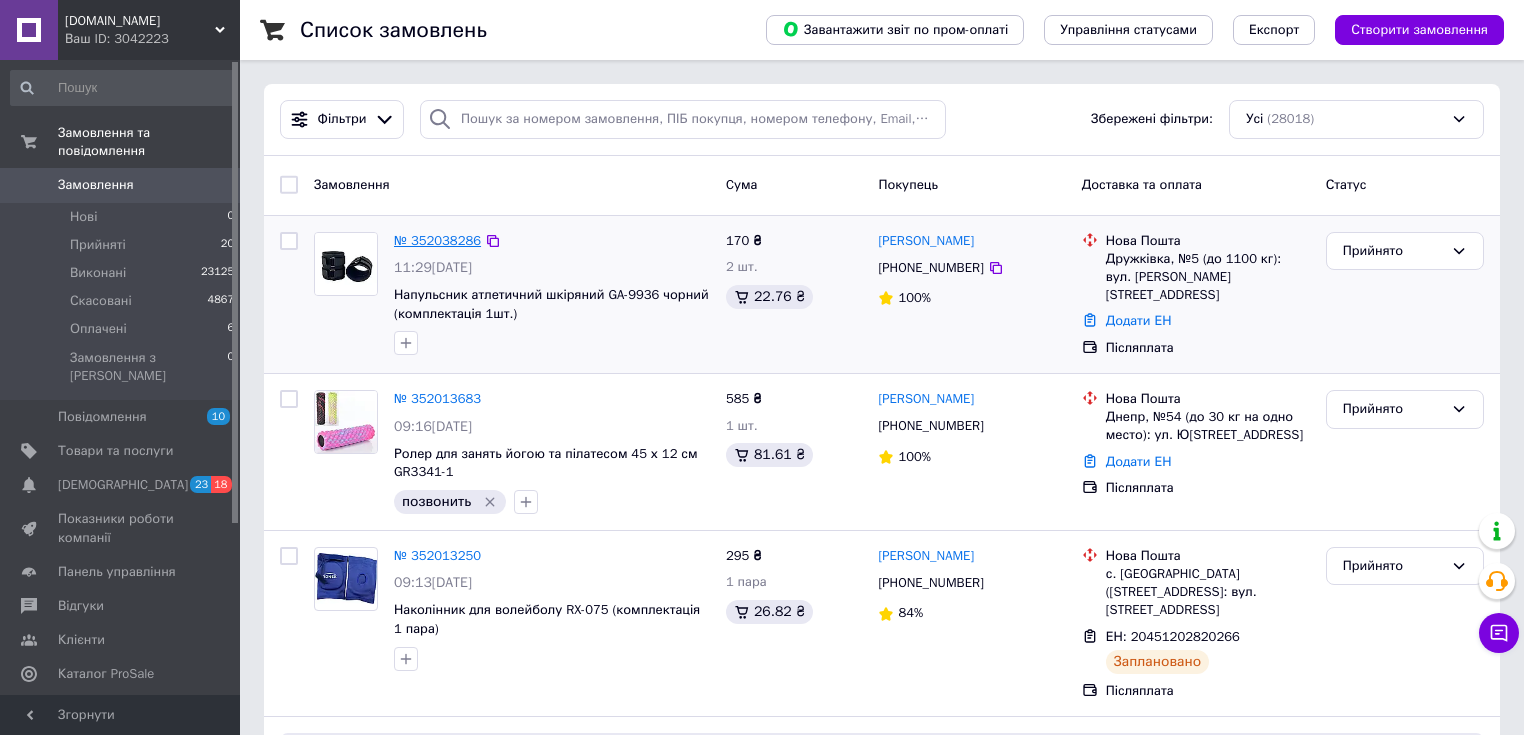 click on "№ 352038286" at bounding box center (437, 240) 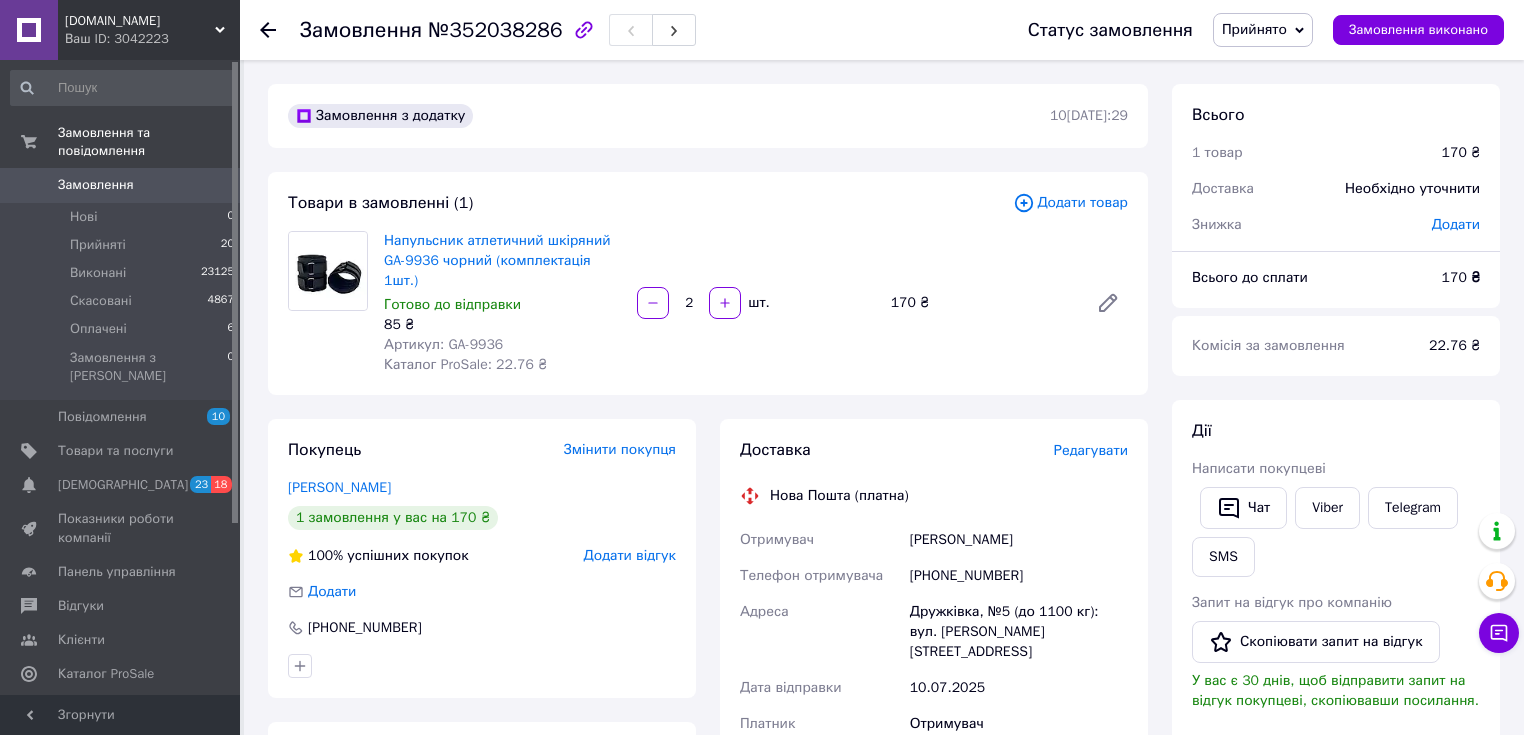 click on "Редагувати" at bounding box center (1091, 450) 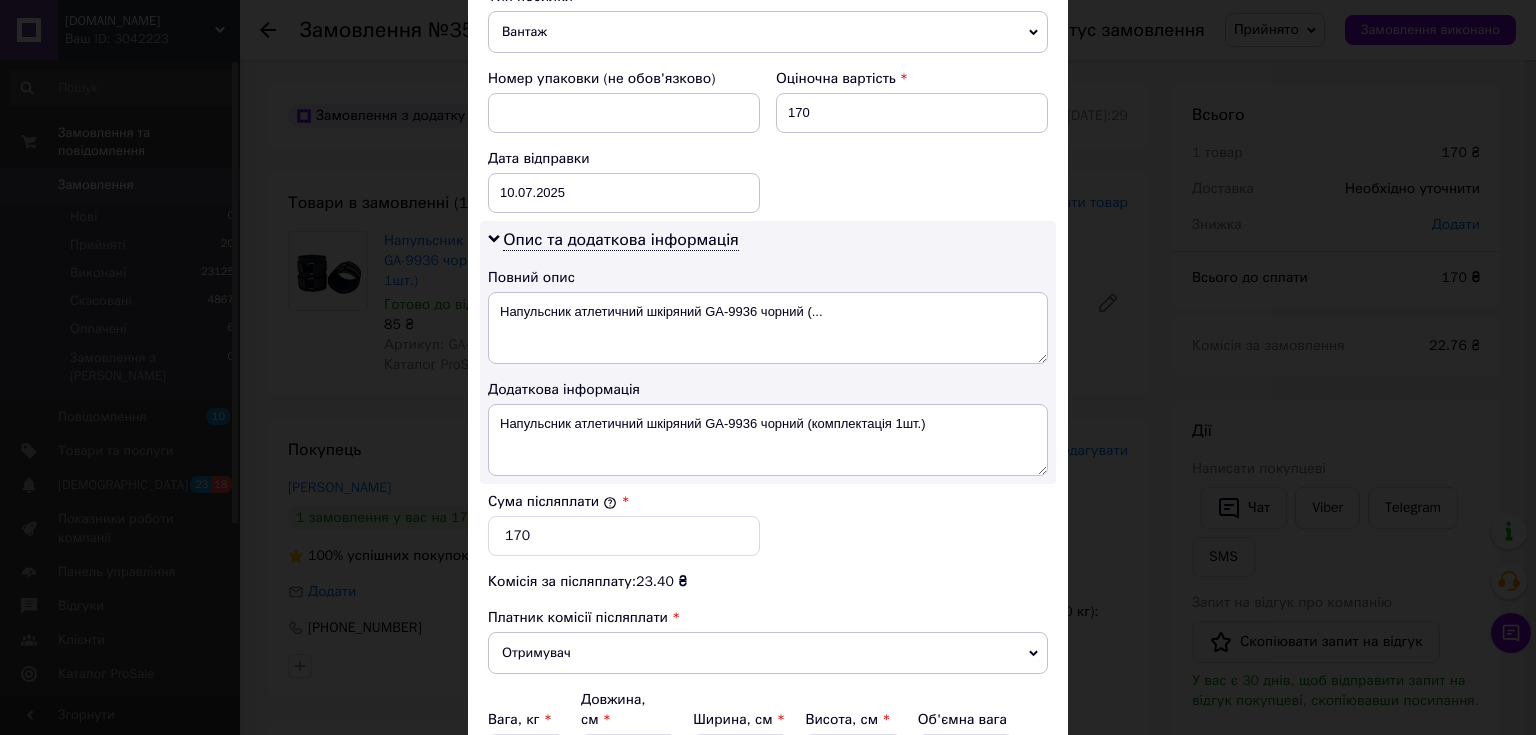 scroll, scrollTop: 853, scrollLeft: 0, axis: vertical 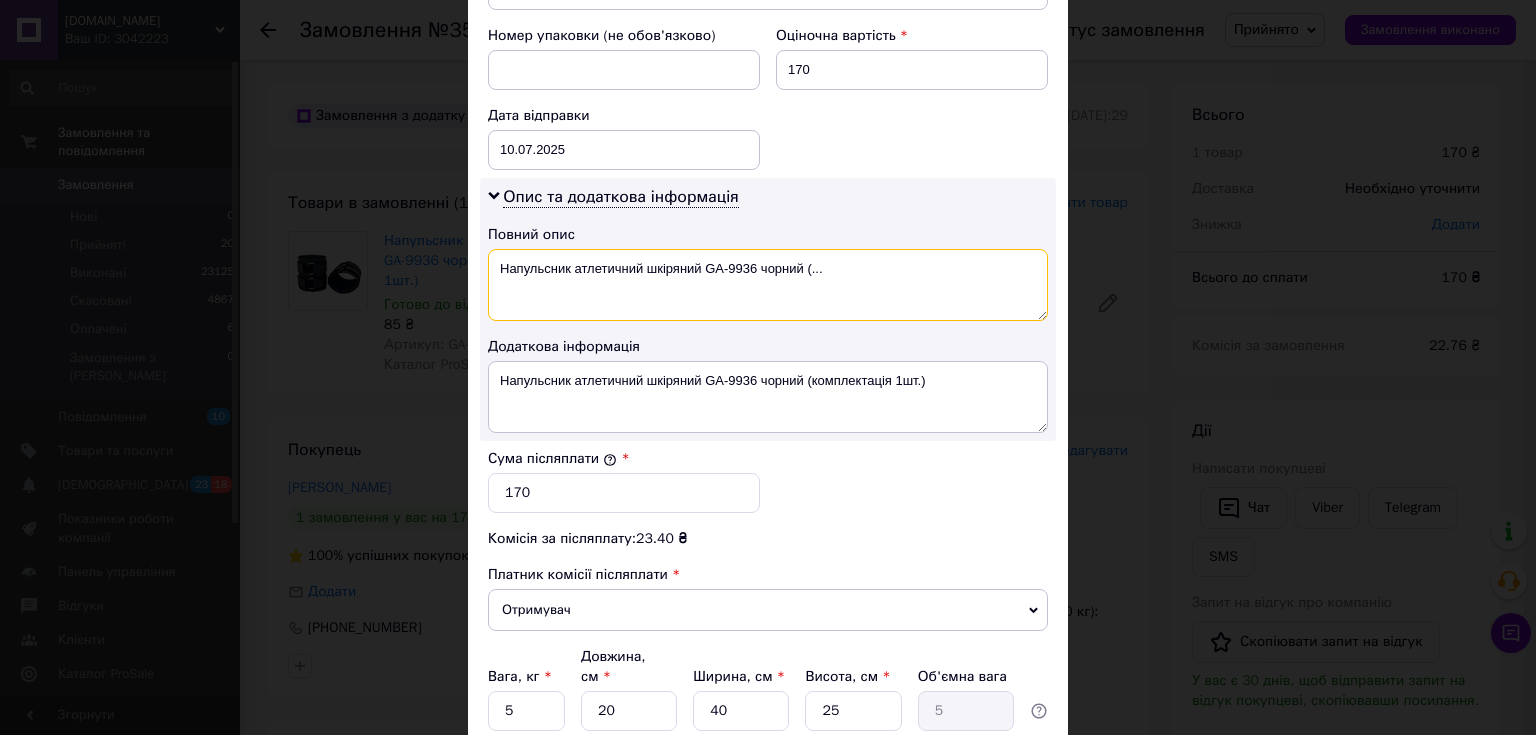 click on "Напульсник атлетичний шкіряний GA-9936 чорний (..." at bounding box center [768, 285] 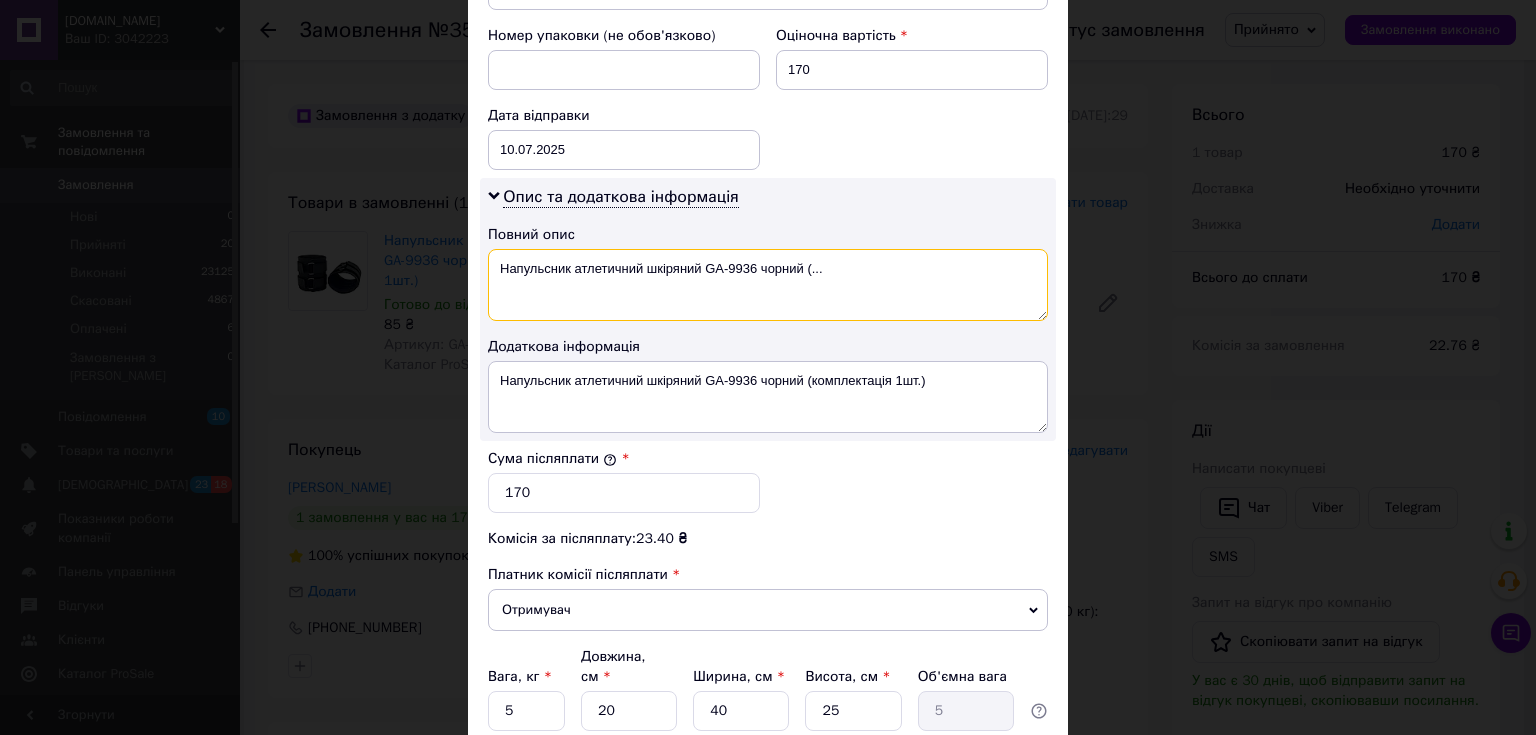 drag, startPoint x: 705, startPoint y: 262, endPoint x: 864, endPoint y: 268, distance: 159.11317 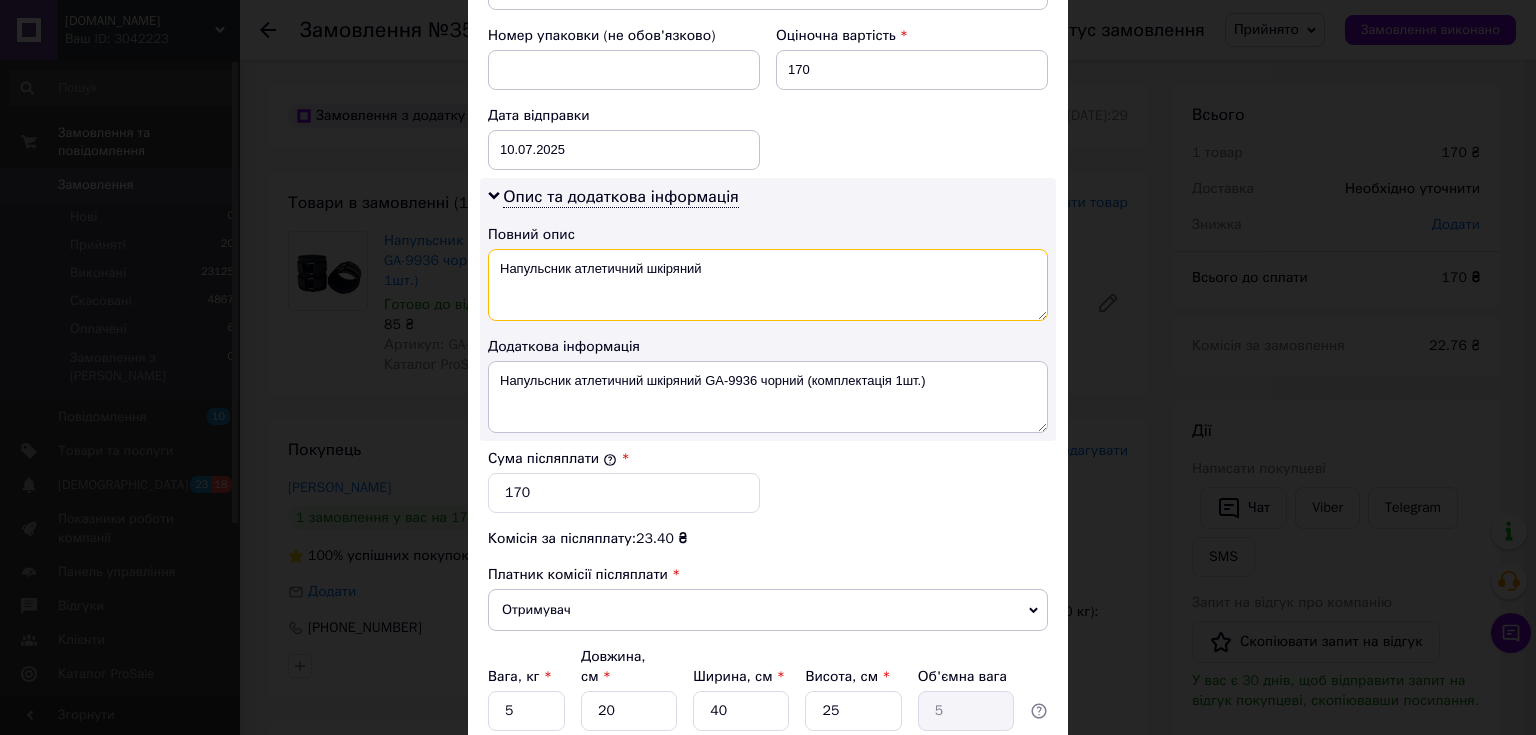 click on "Напульсник атлетичний шкіряний" at bounding box center [768, 285] 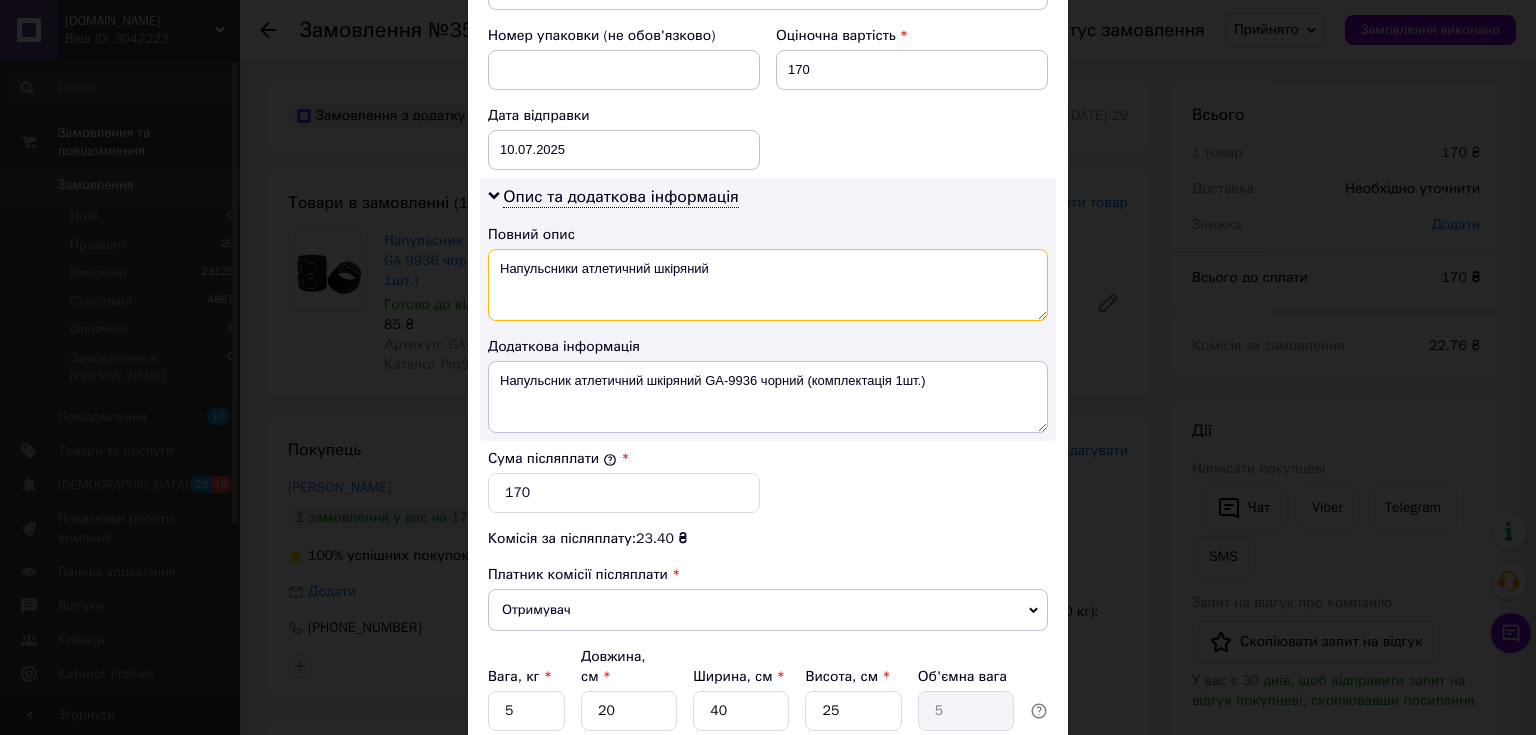 drag, startPoint x: 582, startPoint y: 265, endPoint x: 786, endPoint y: 276, distance: 204.29636 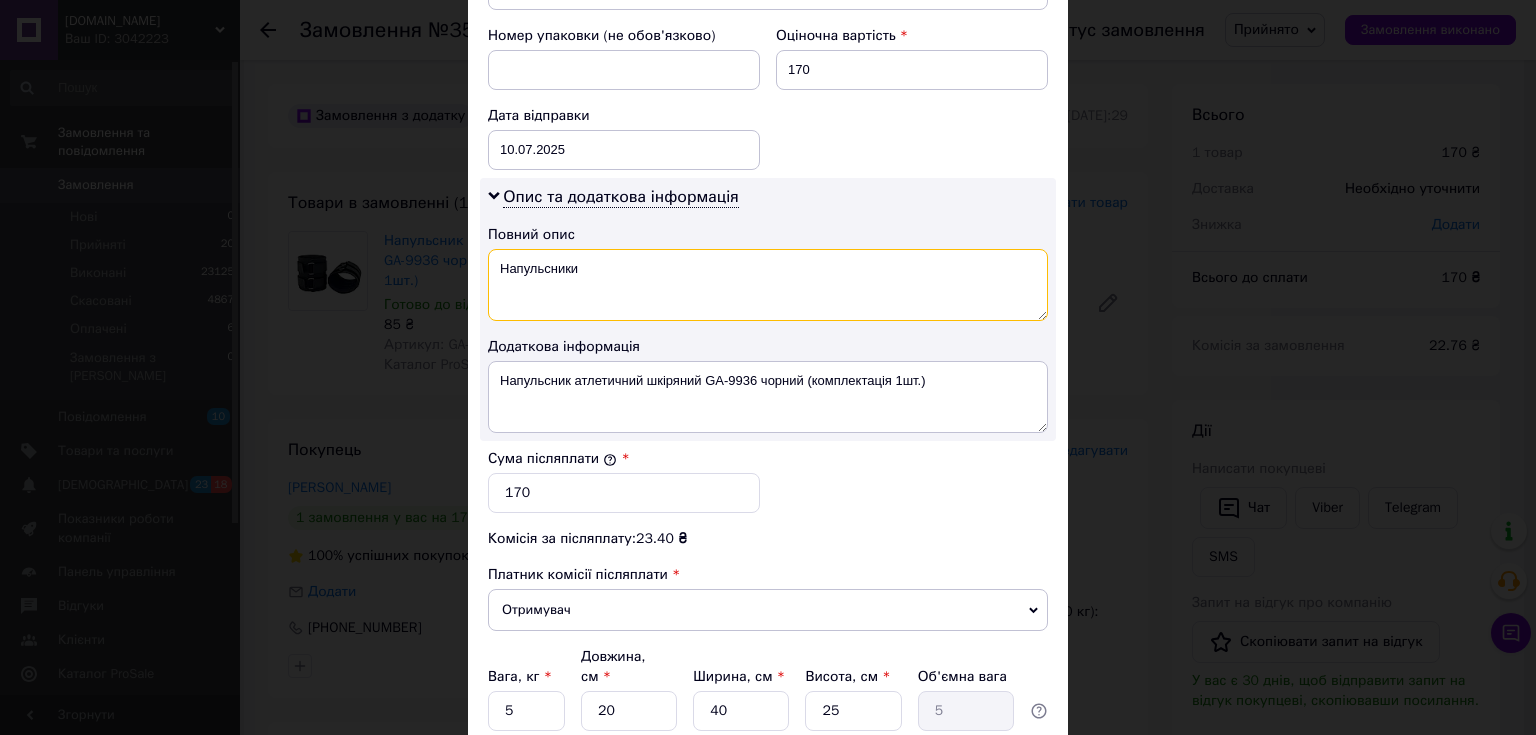 type on "Напульсники" 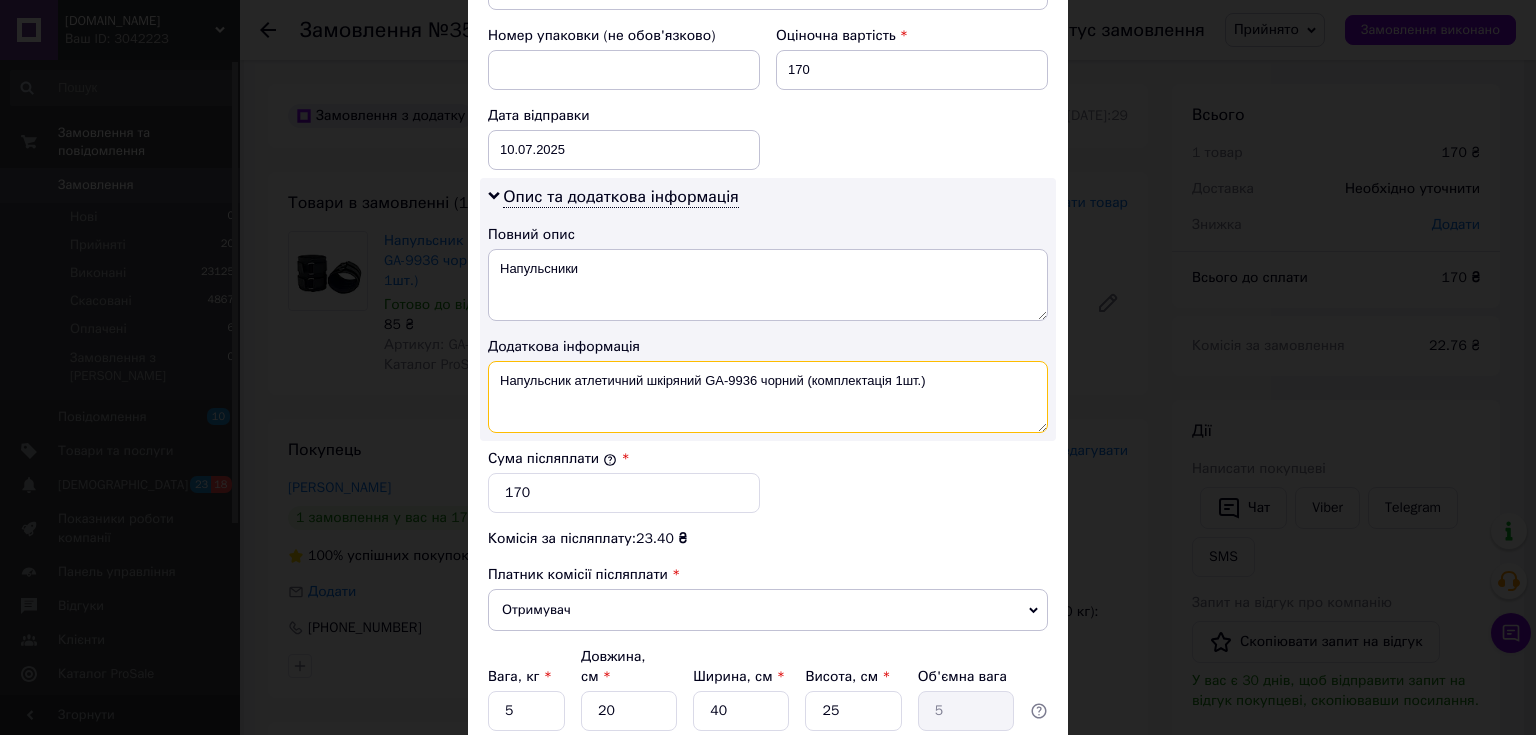 drag, startPoint x: 497, startPoint y: 375, endPoint x: 971, endPoint y: 414, distance: 475.6017 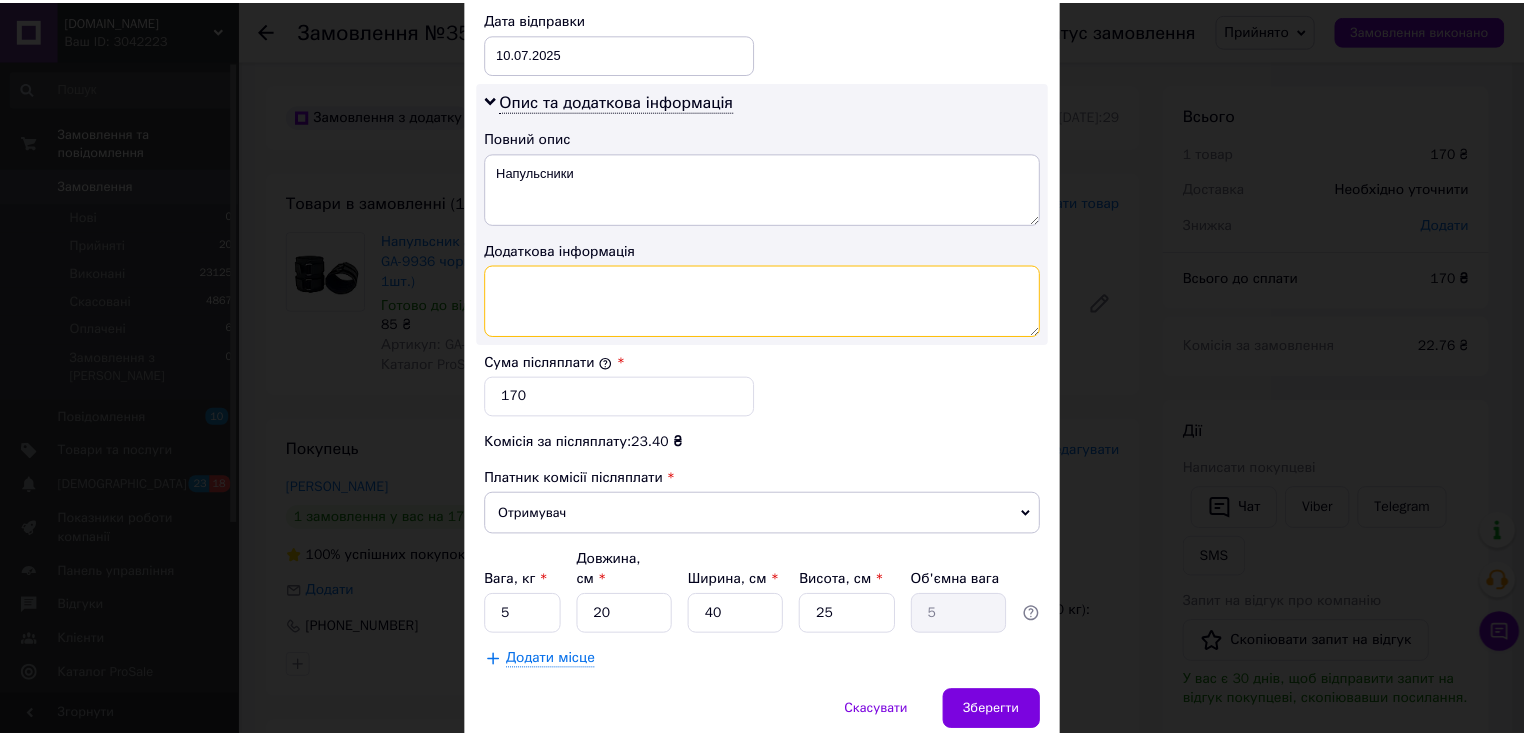 scroll, scrollTop: 1008, scrollLeft: 0, axis: vertical 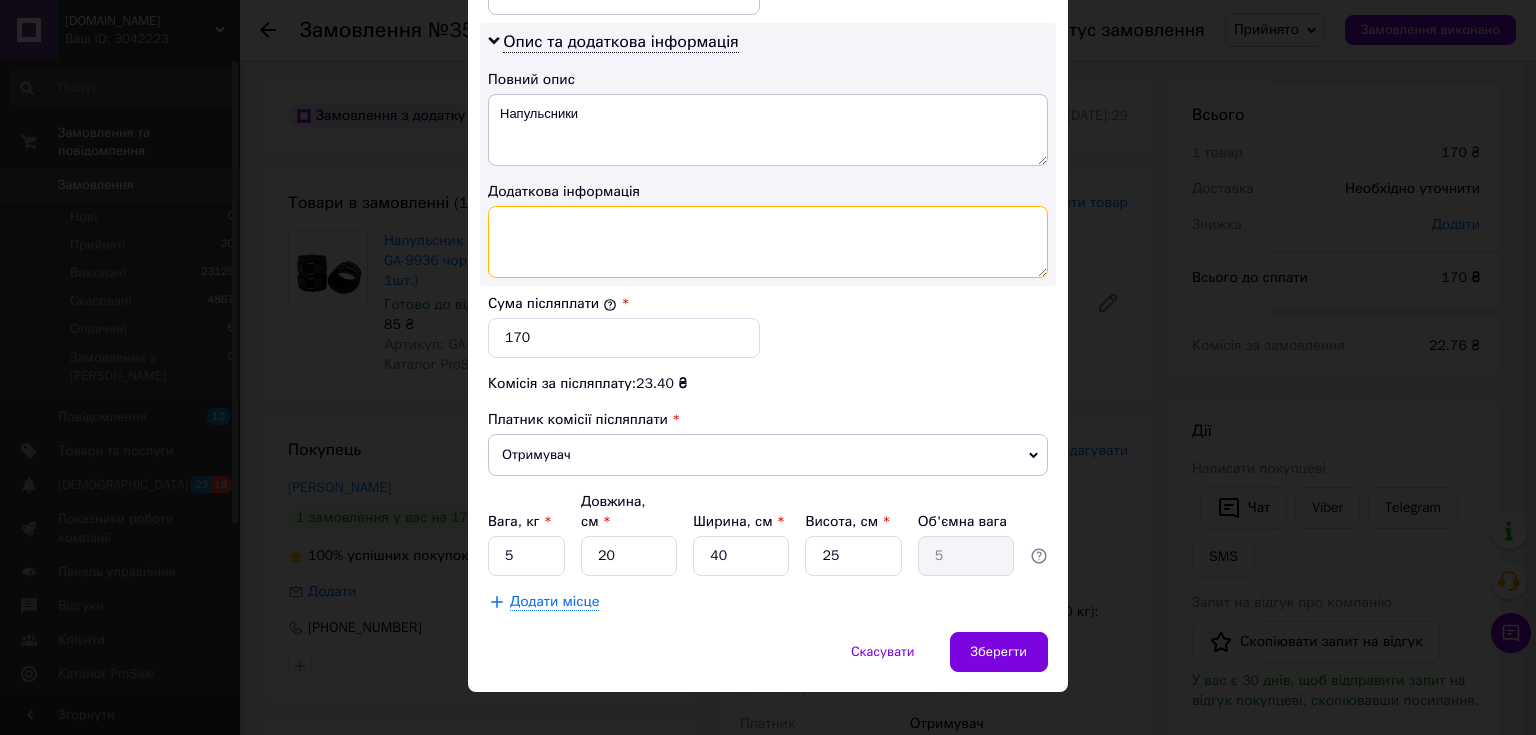 type 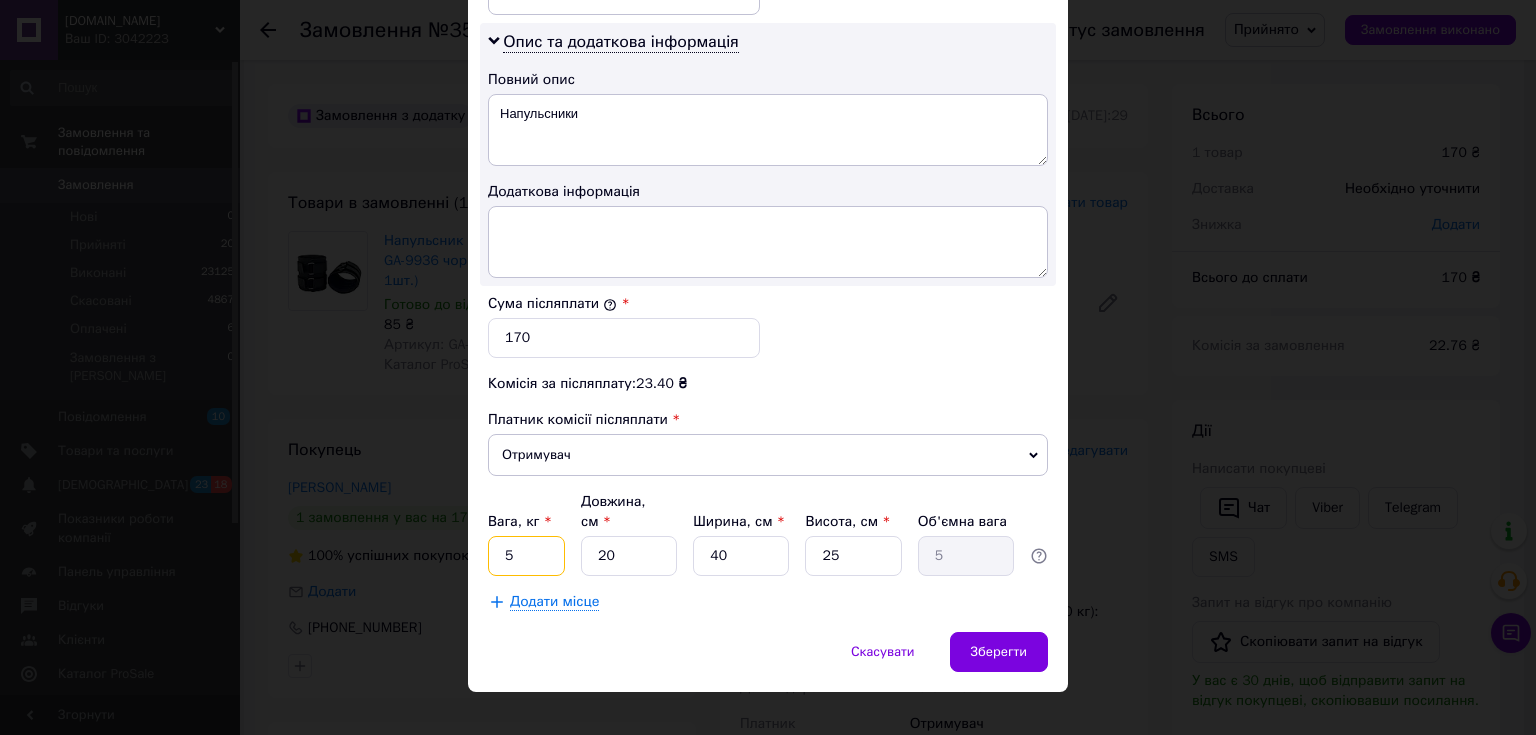 drag, startPoint x: 532, startPoint y: 530, endPoint x: 500, endPoint y: 527, distance: 32.140316 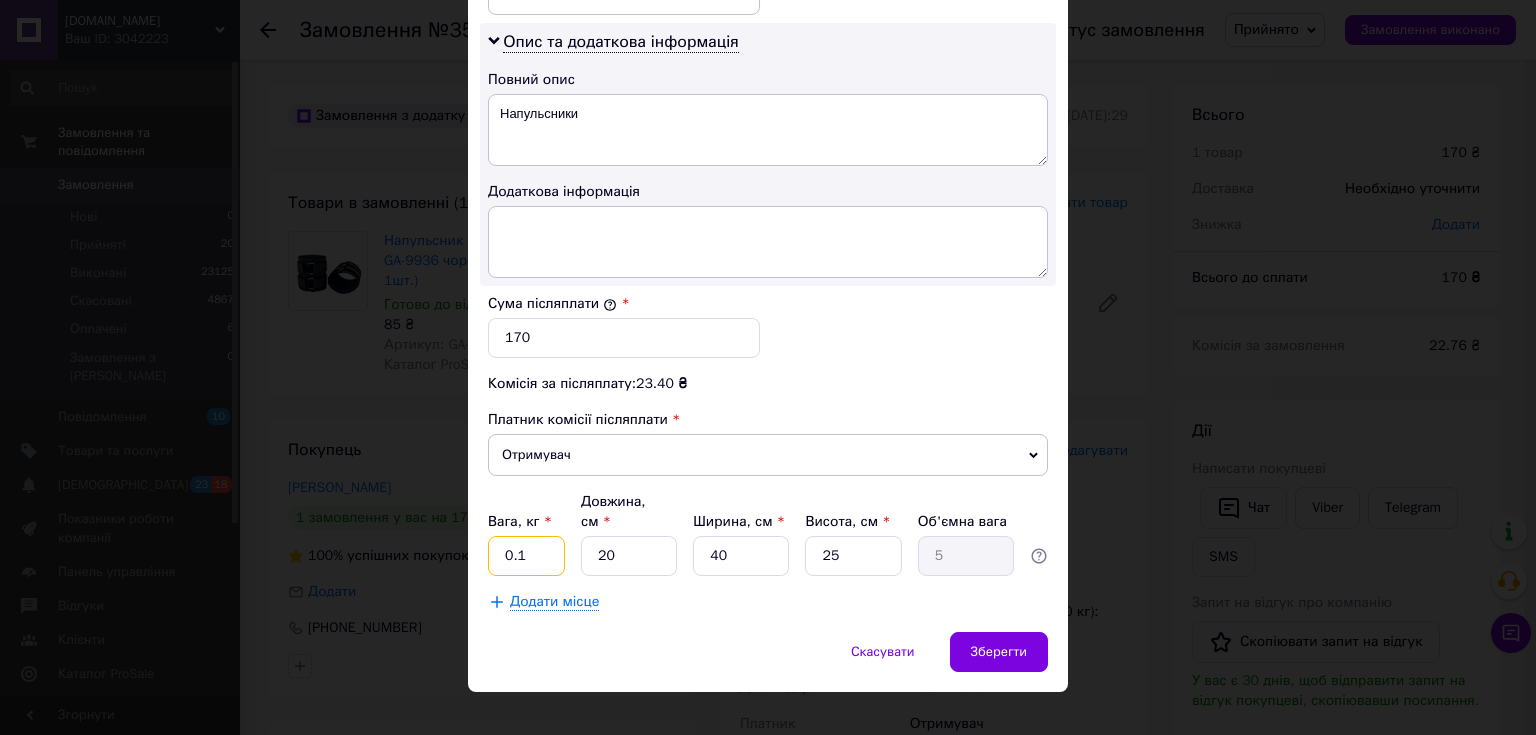 type on "0.1" 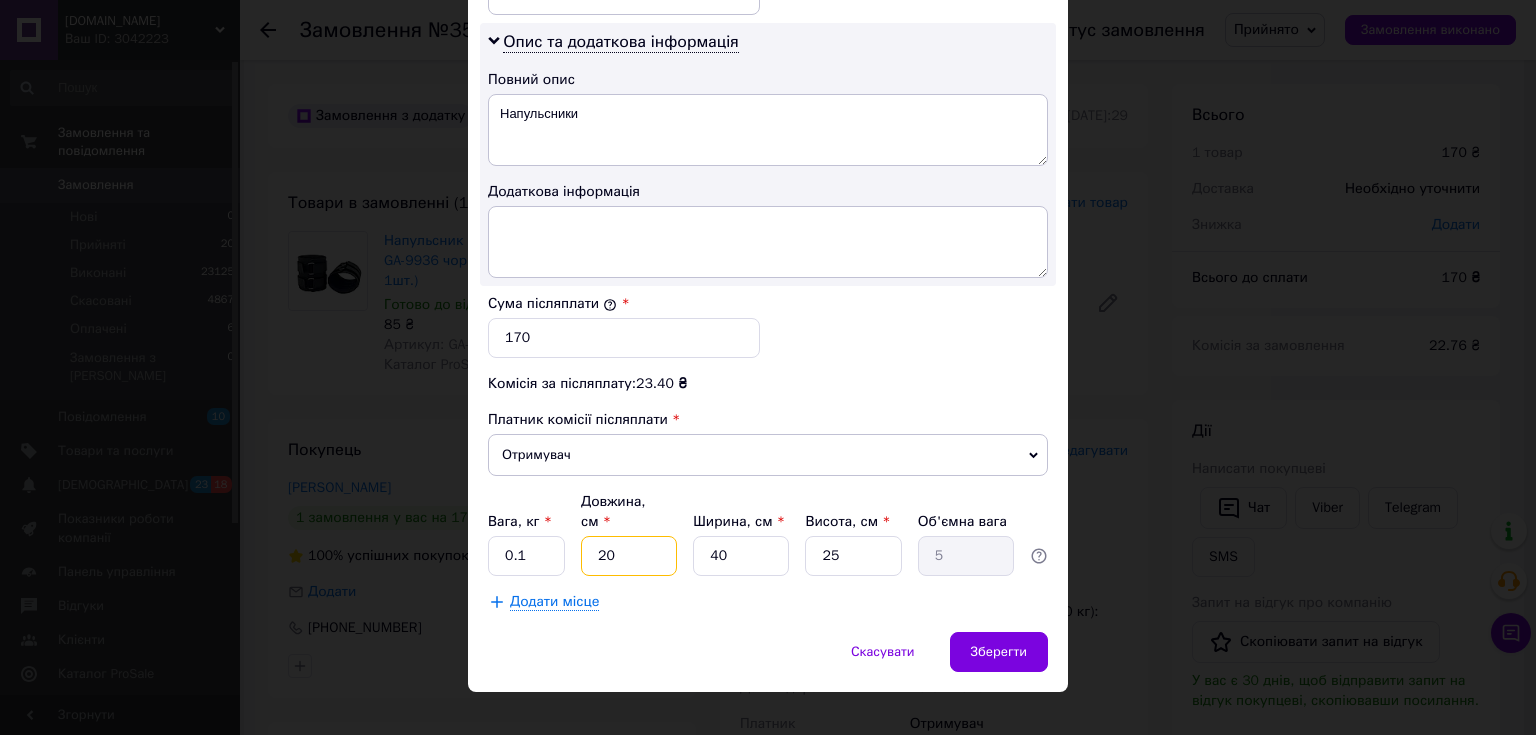 type on "5" 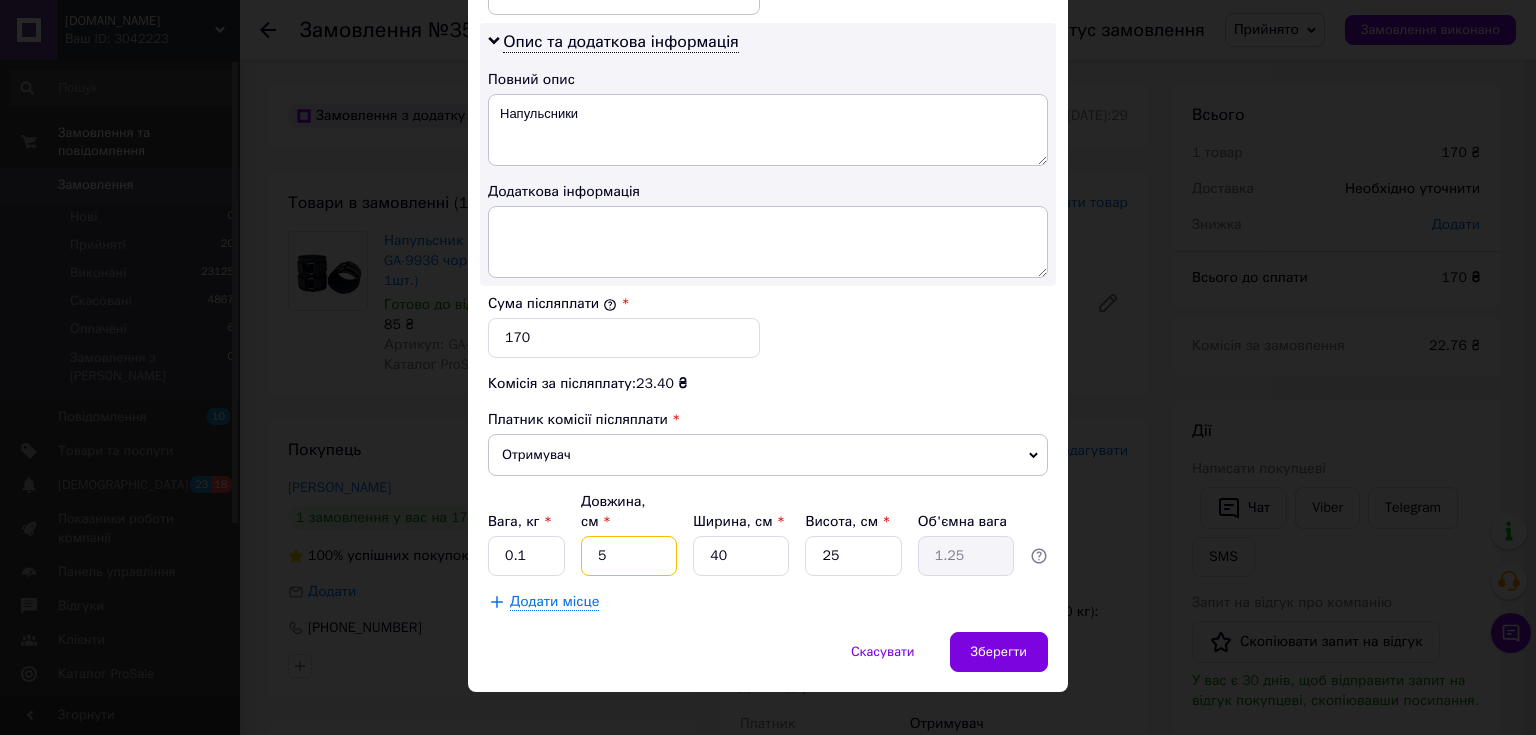 type on "5" 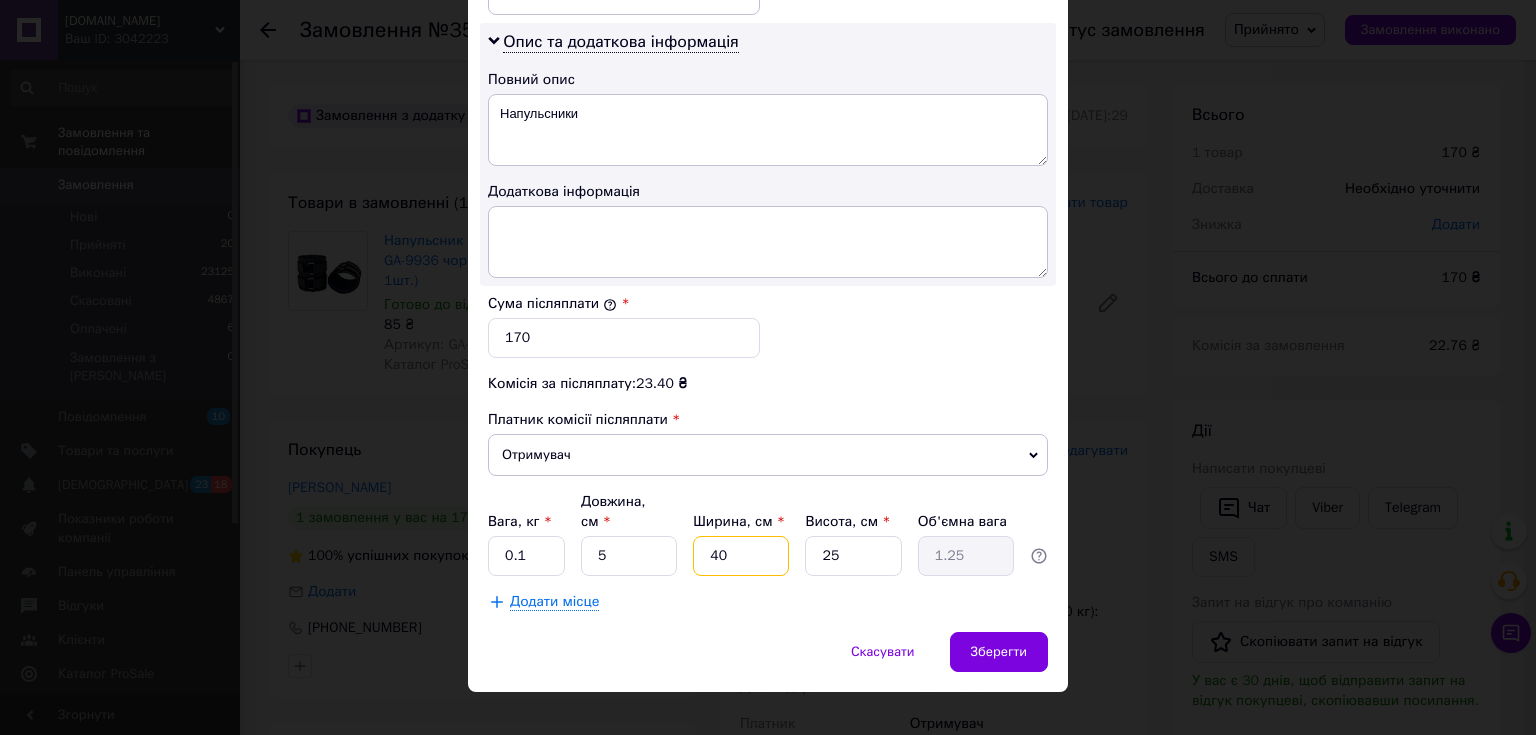 type on "5" 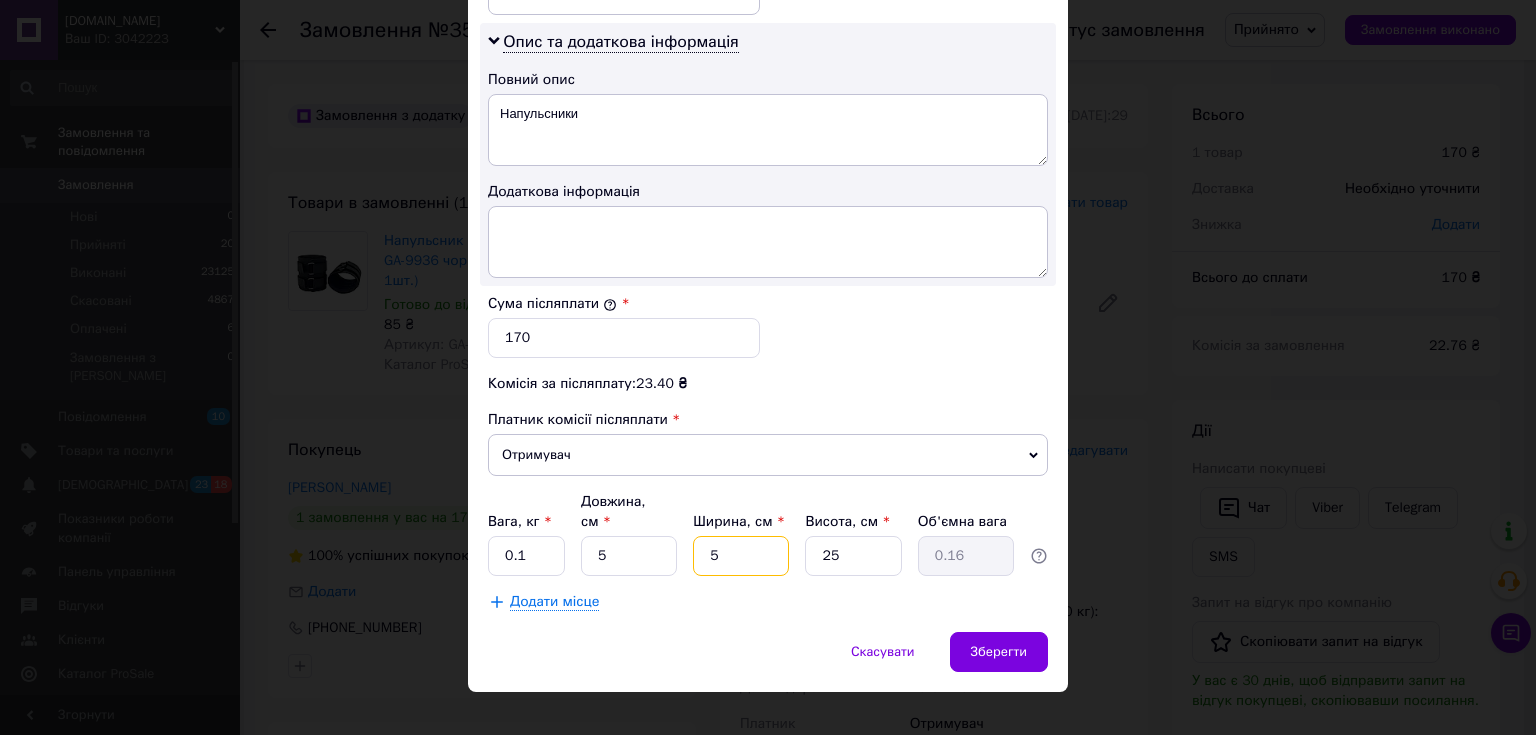 type on "5" 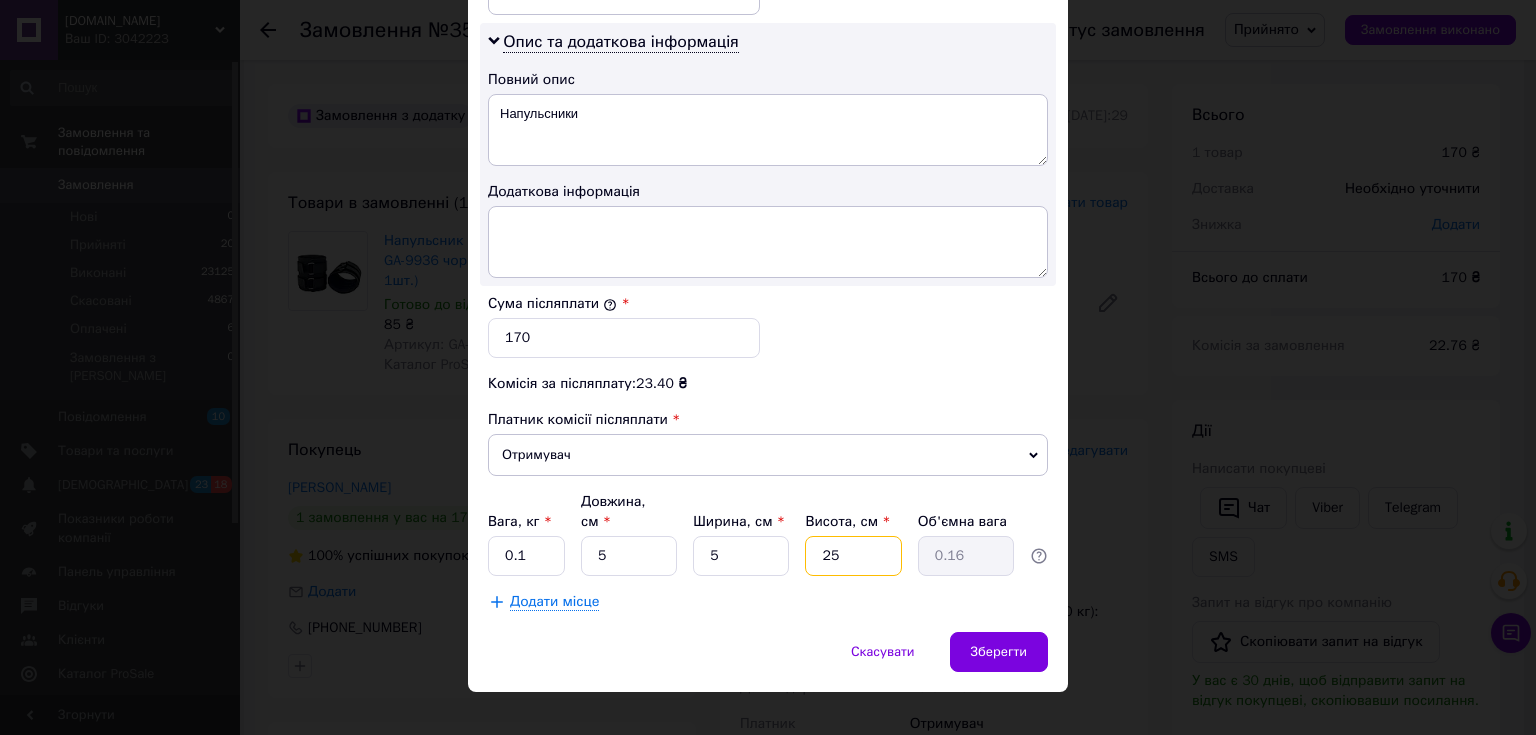 type on "5" 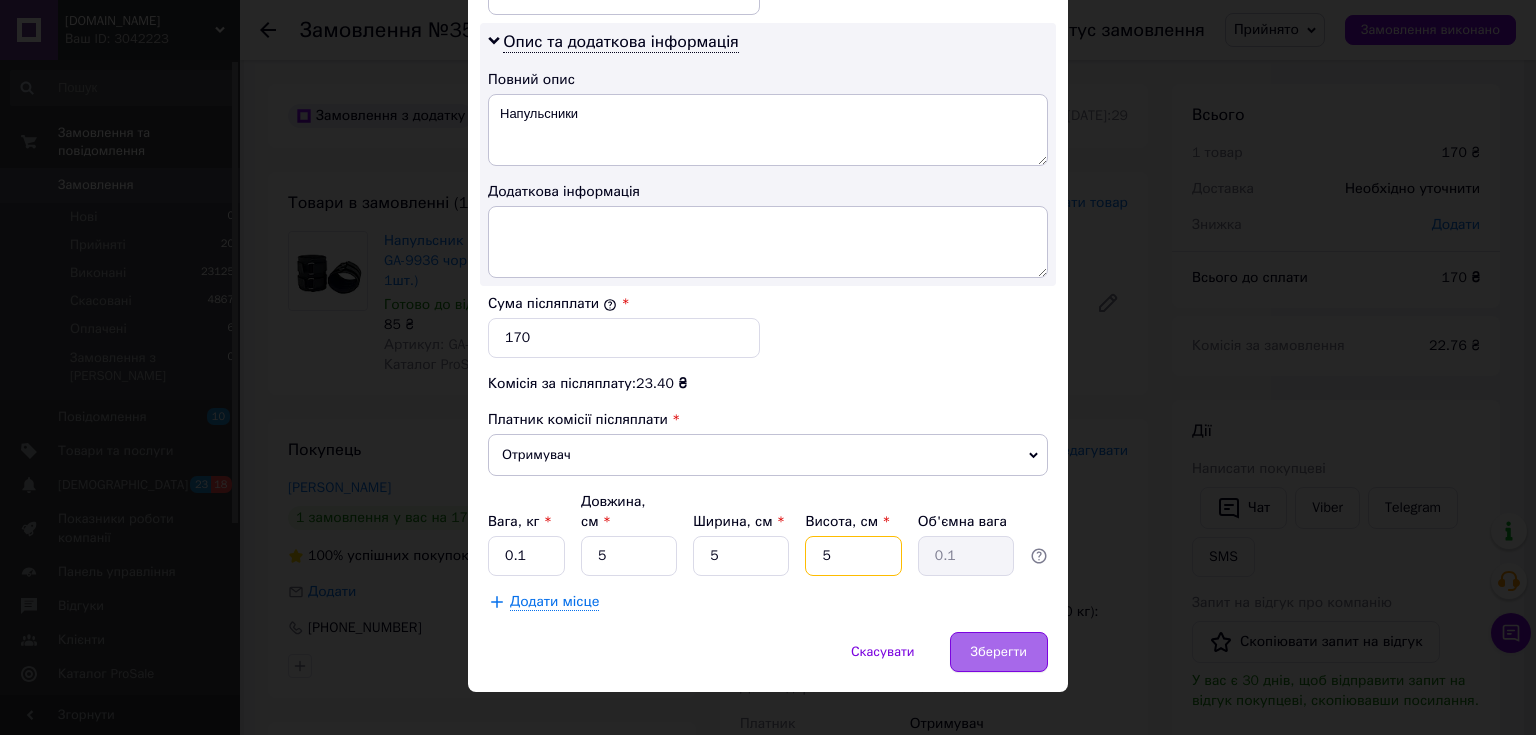 type on "5" 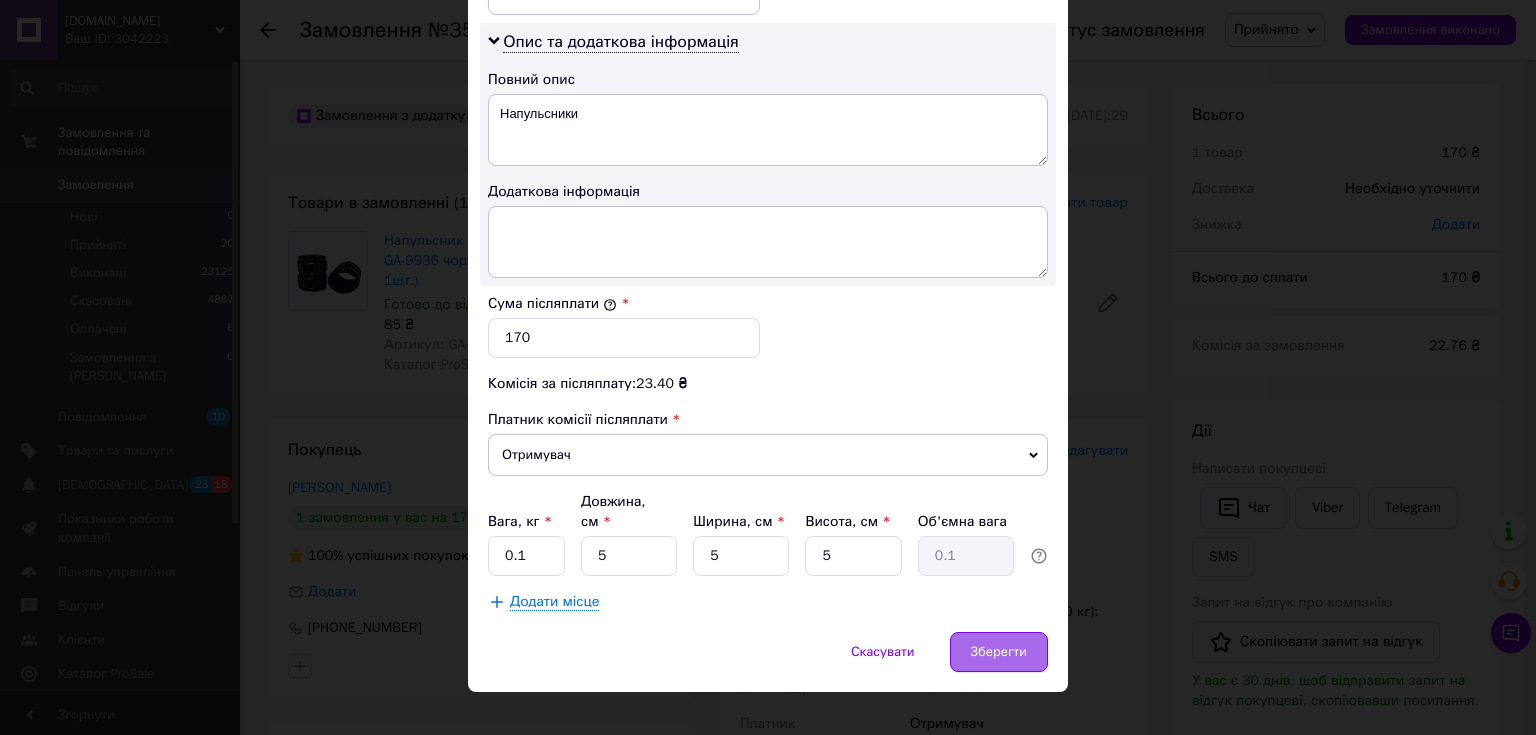 click on "Зберегти" at bounding box center [999, 652] 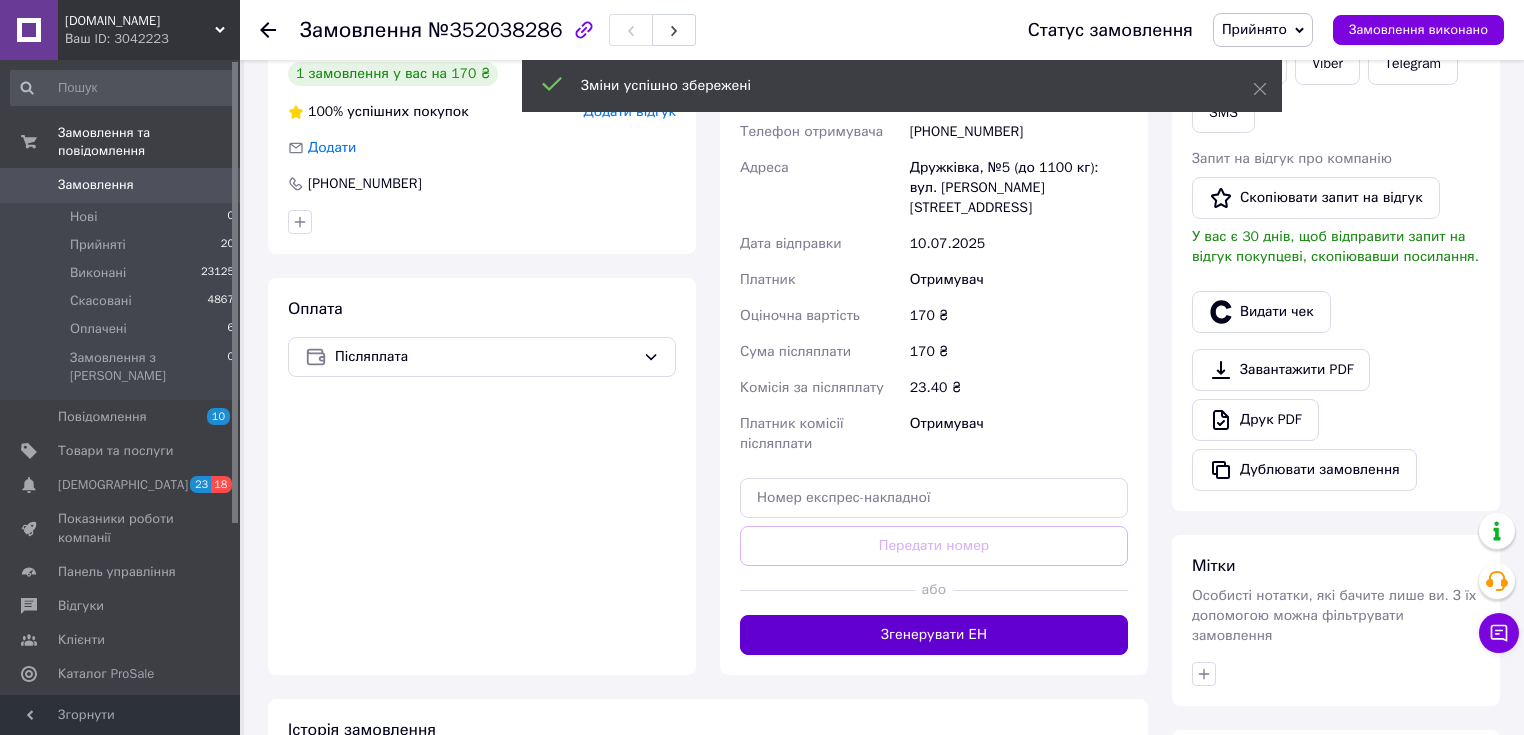 scroll, scrollTop: 453, scrollLeft: 0, axis: vertical 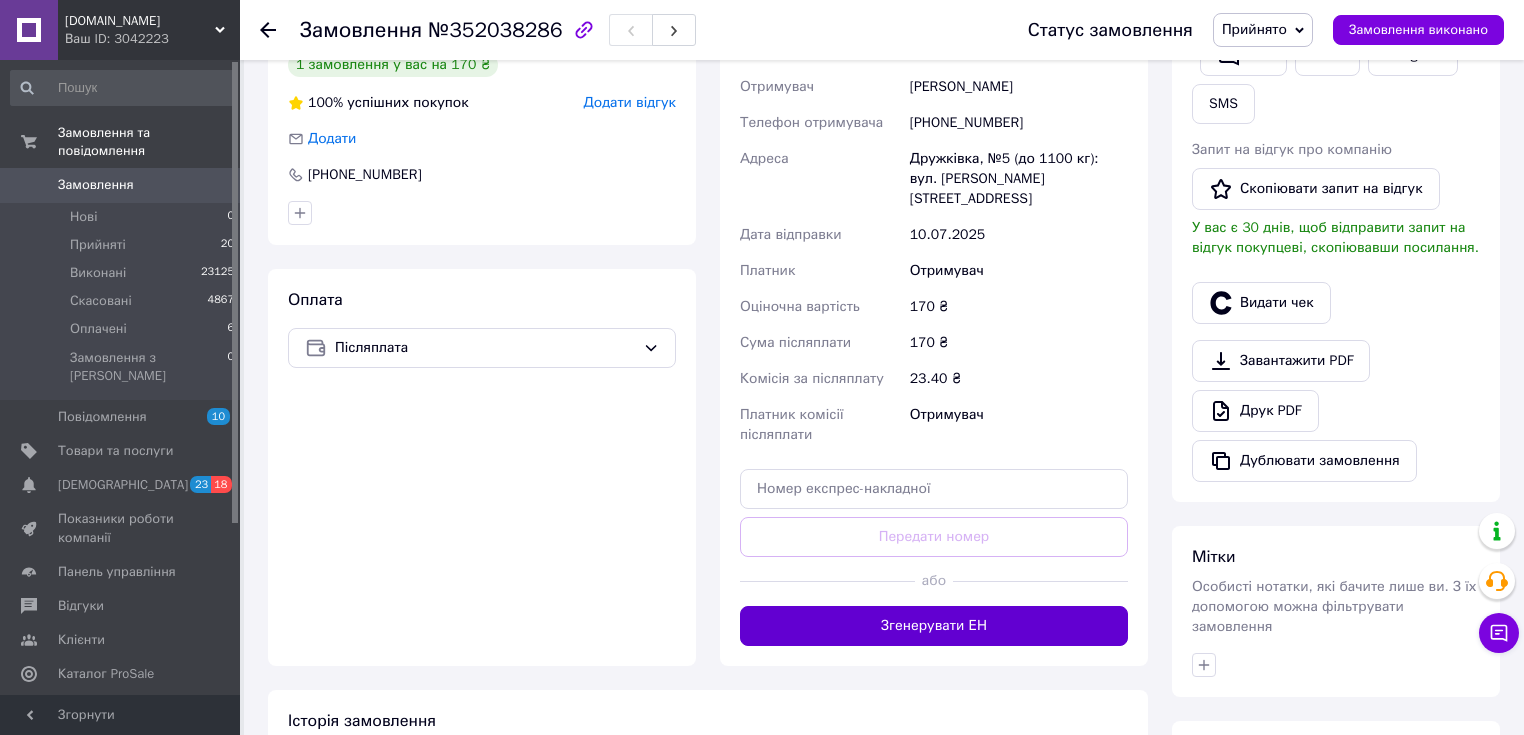 click on "Згенерувати ЕН" at bounding box center [934, 626] 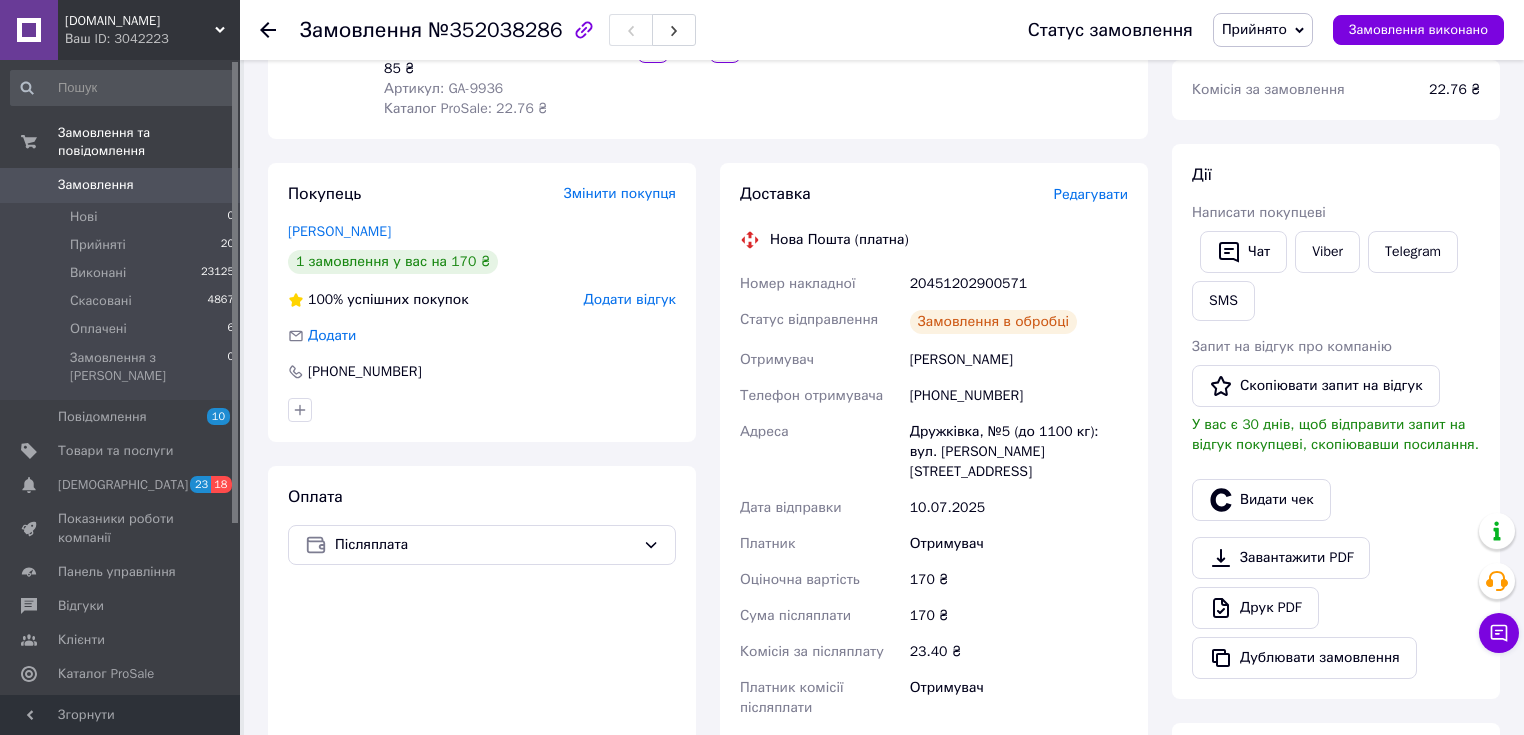 scroll, scrollTop: 240, scrollLeft: 0, axis: vertical 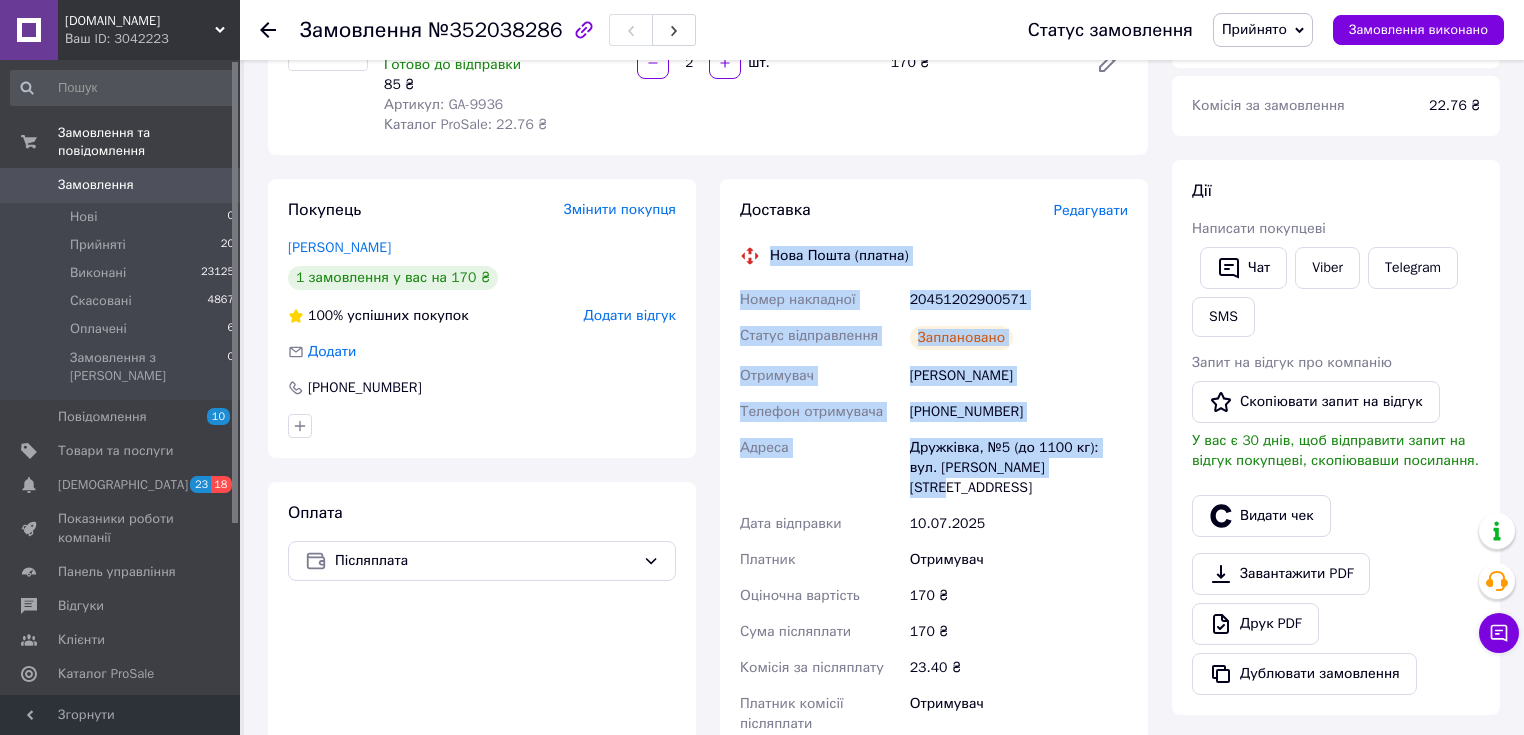 drag, startPoint x: 767, startPoint y: 230, endPoint x: 1043, endPoint y: 448, distance: 351.7101 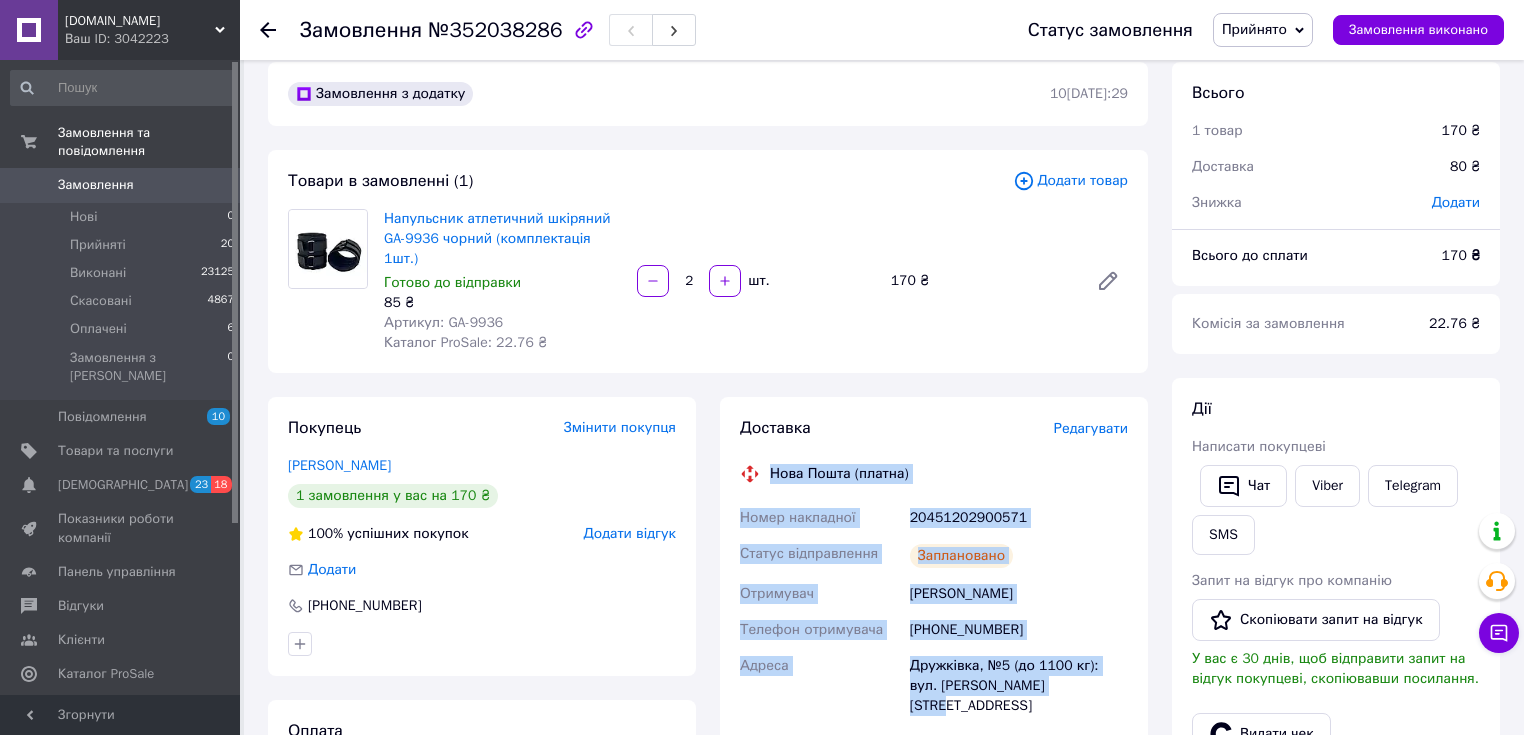 scroll, scrollTop: 0, scrollLeft: 0, axis: both 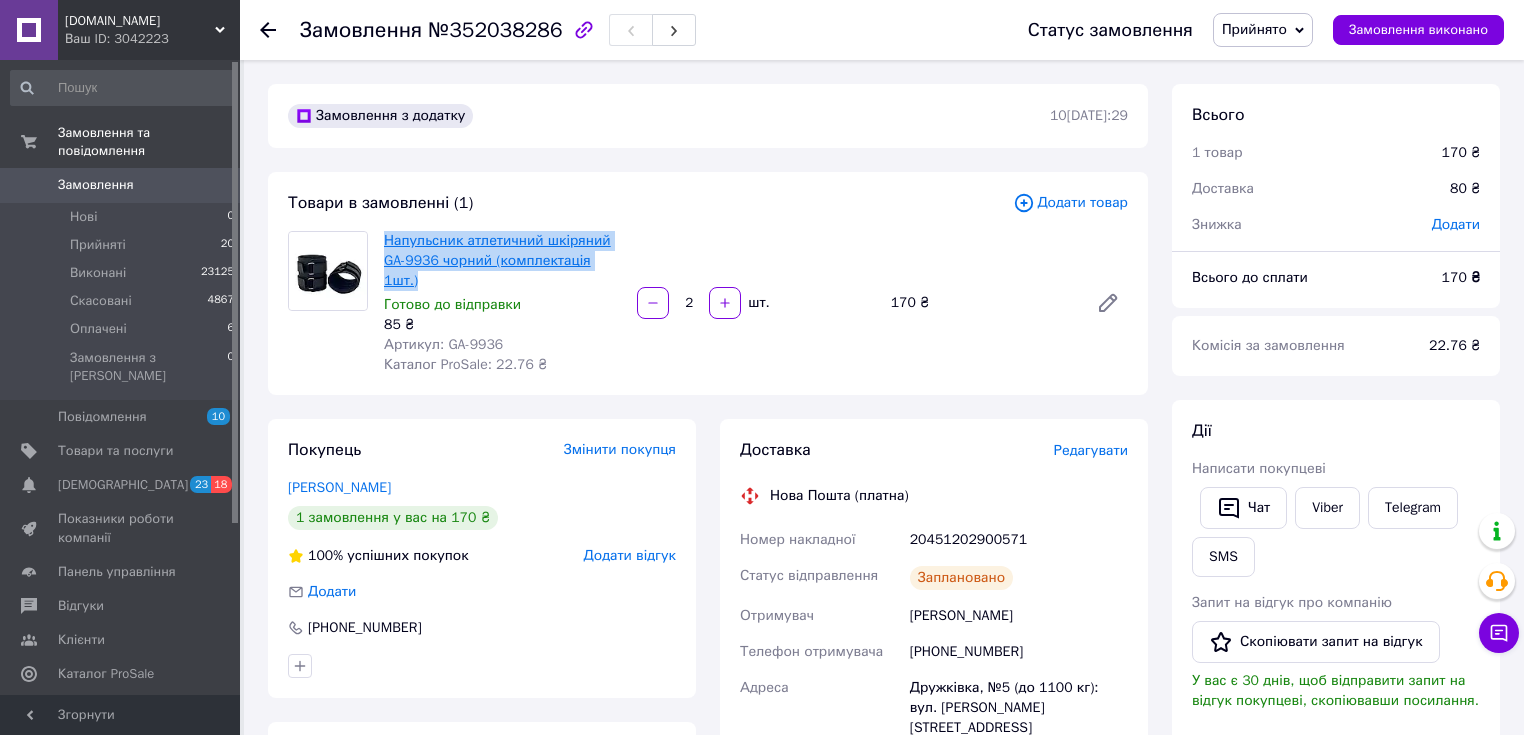 drag, startPoint x: 630, startPoint y: 257, endPoint x: 380, endPoint y: 278, distance: 250.88045 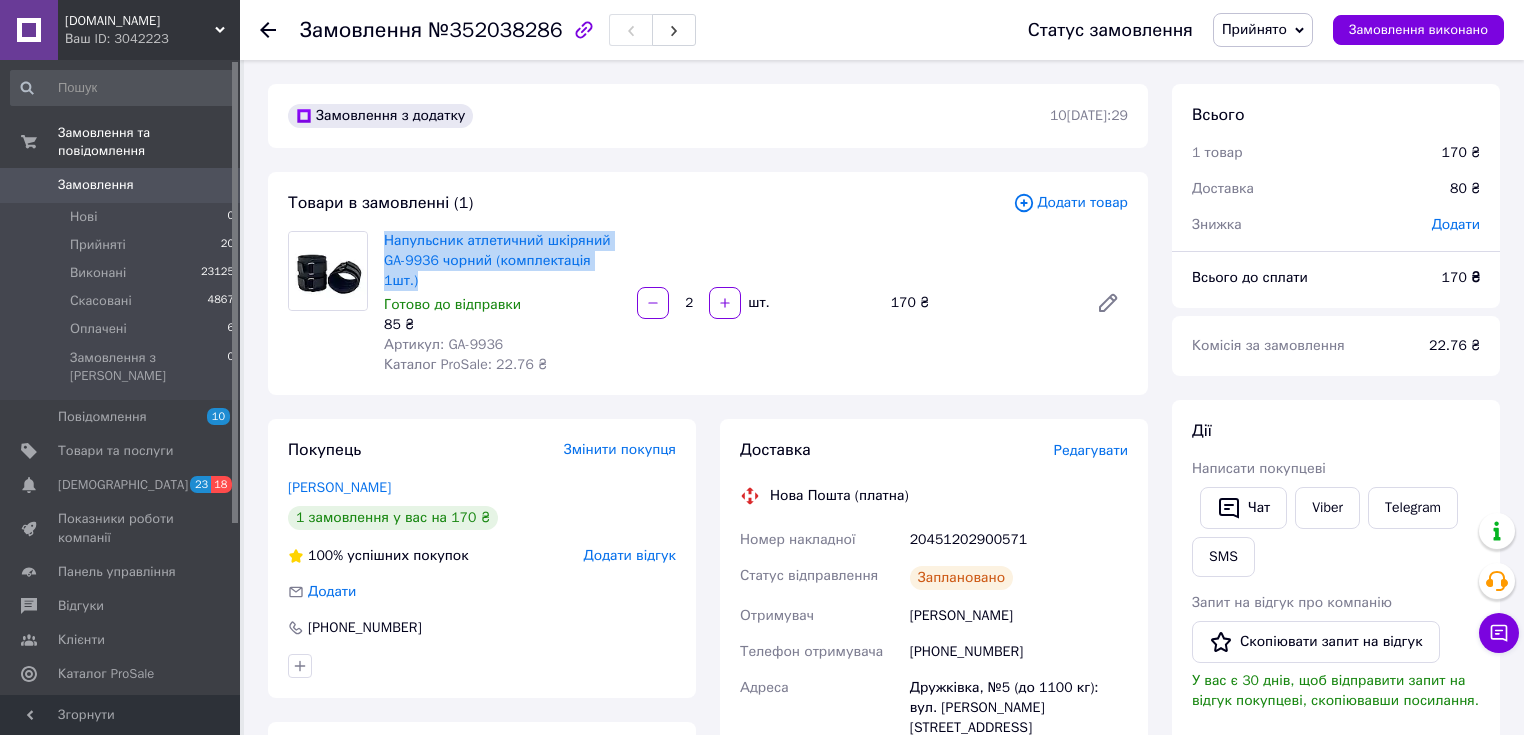 copy on "Напульсник атлетичний шкіряний GA-9936 чорний (комплектація 1шт.)" 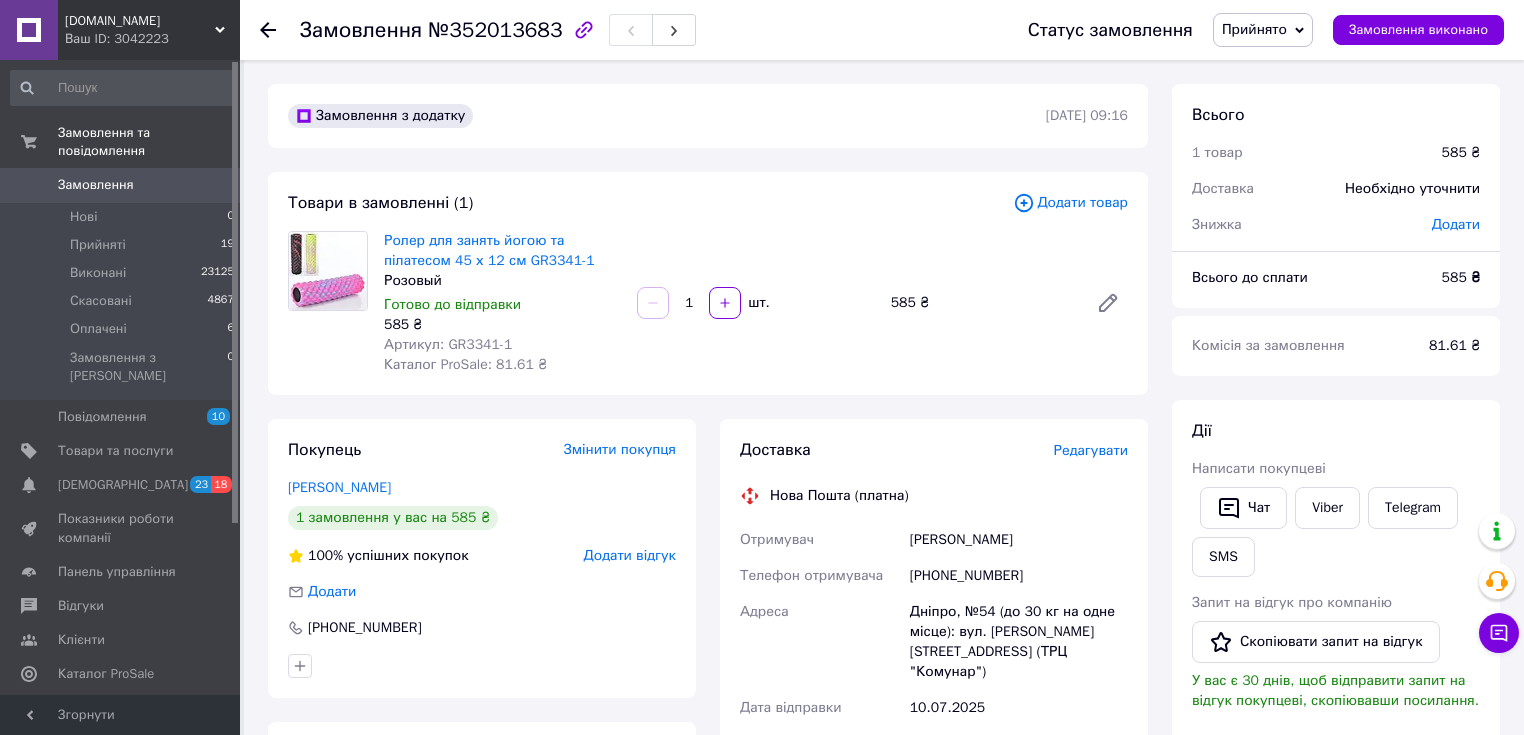 scroll, scrollTop: 106, scrollLeft: 0, axis: vertical 